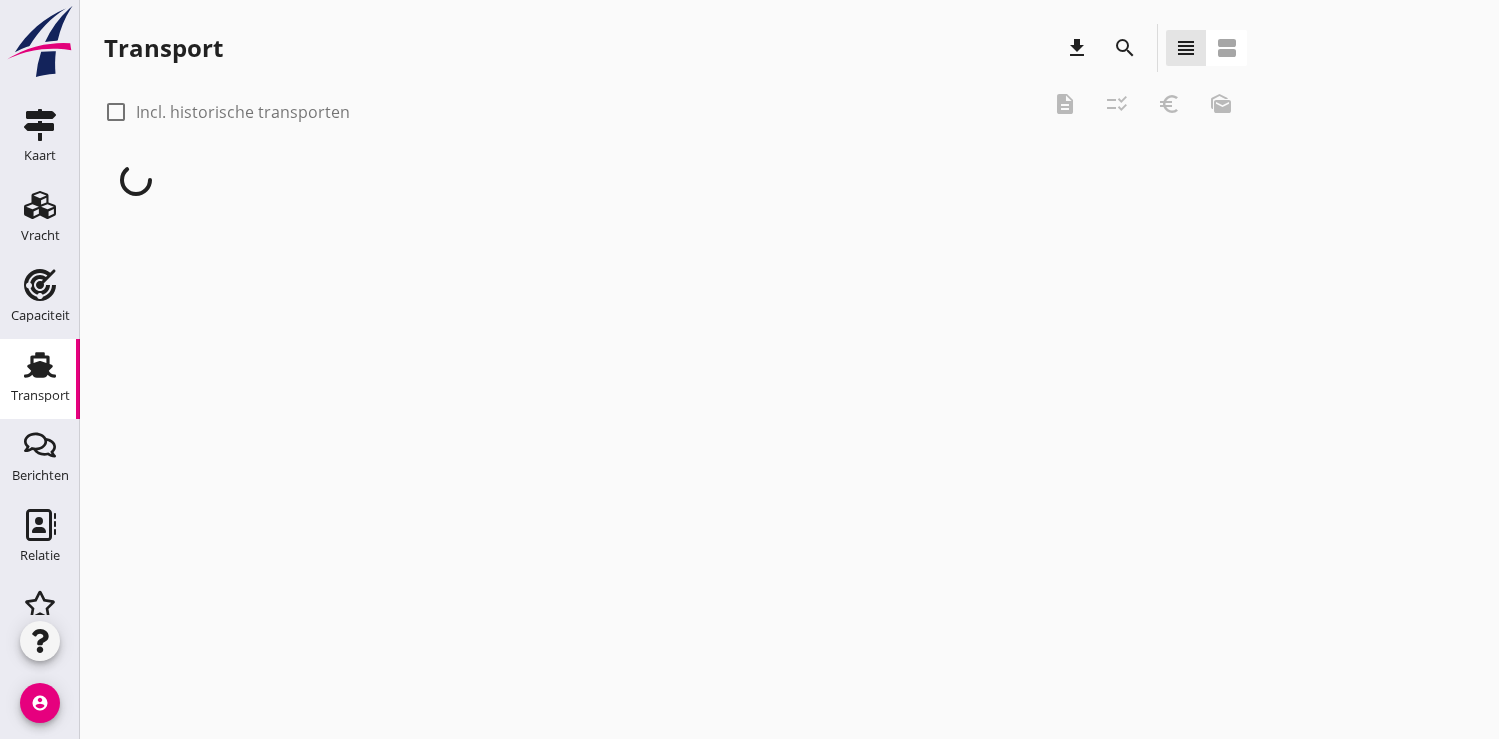 scroll, scrollTop: 0, scrollLeft: 0, axis: both 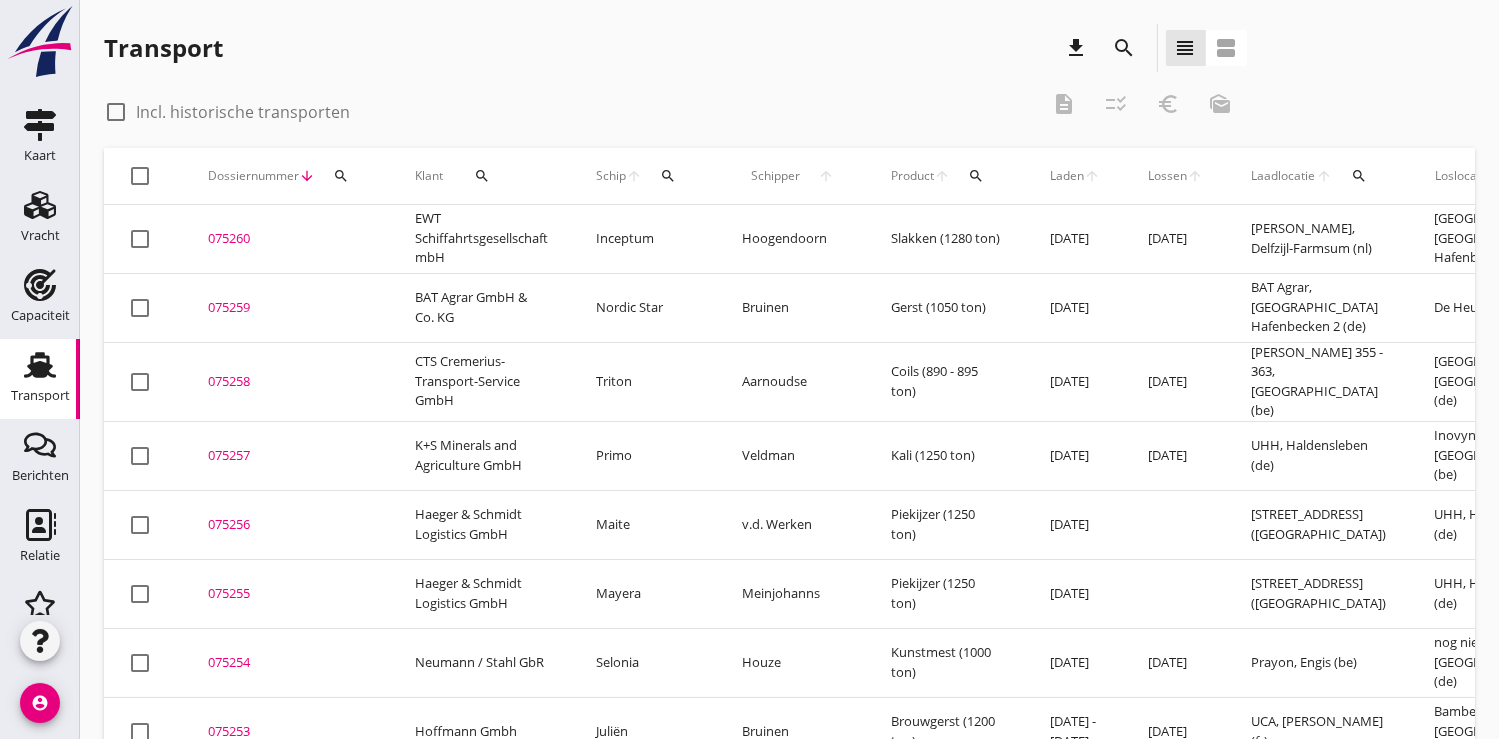 click on "search" at bounding box center [341, 176] 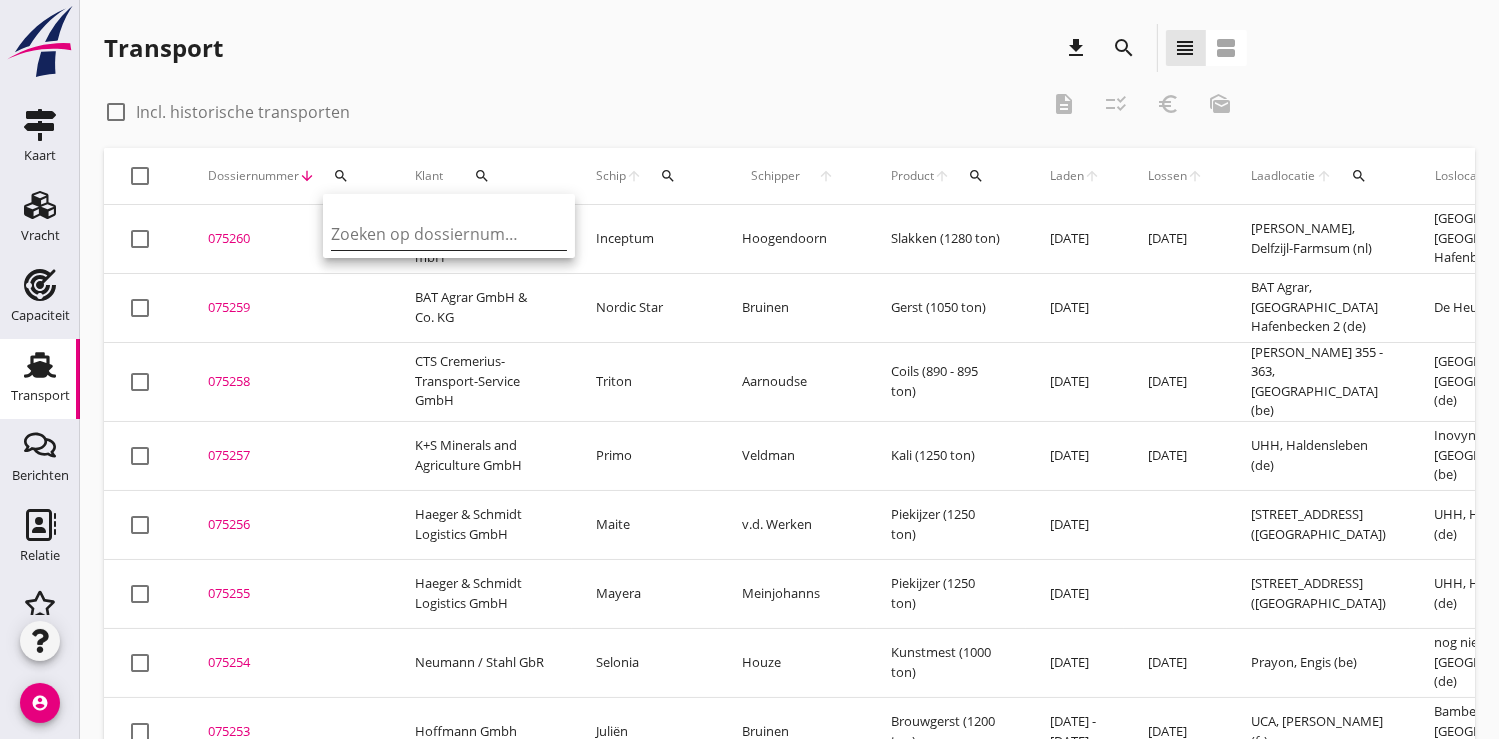 click at bounding box center [435, 234] 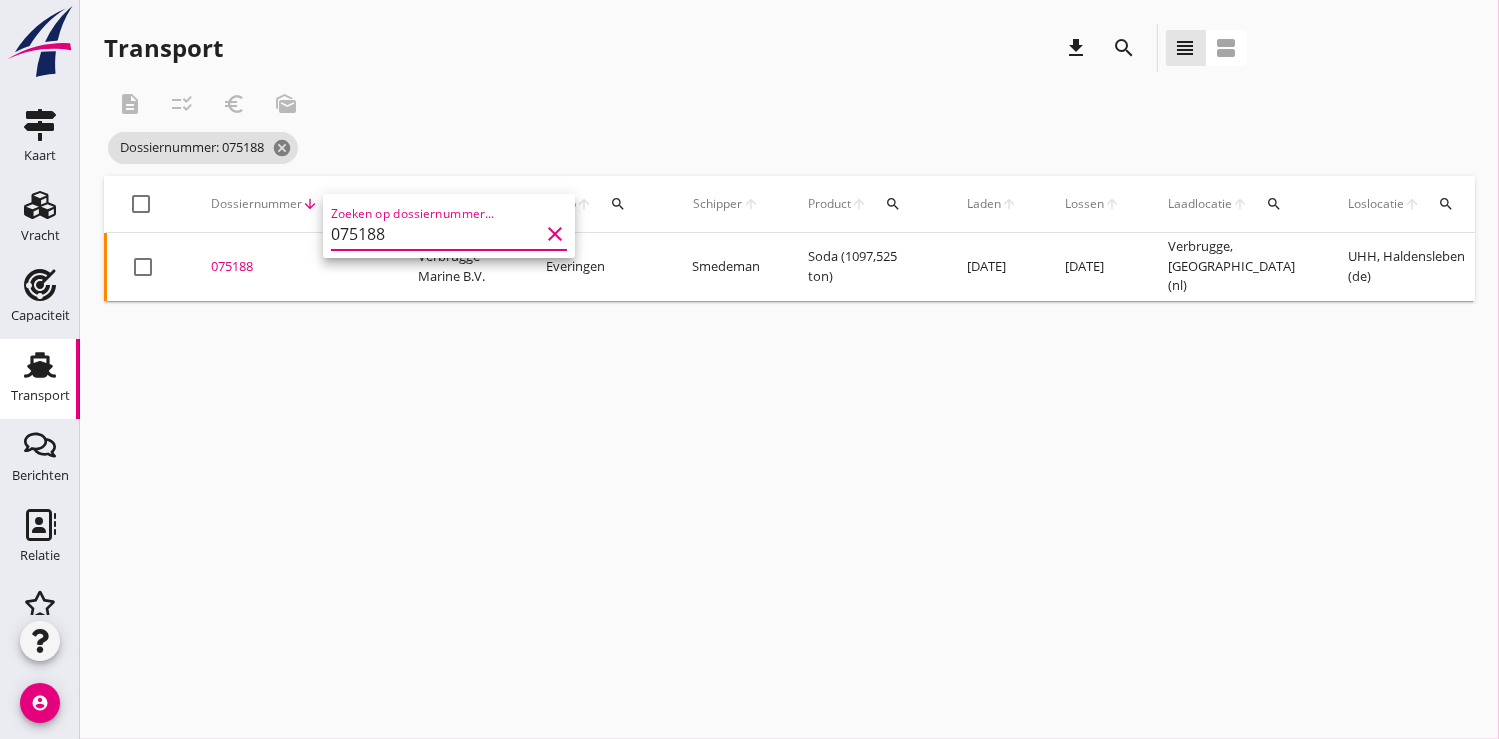 type on "075188" 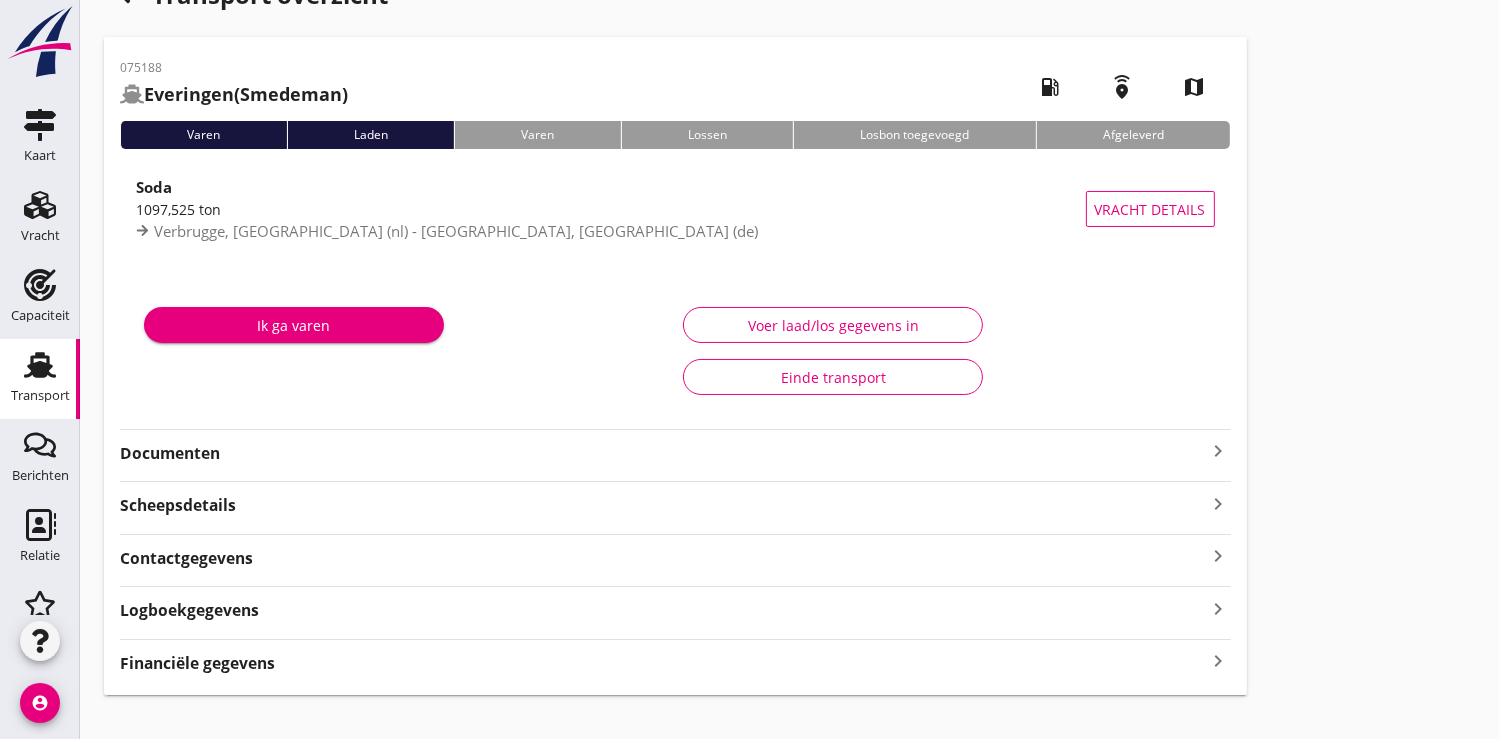 scroll, scrollTop: 77, scrollLeft: 0, axis: vertical 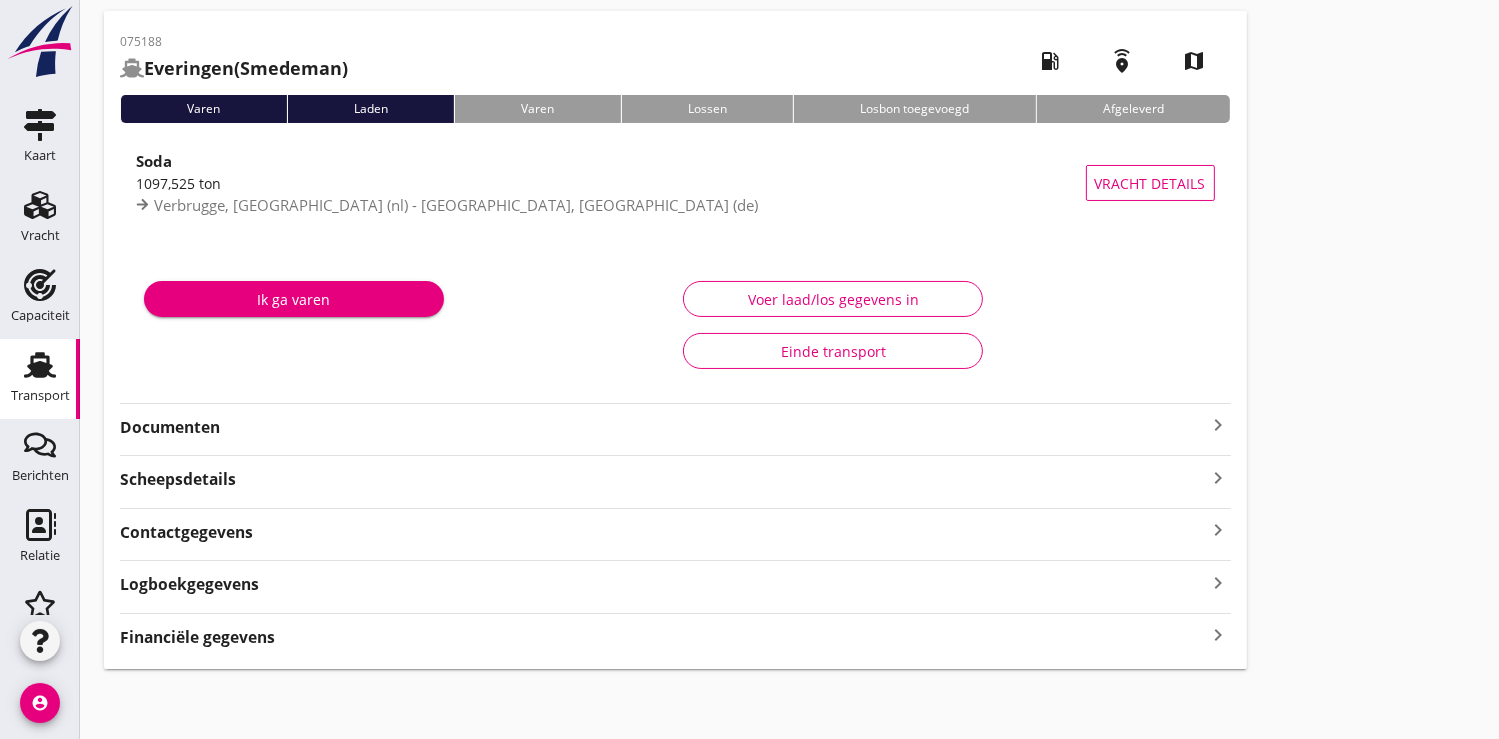 click on "Documenten" at bounding box center [663, 427] 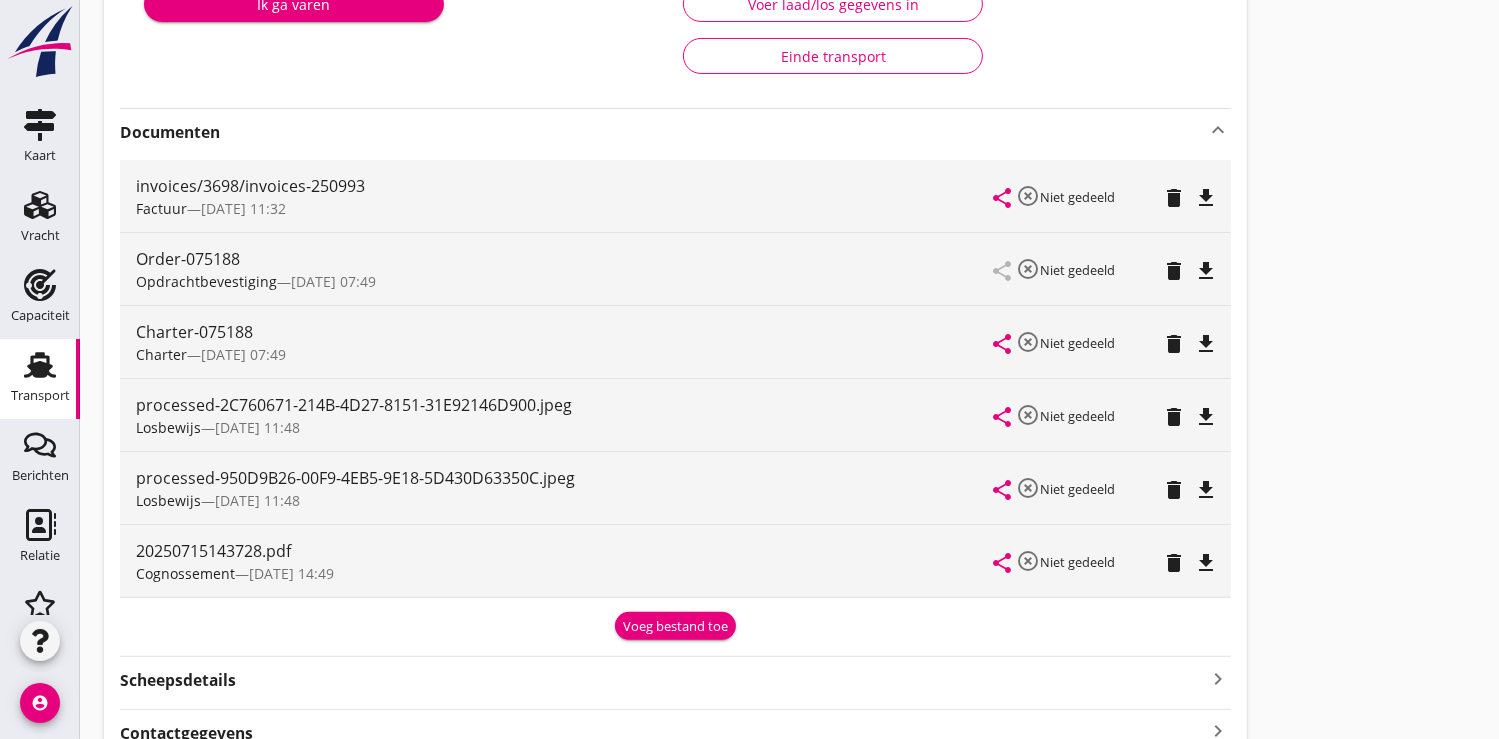 scroll, scrollTop: 411, scrollLeft: 0, axis: vertical 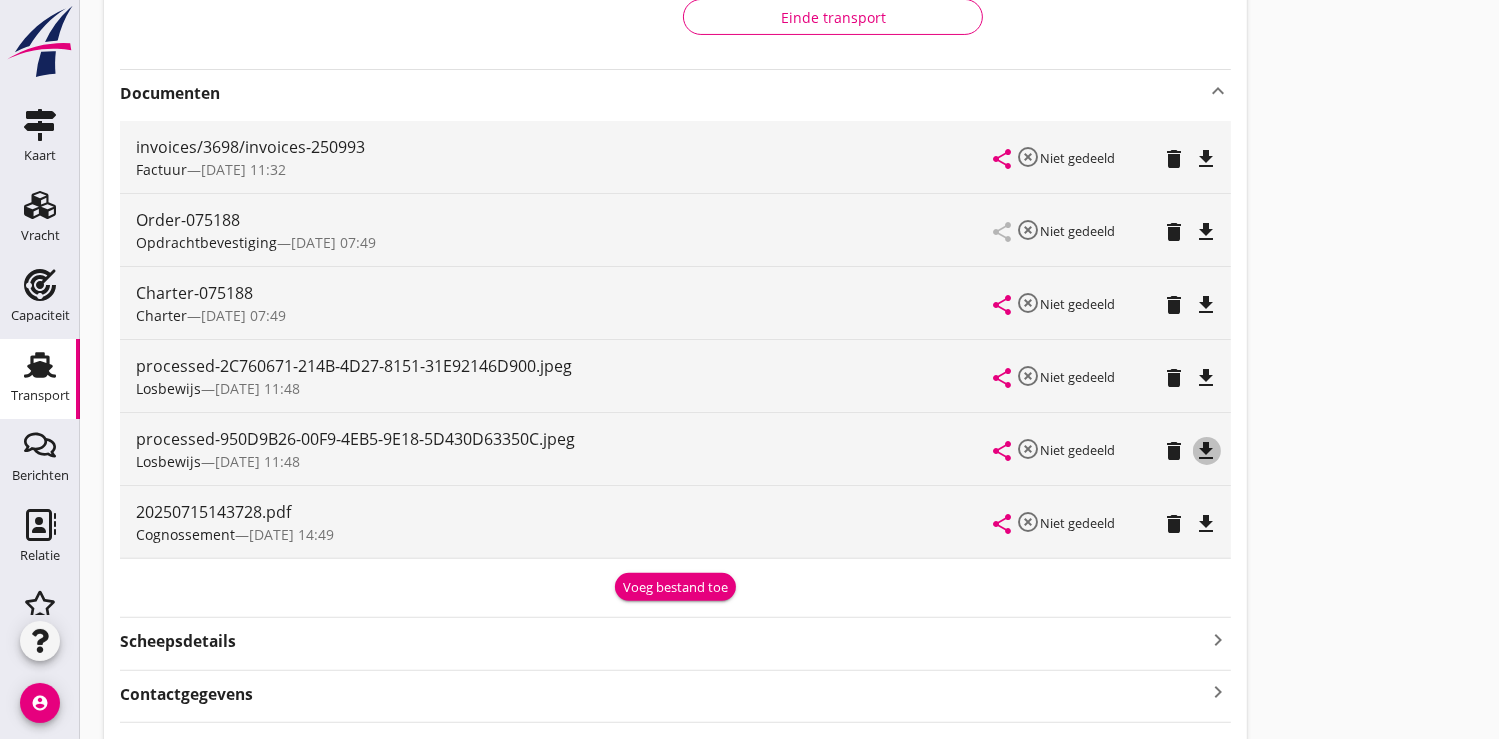 click on "file_download" at bounding box center [1207, 451] 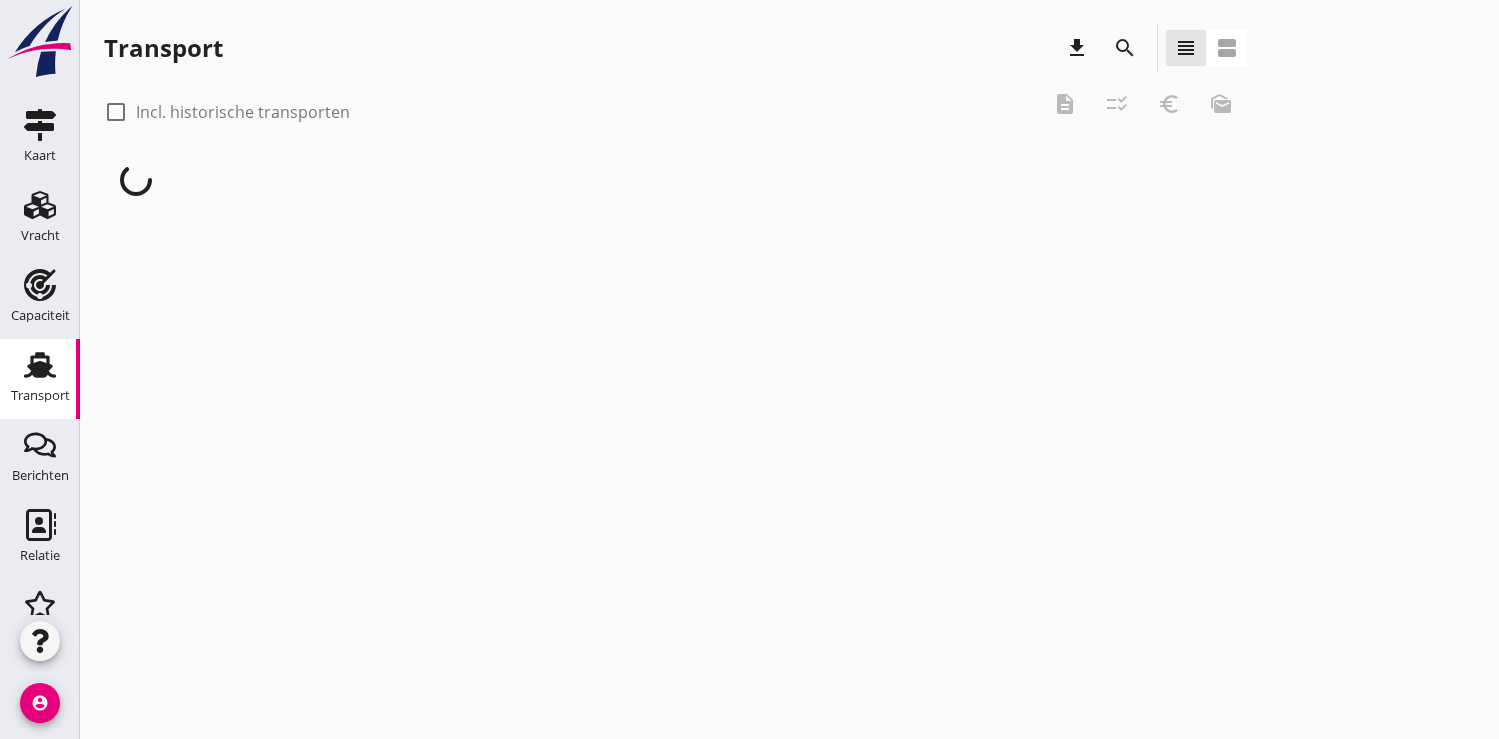 scroll, scrollTop: 0, scrollLeft: 0, axis: both 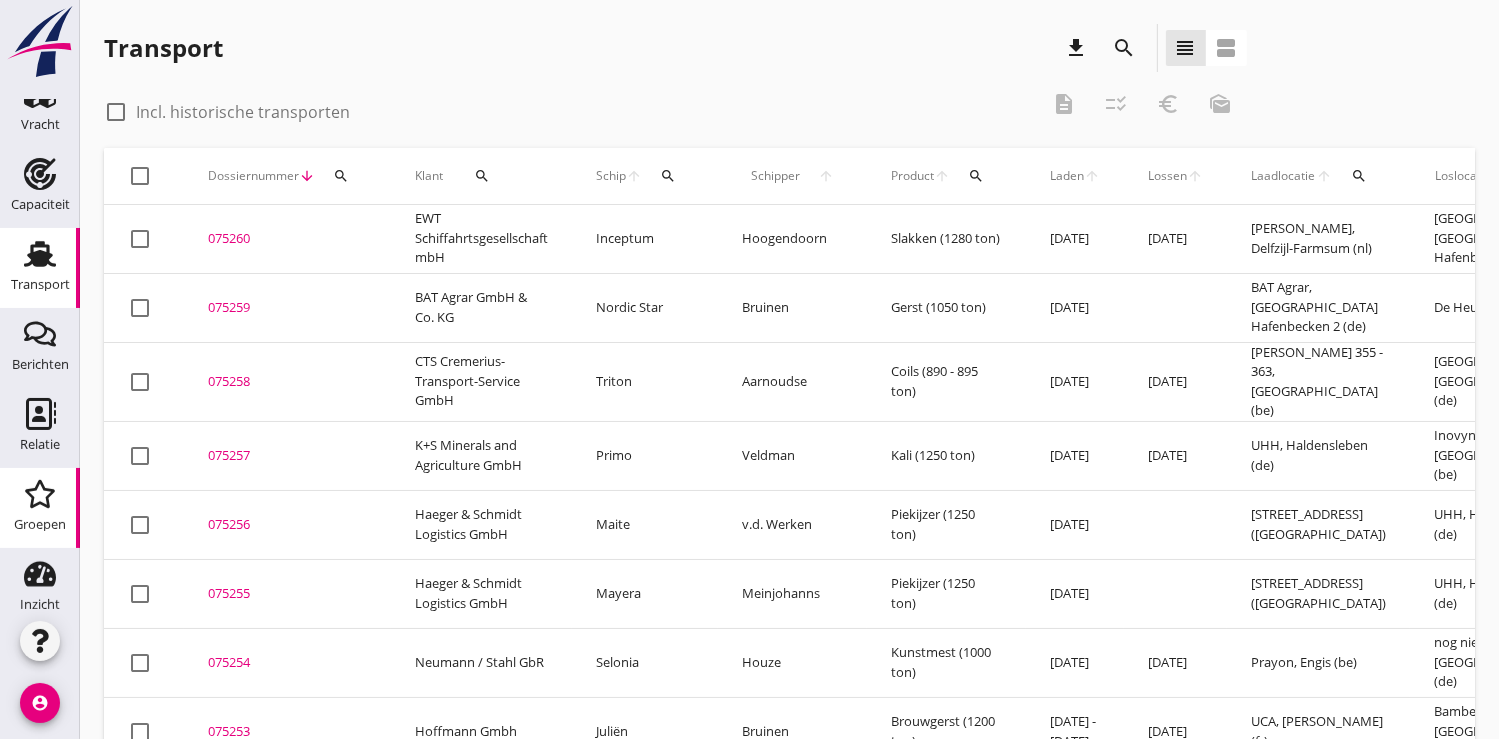 click on "Groepen" at bounding box center [40, 524] 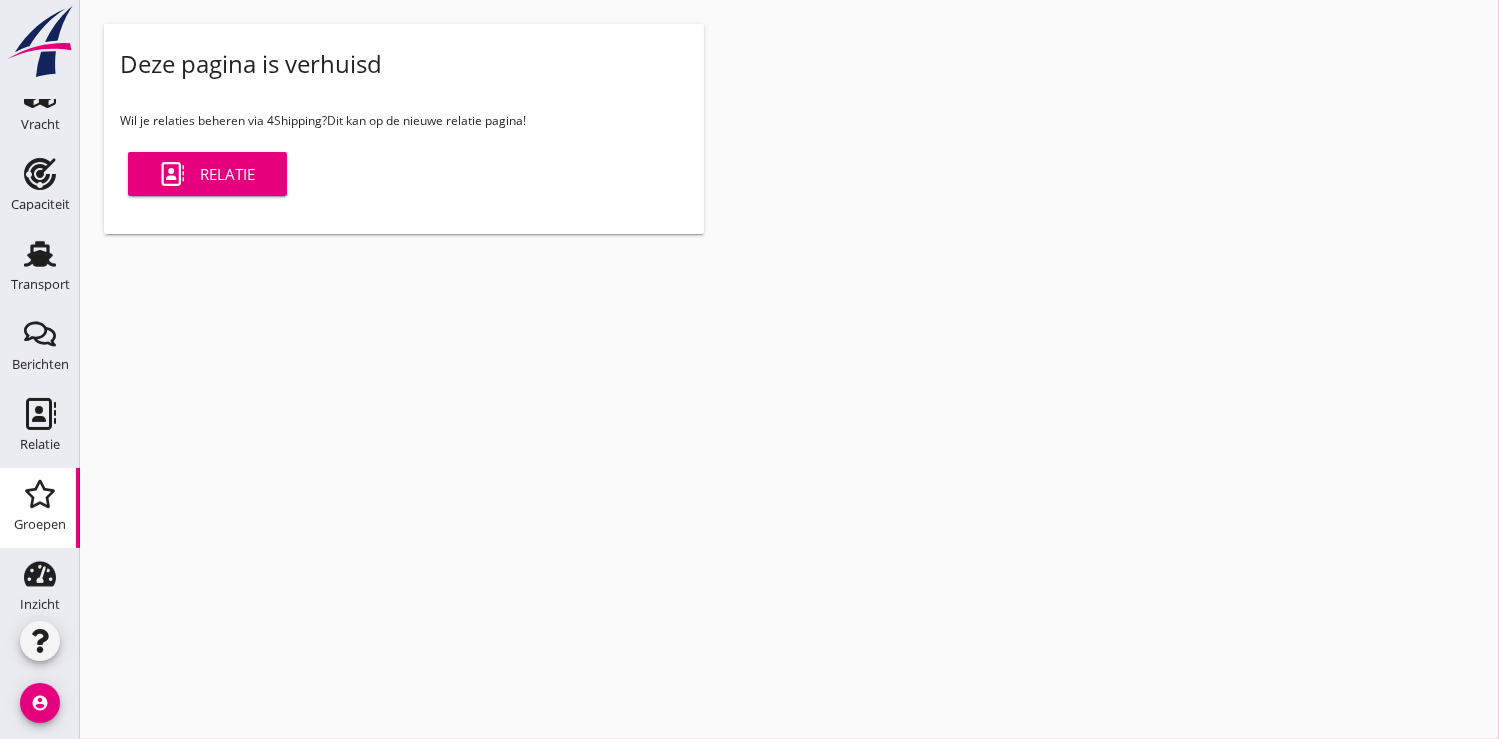 click on "Relatie" at bounding box center [207, 174] 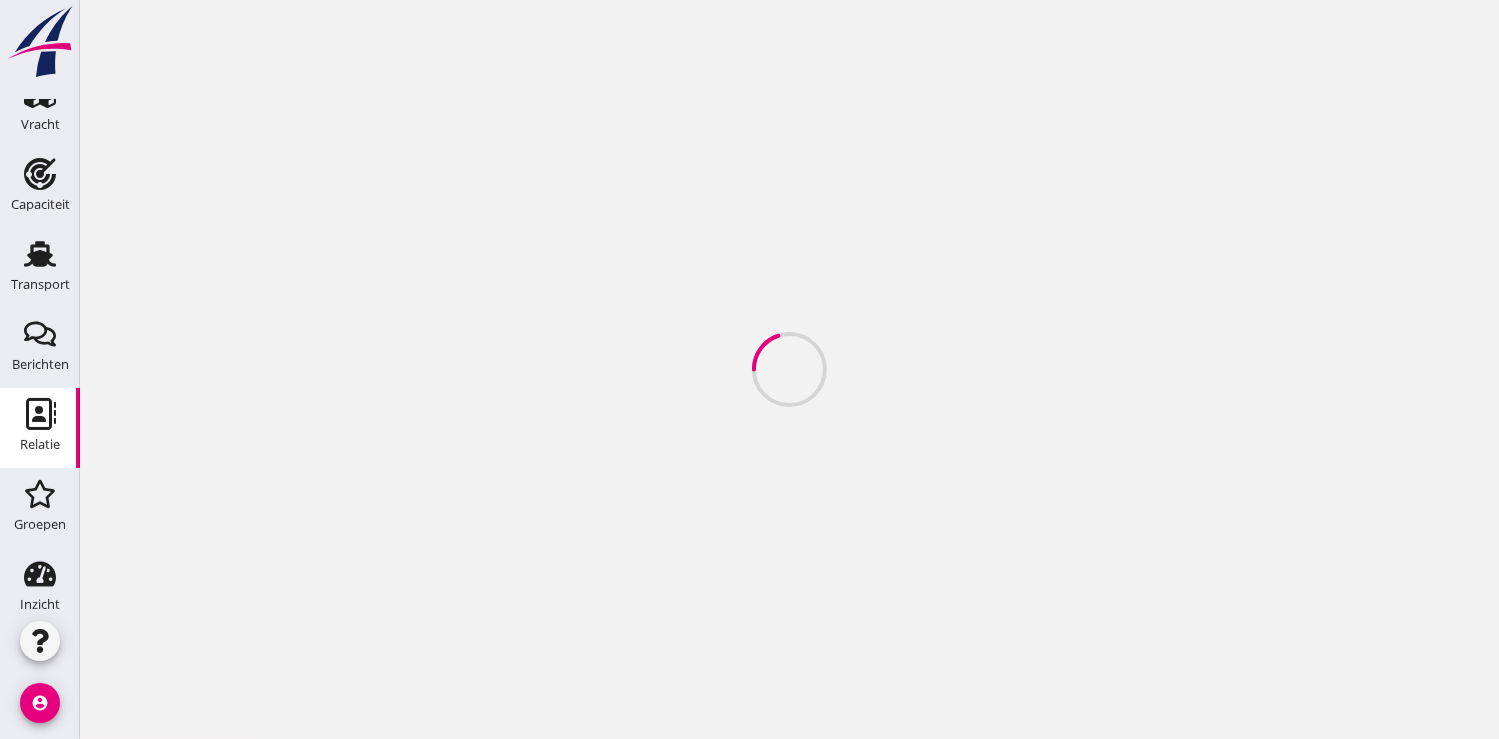 scroll, scrollTop: 0, scrollLeft: 0, axis: both 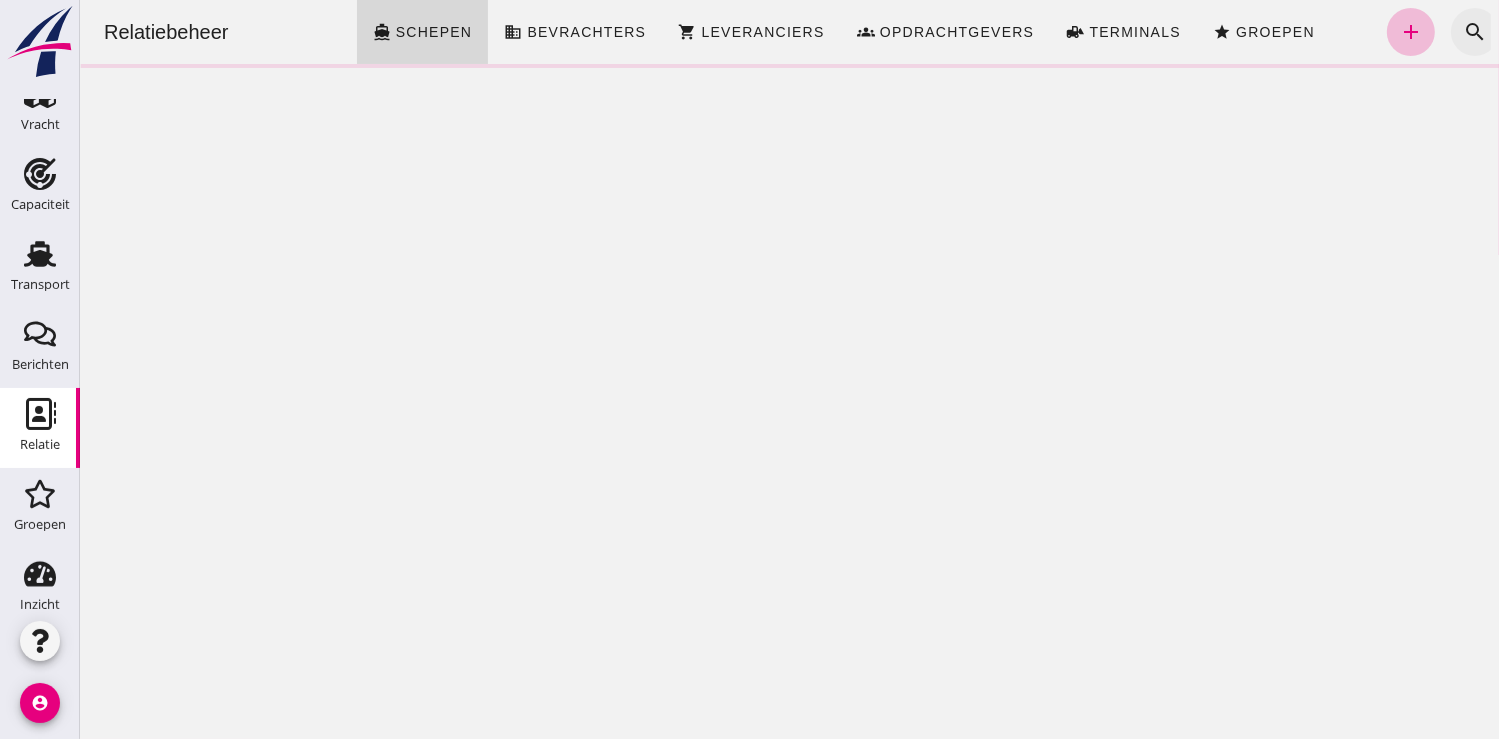 click on "search" at bounding box center [1474, 32] 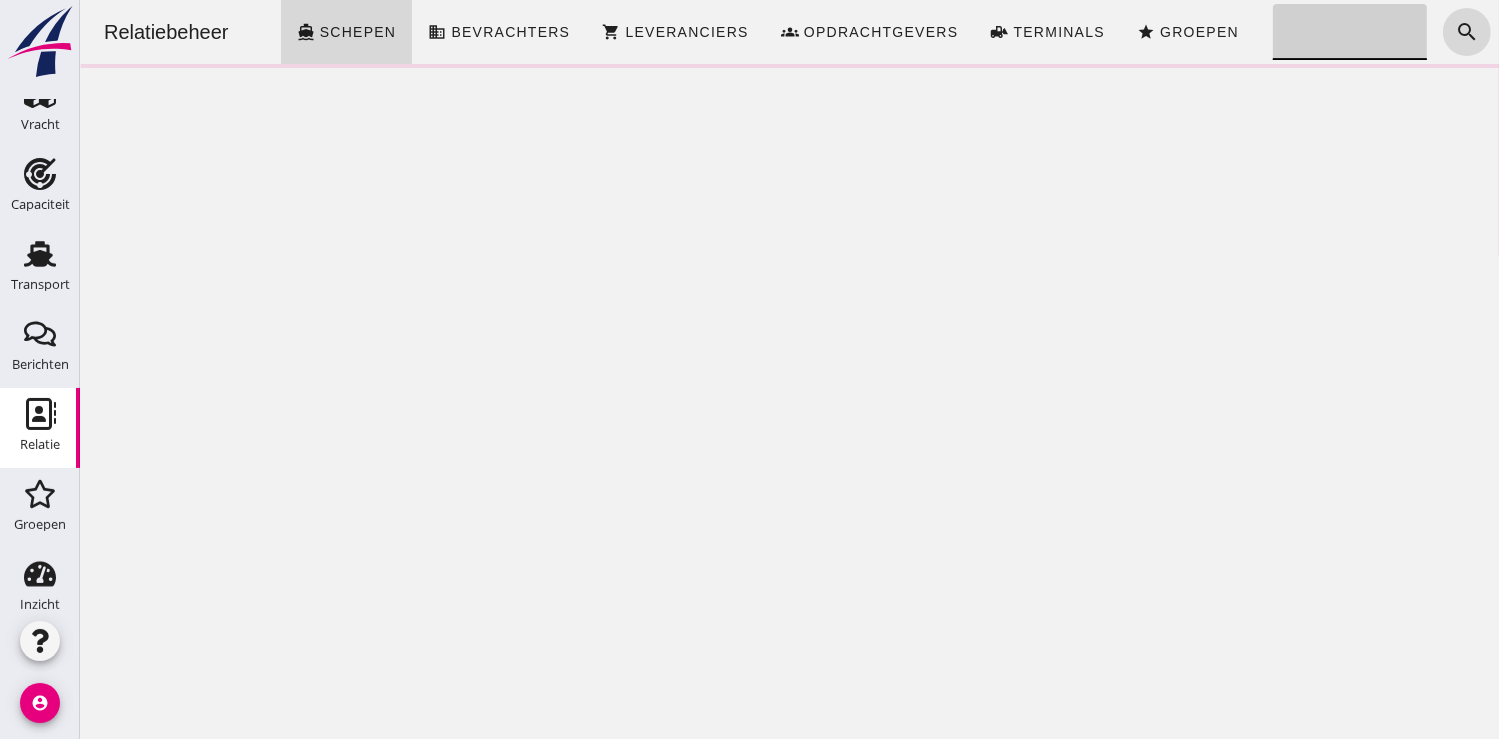 click on "Zoeken..." 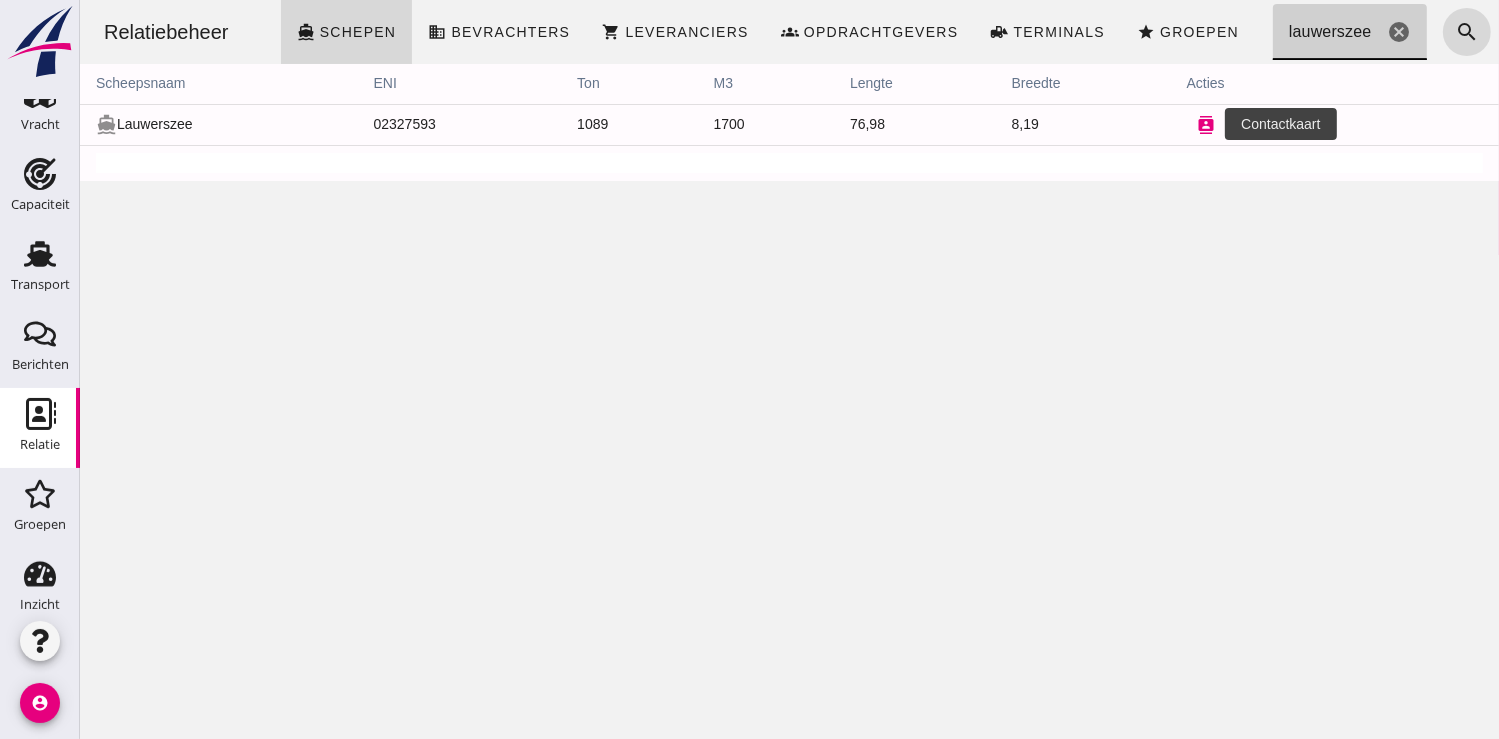 type on "lauwerszee" 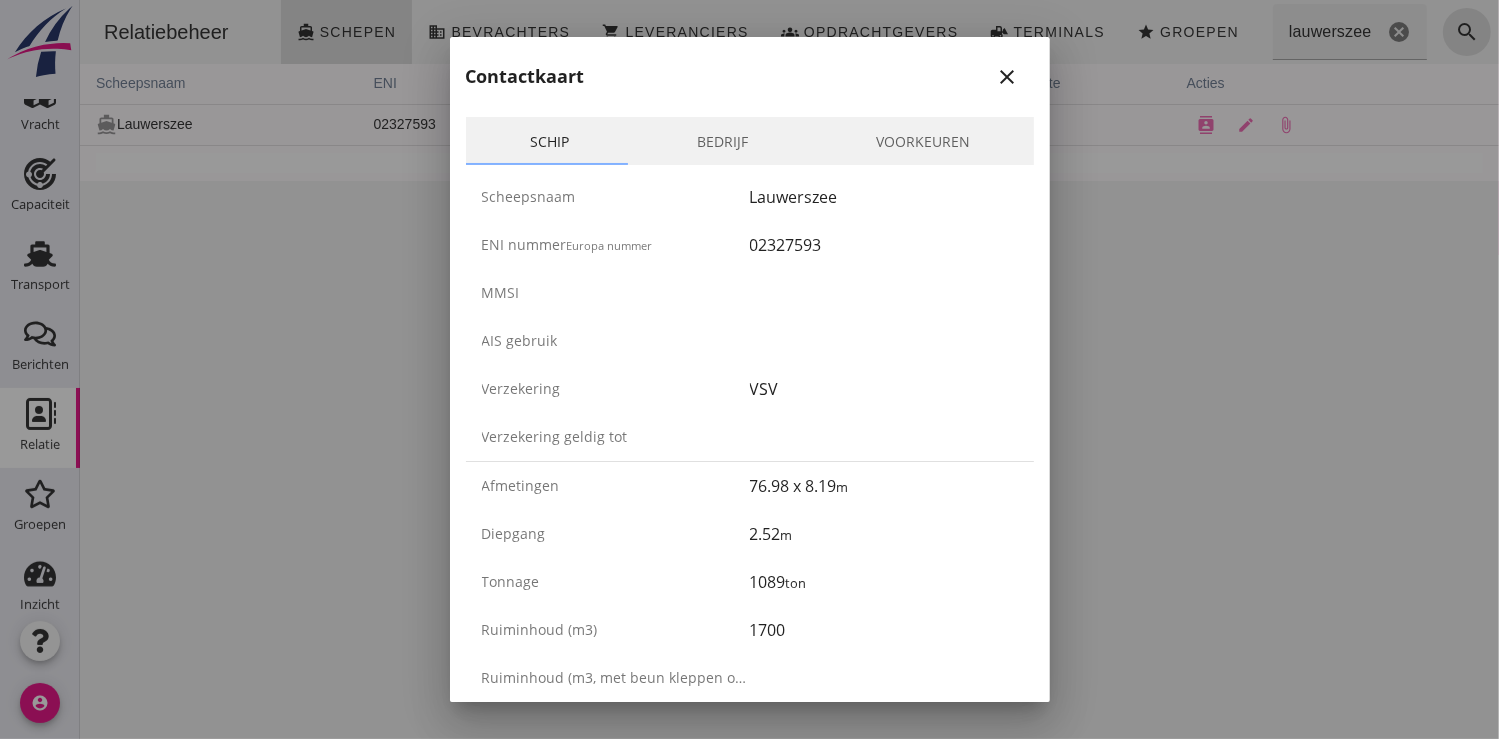 scroll, scrollTop: 333, scrollLeft: 0, axis: vertical 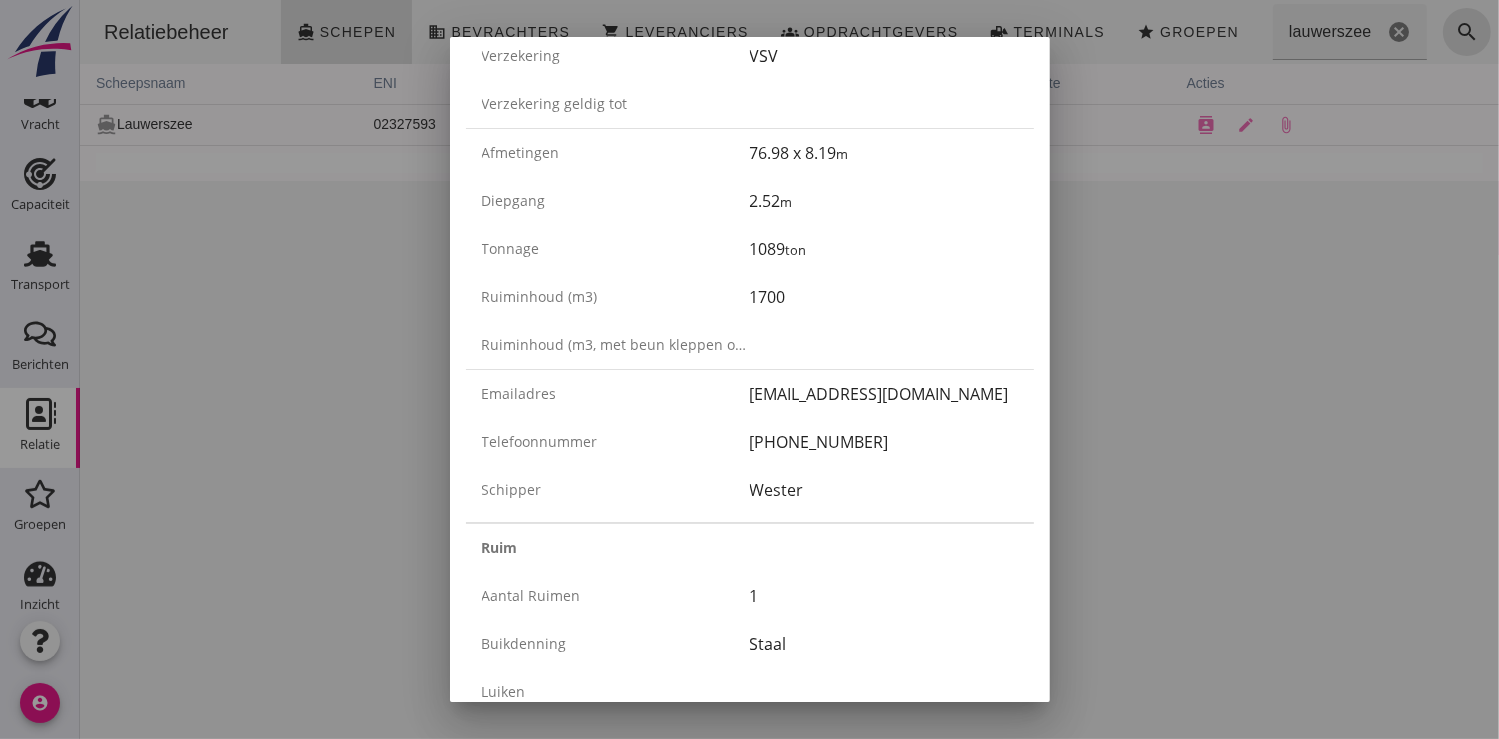 click on "Diepgang   2.52   m" at bounding box center [750, 201] 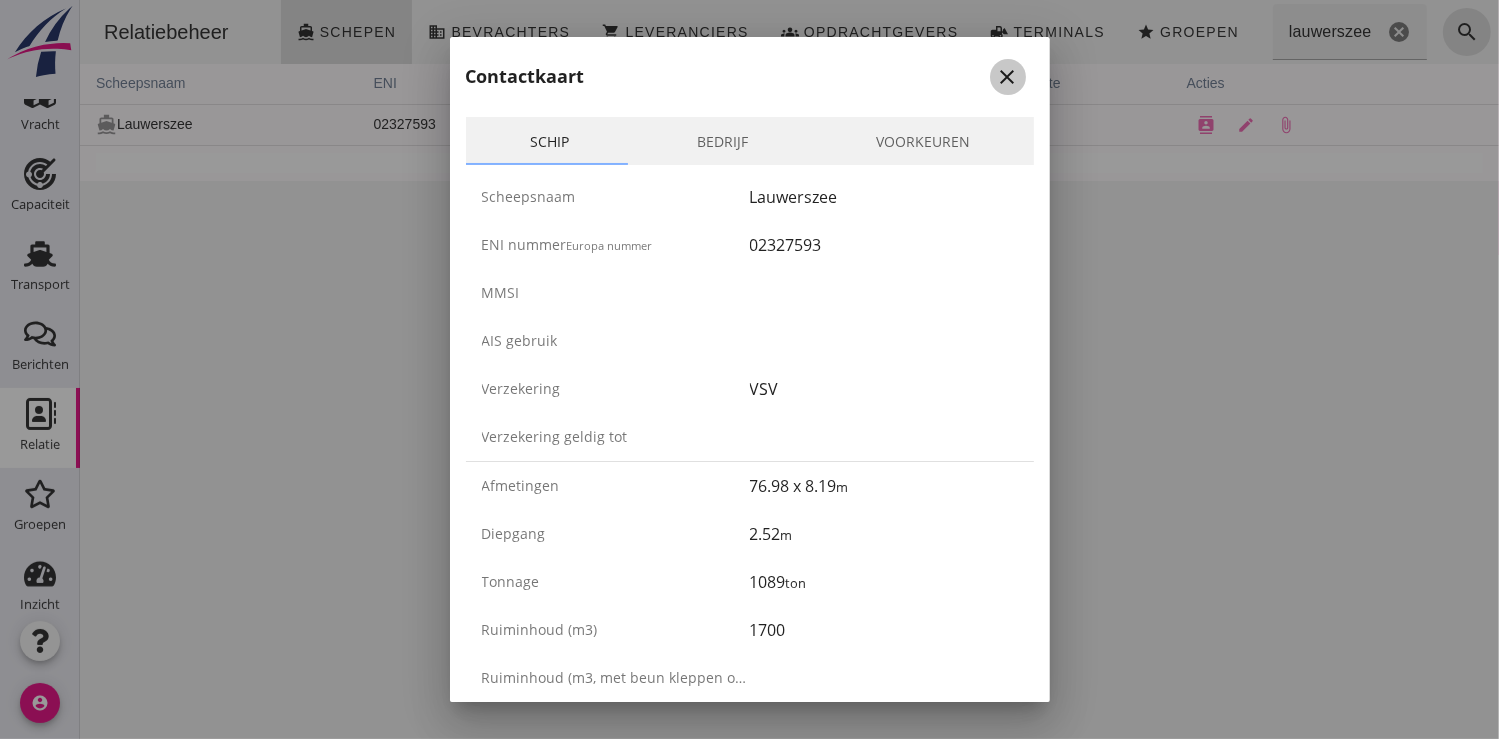 click on "close" at bounding box center (1008, 77) 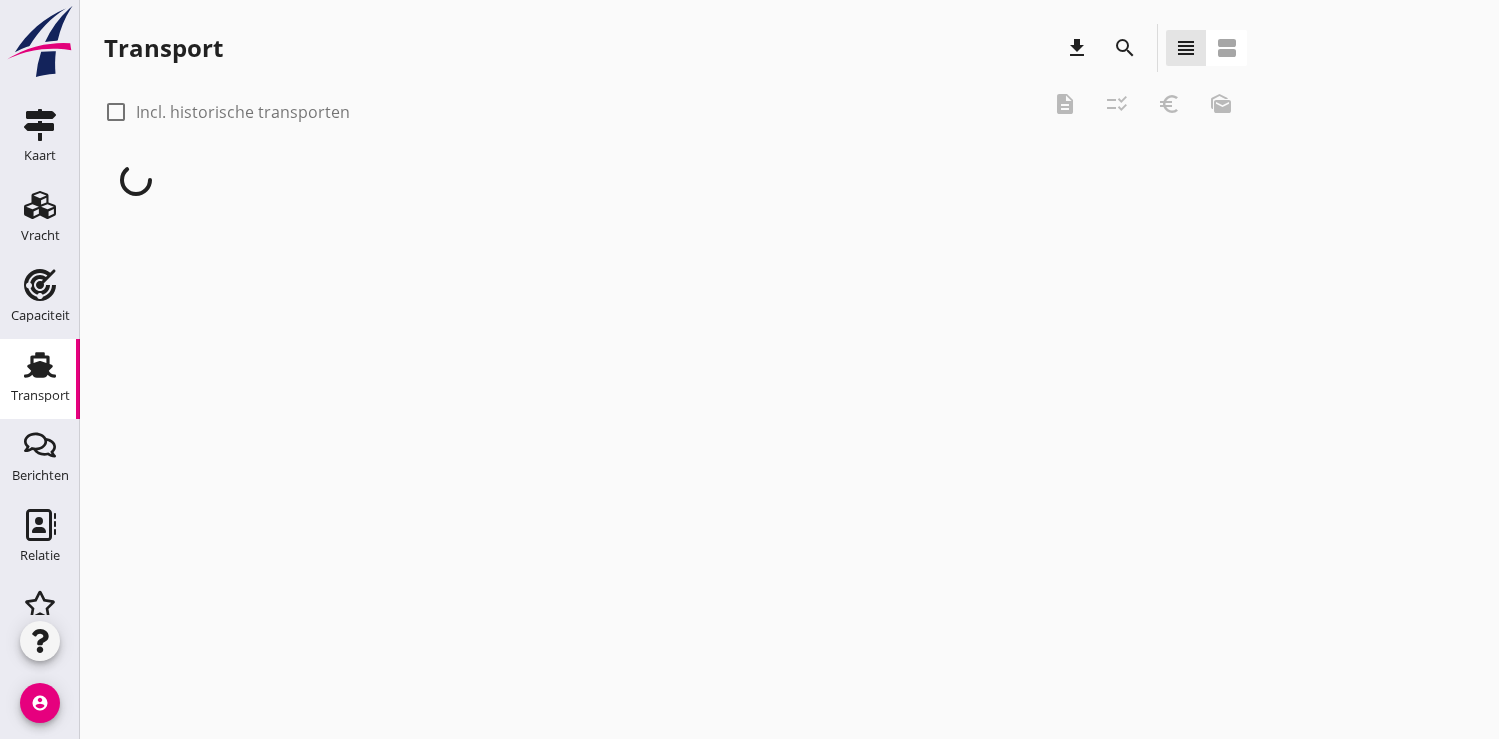scroll, scrollTop: 0, scrollLeft: 0, axis: both 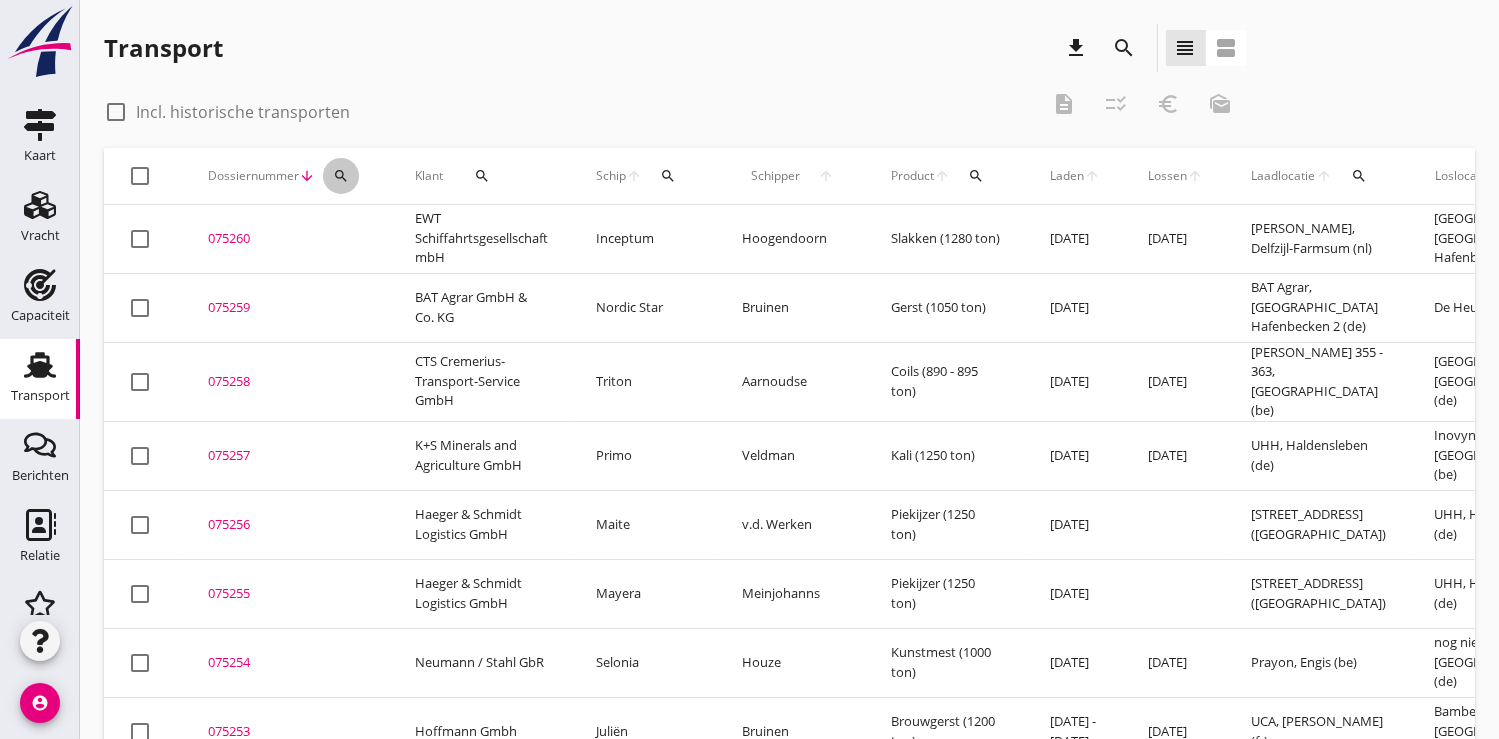 click on "search" at bounding box center [341, 176] 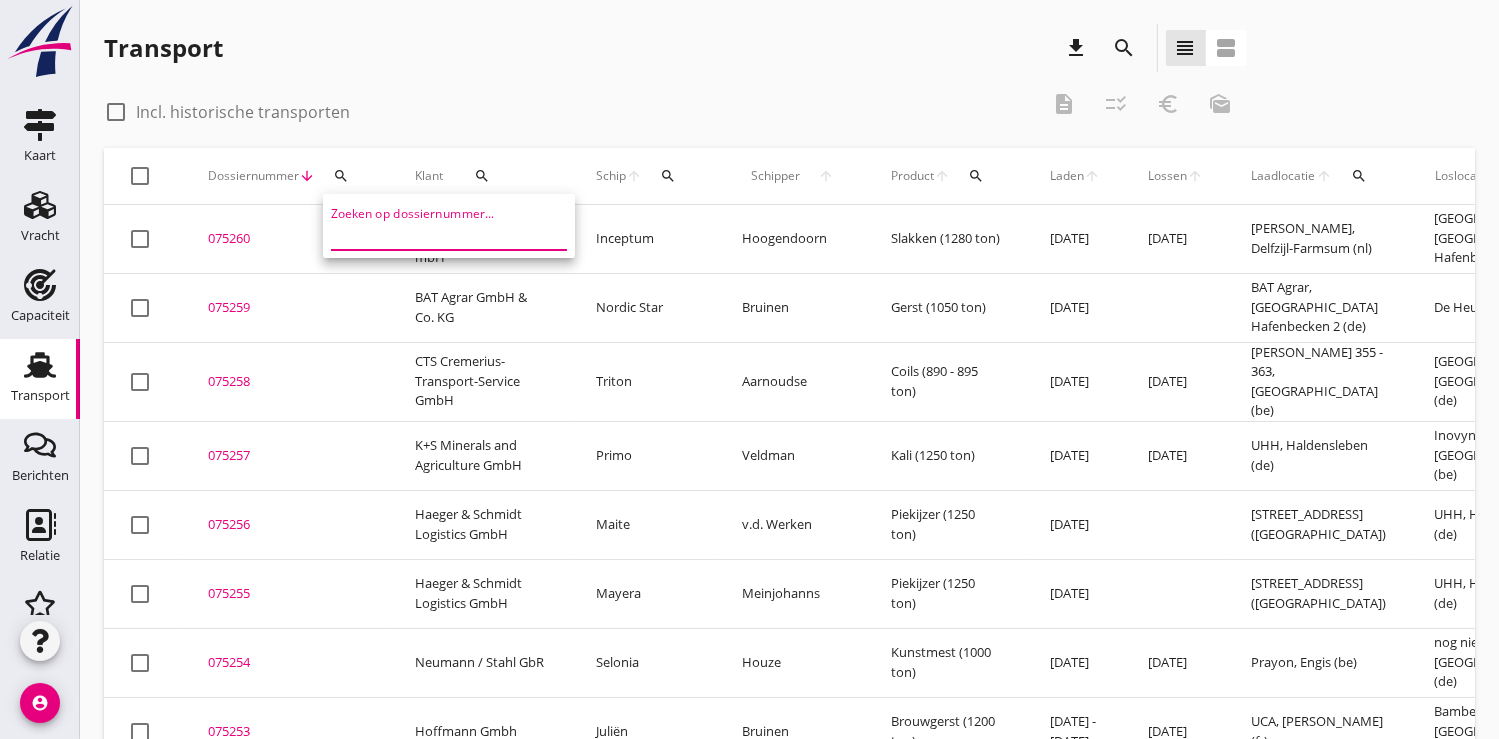 click at bounding box center [435, 234] 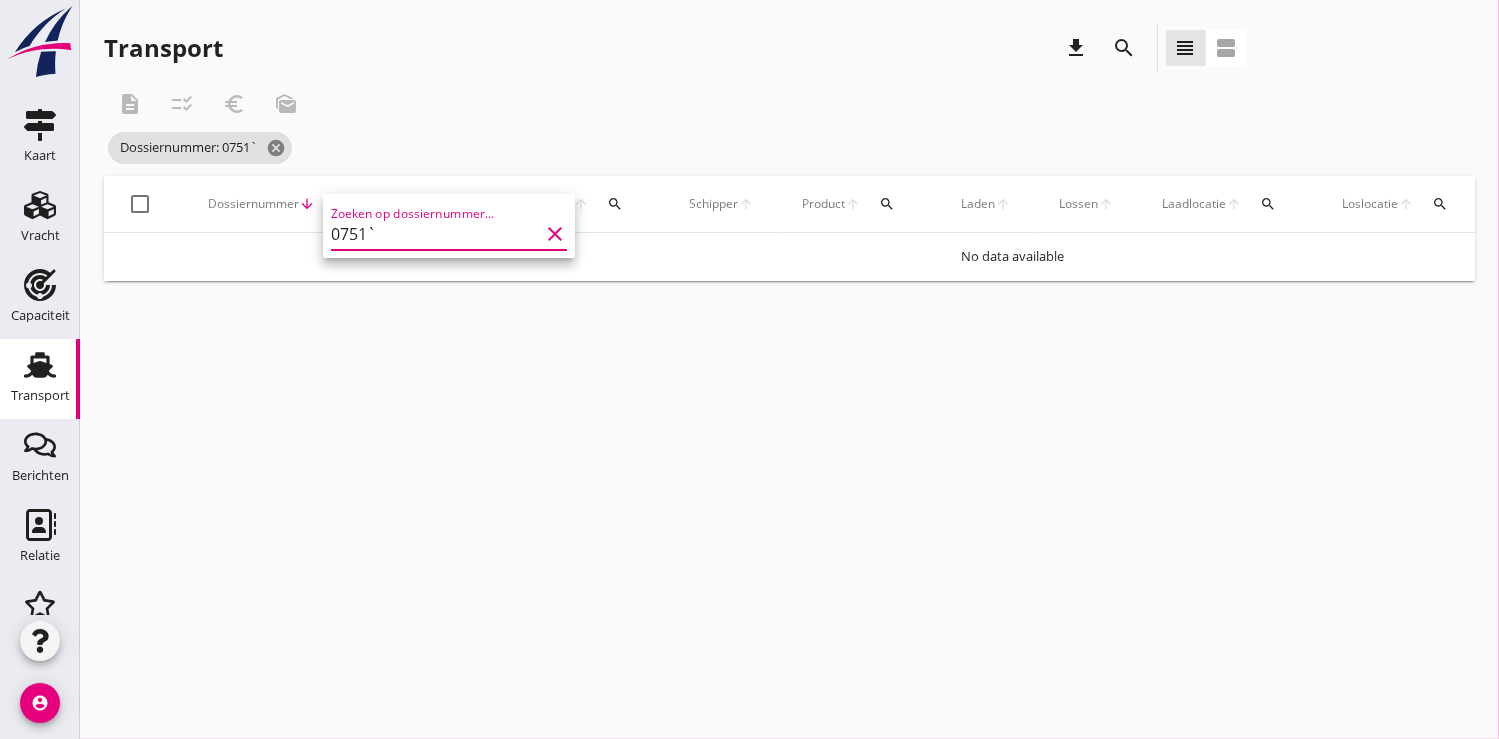 type on "0751" 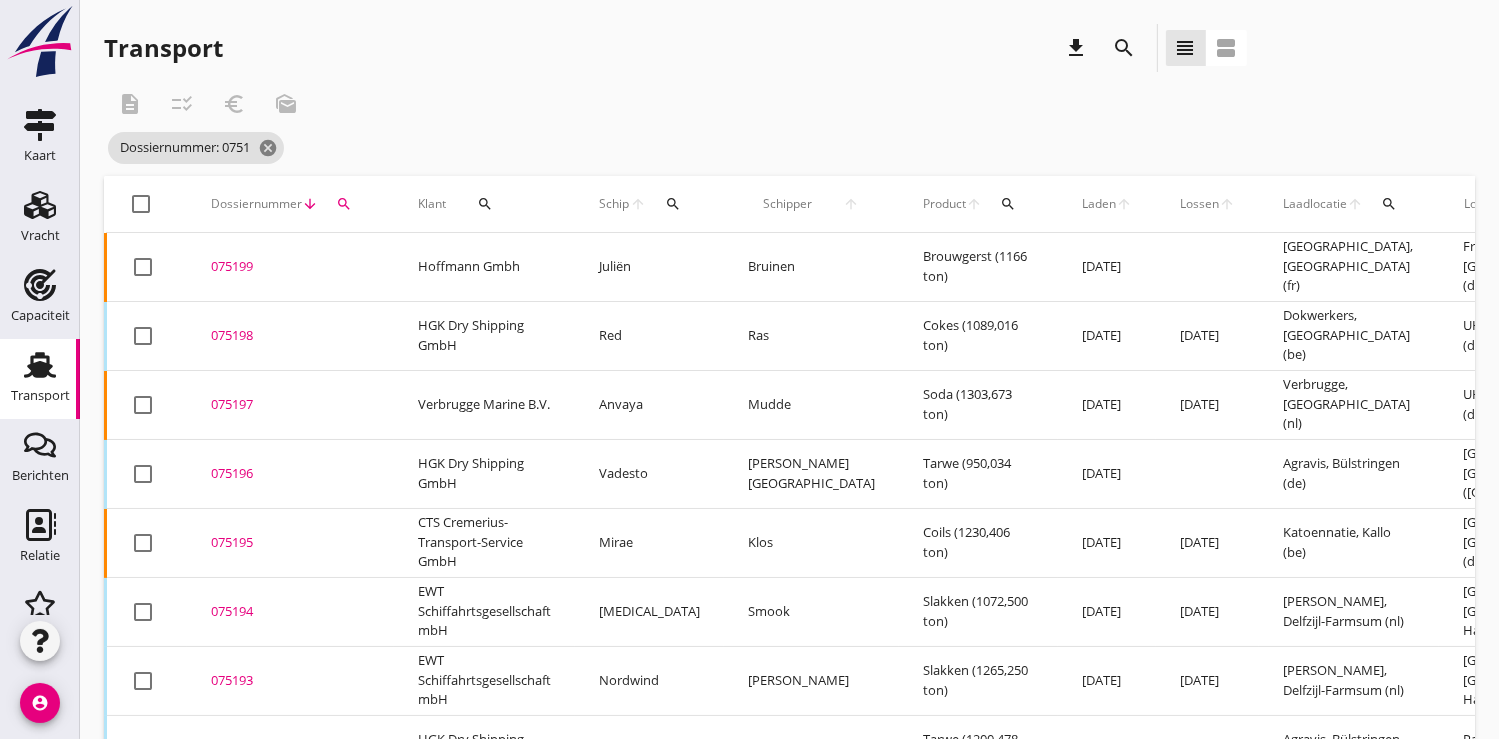 click on "search" at bounding box center (344, 204) 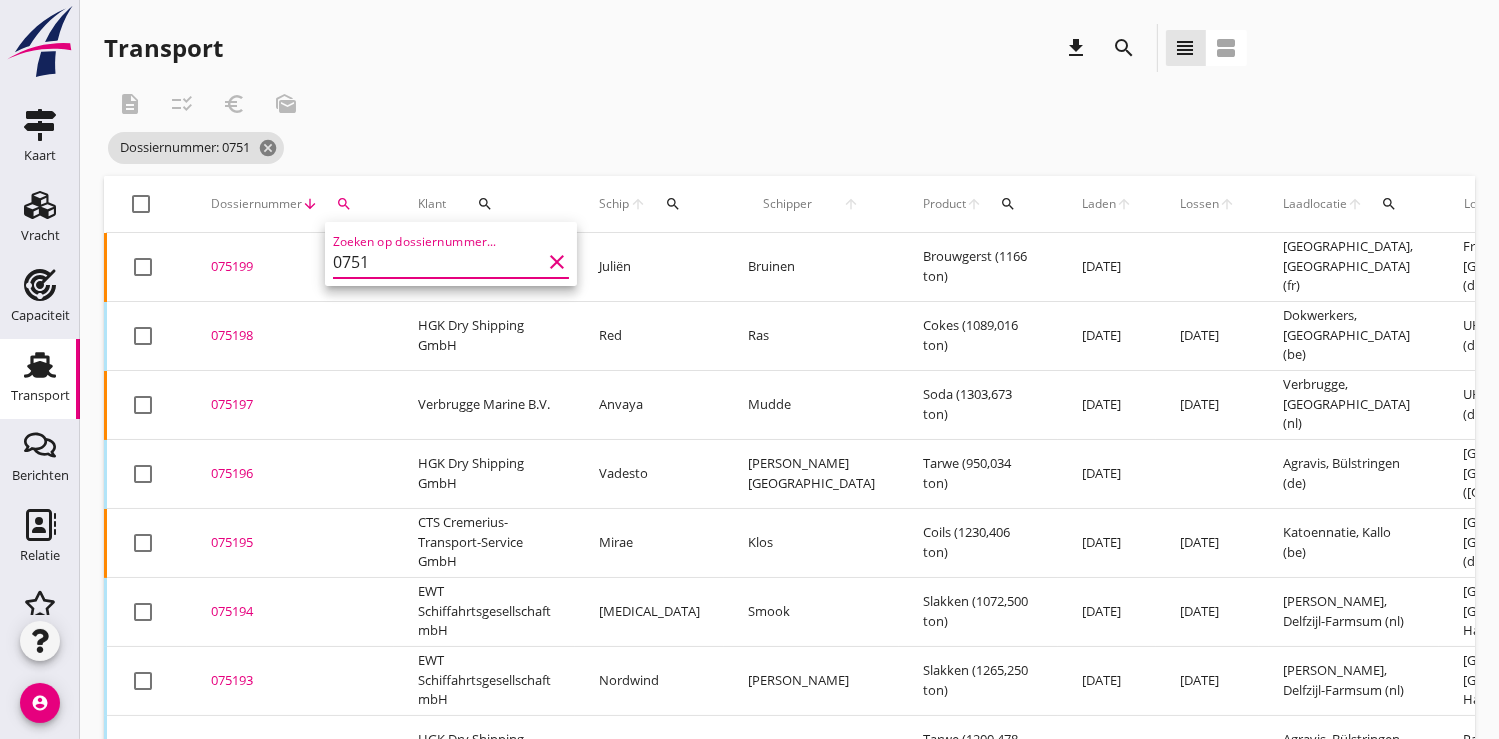 click on "0751" at bounding box center [437, 262] 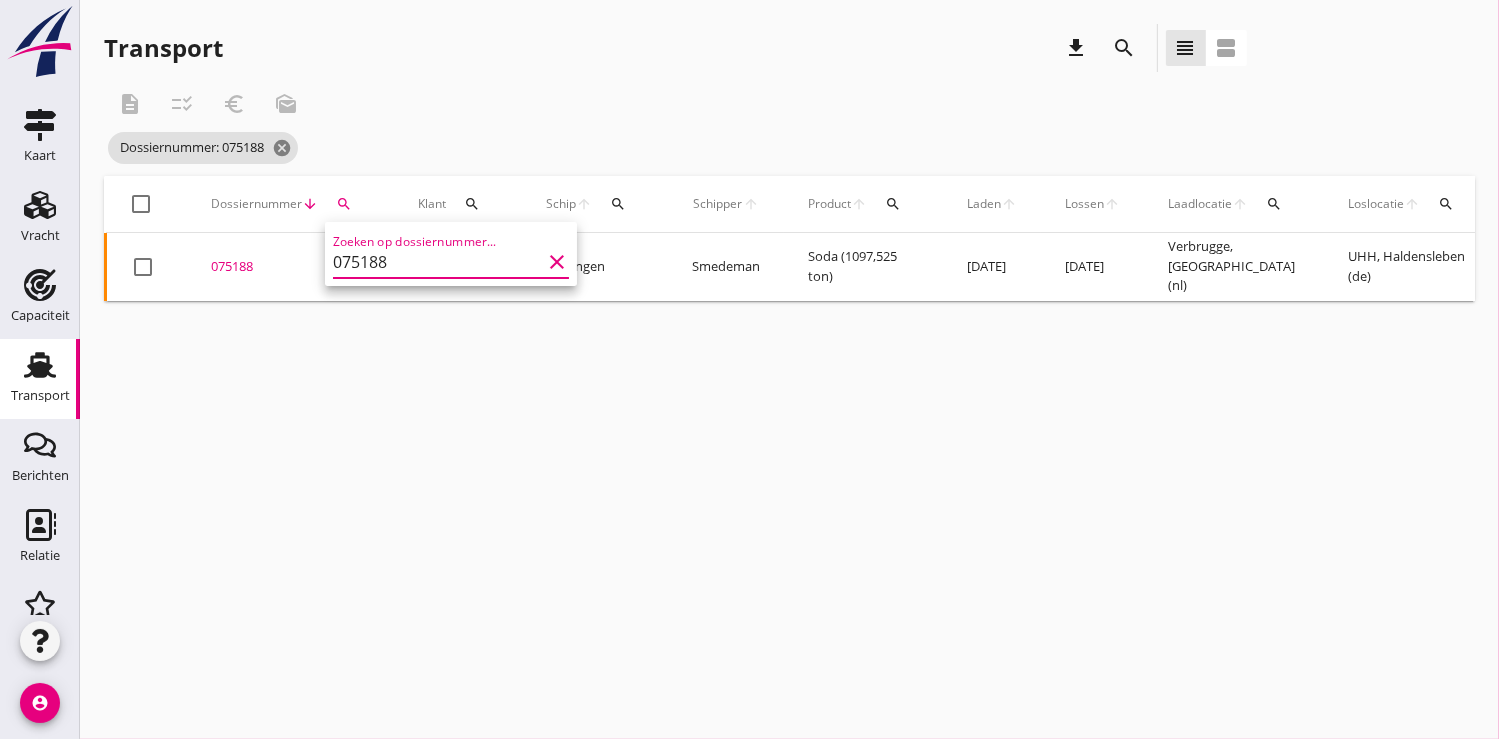 type on "075188" 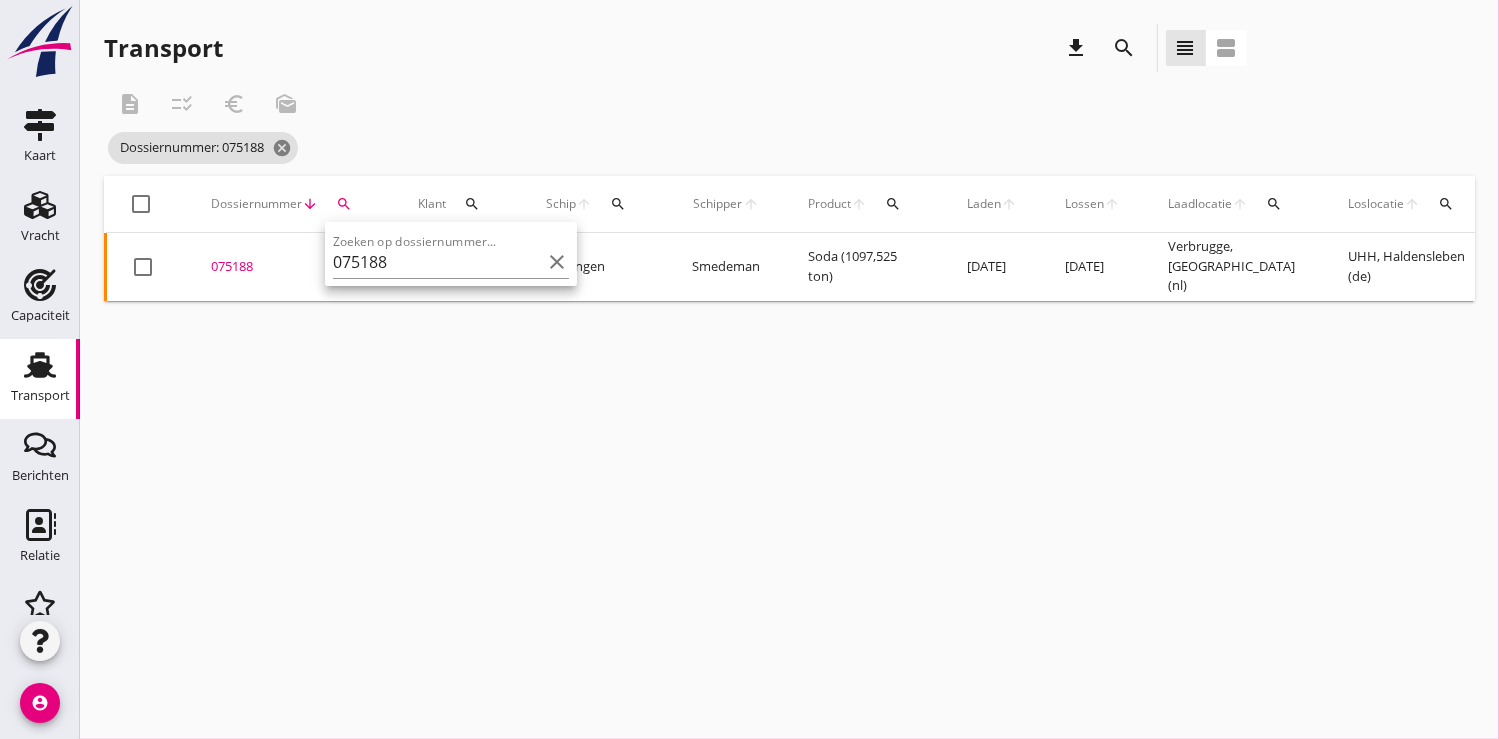 click on "075188" at bounding box center [290, 267] 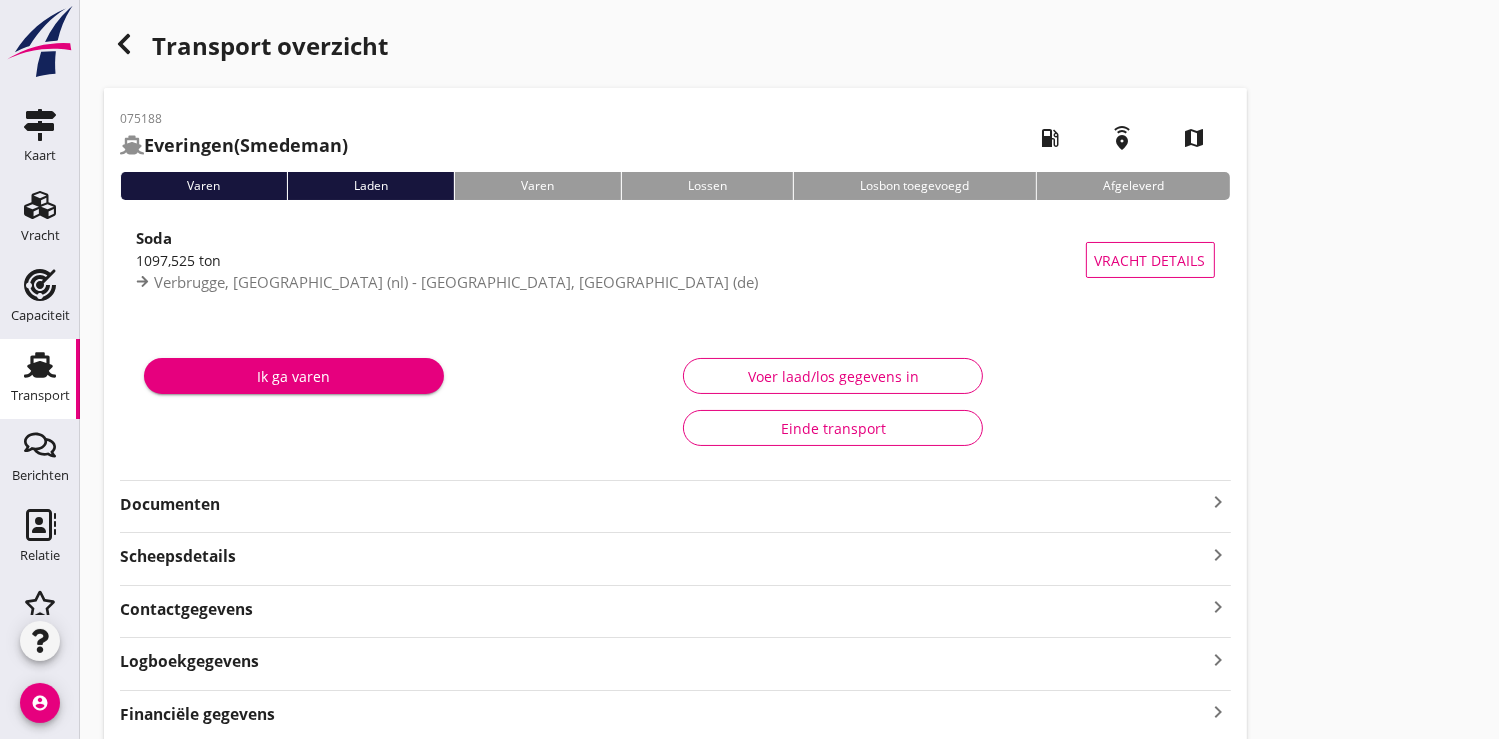 click on "Documenten" at bounding box center [663, 504] 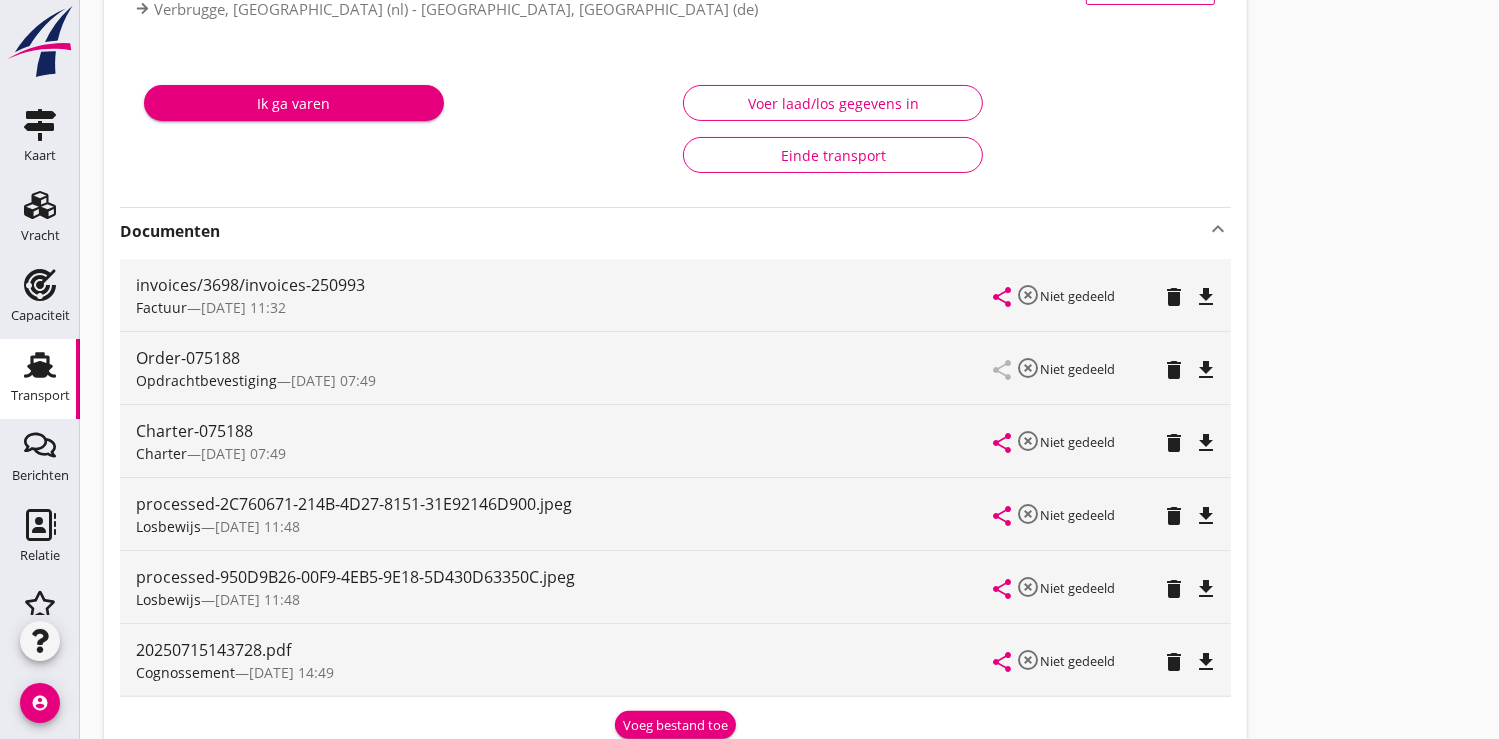 scroll, scrollTop: 333, scrollLeft: 0, axis: vertical 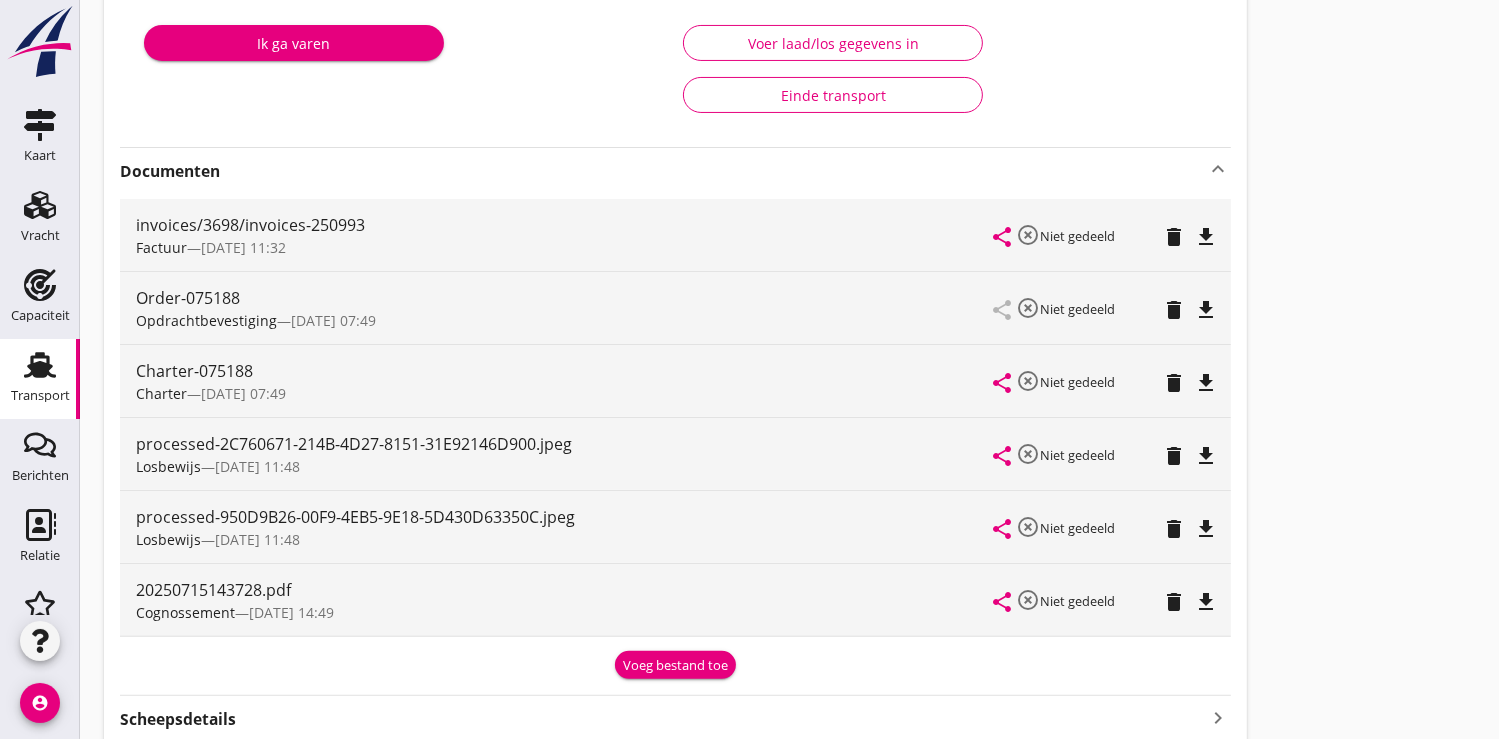 click on "file_download" at bounding box center (1207, 456) 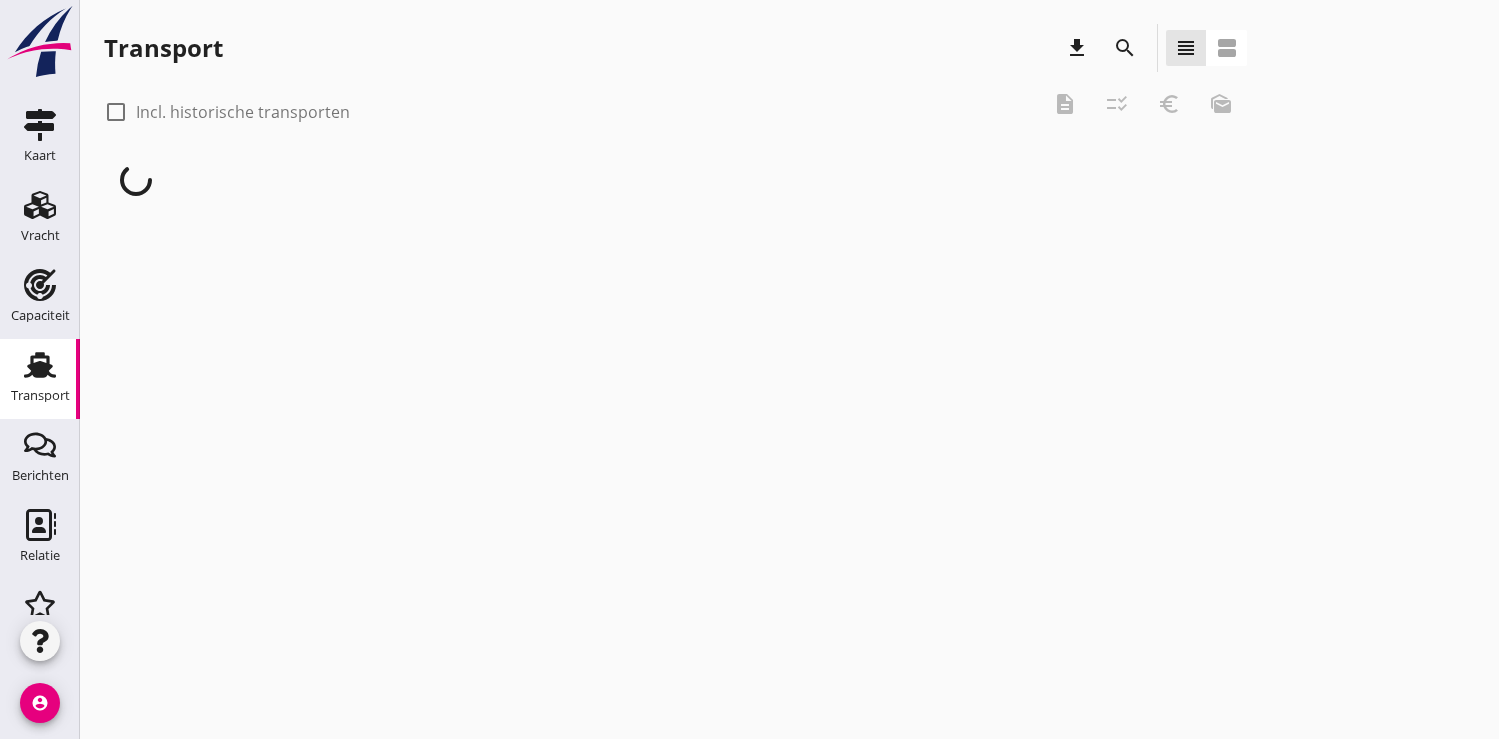 scroll, scrollTop: 0, scrollLeft: 0, axis: both 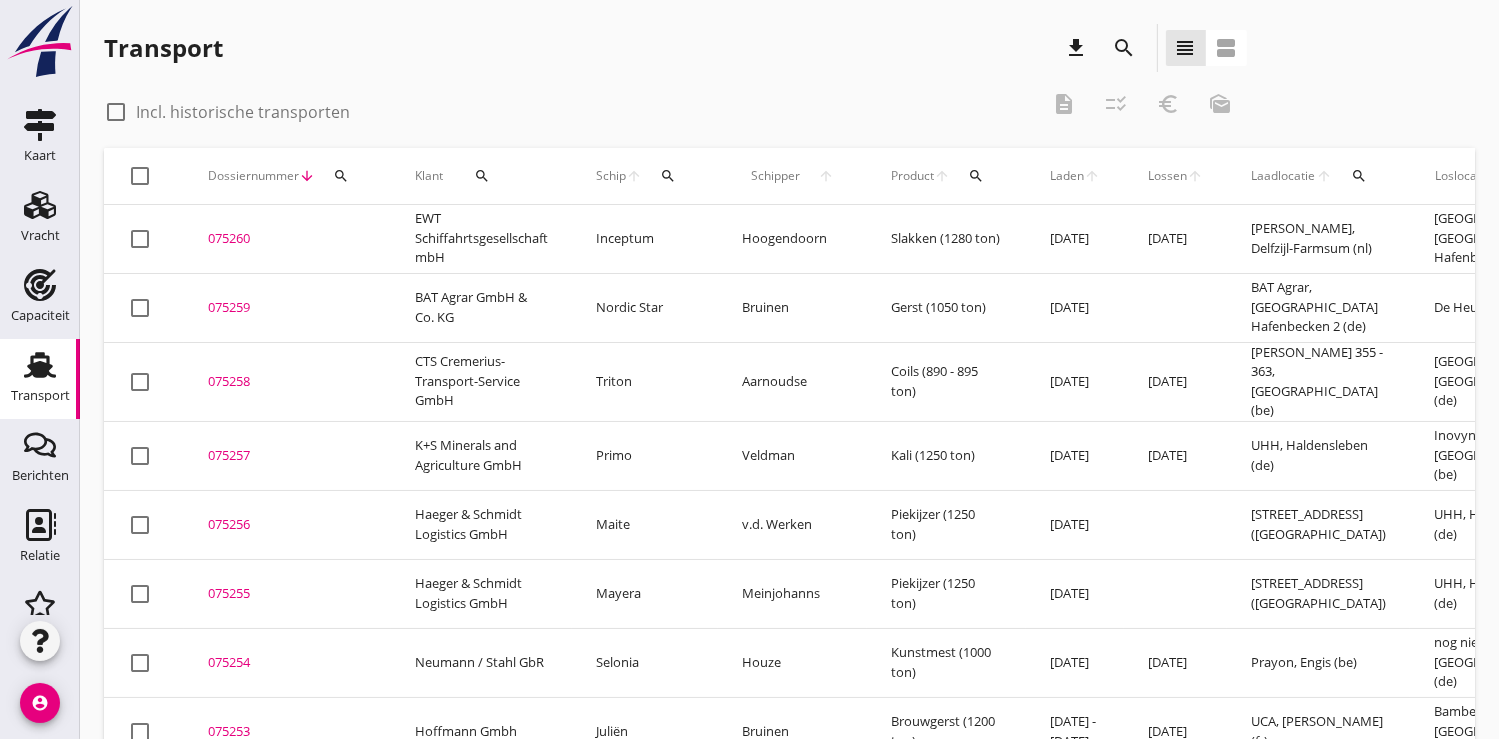 click on "075255" at bounding box center (287, 594) 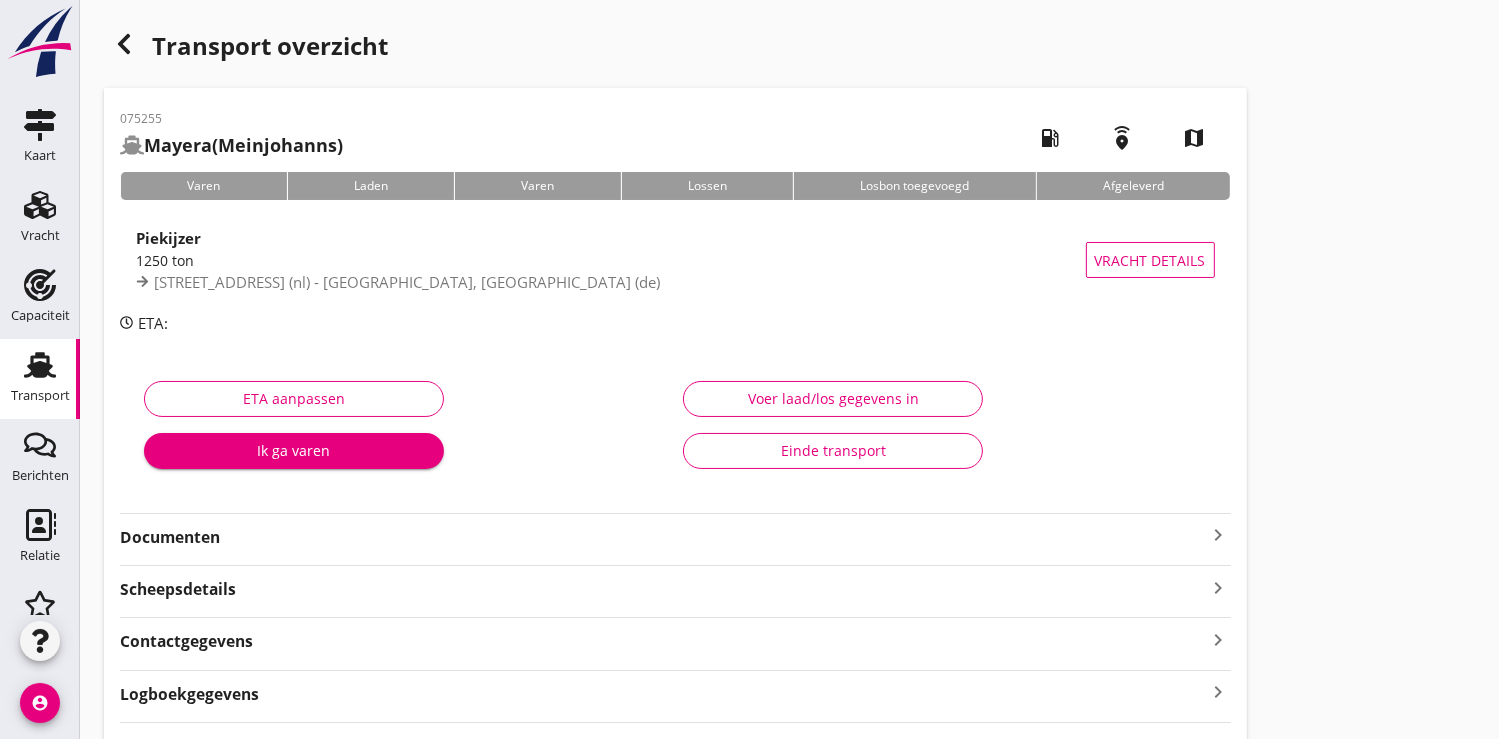 click 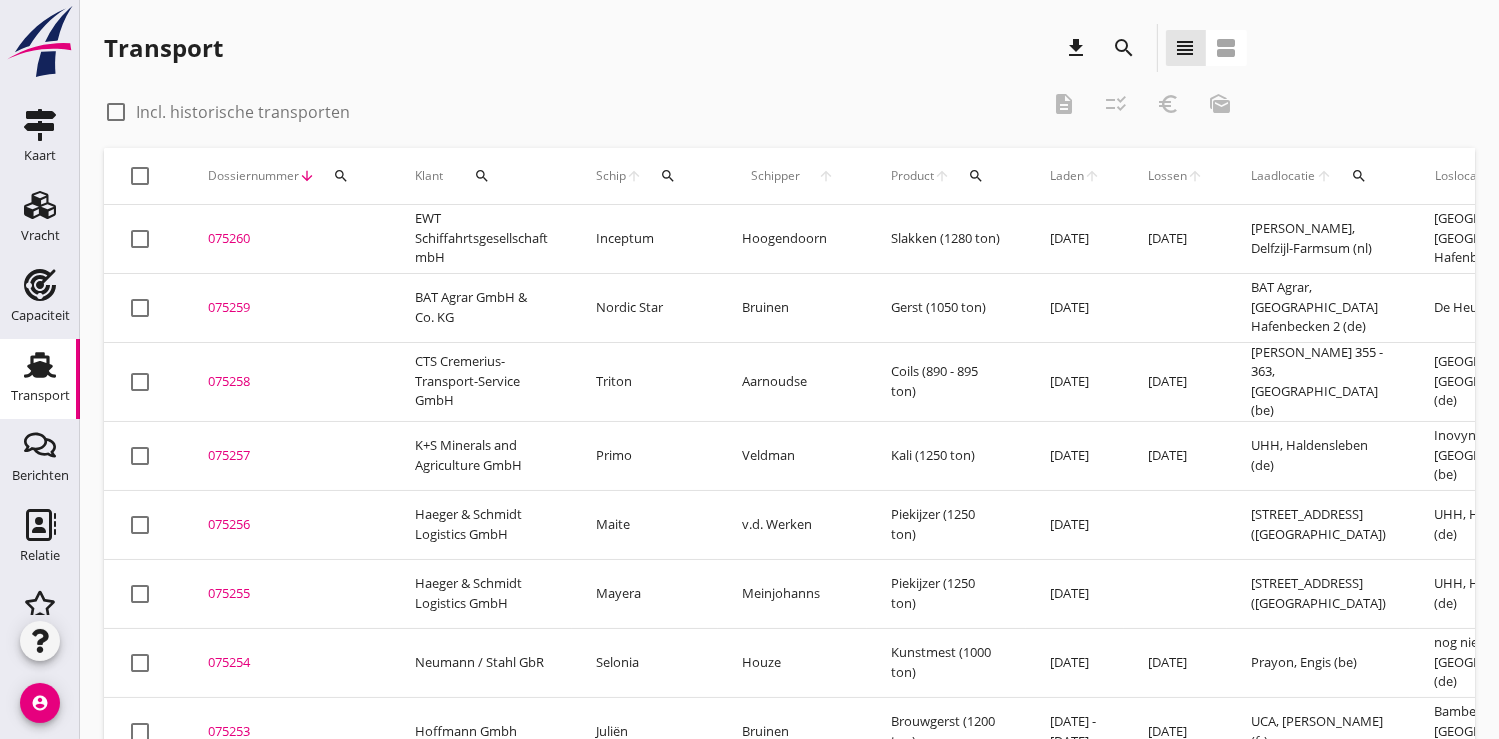 click on "search" at bounding box center [341, 176] 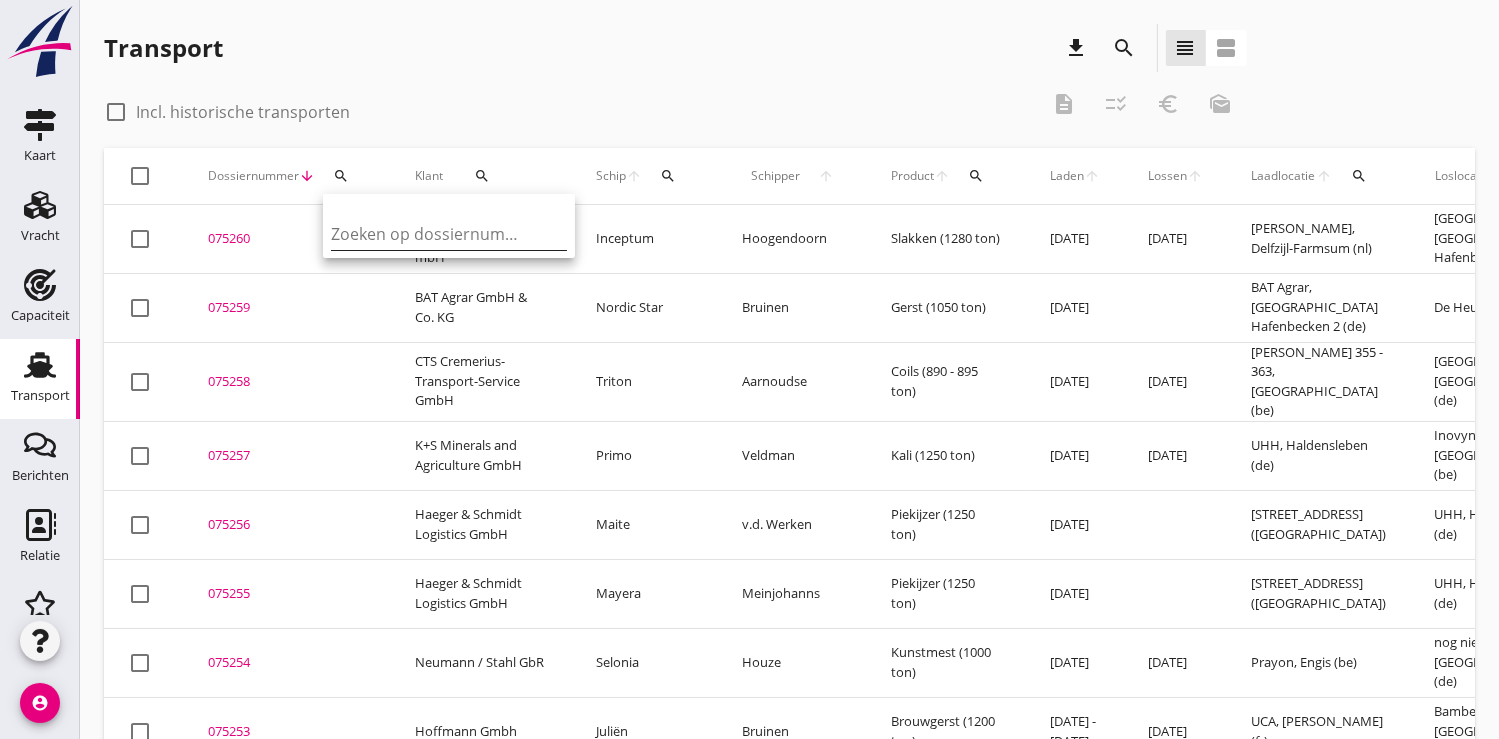 click at bounding box center (435, 234) 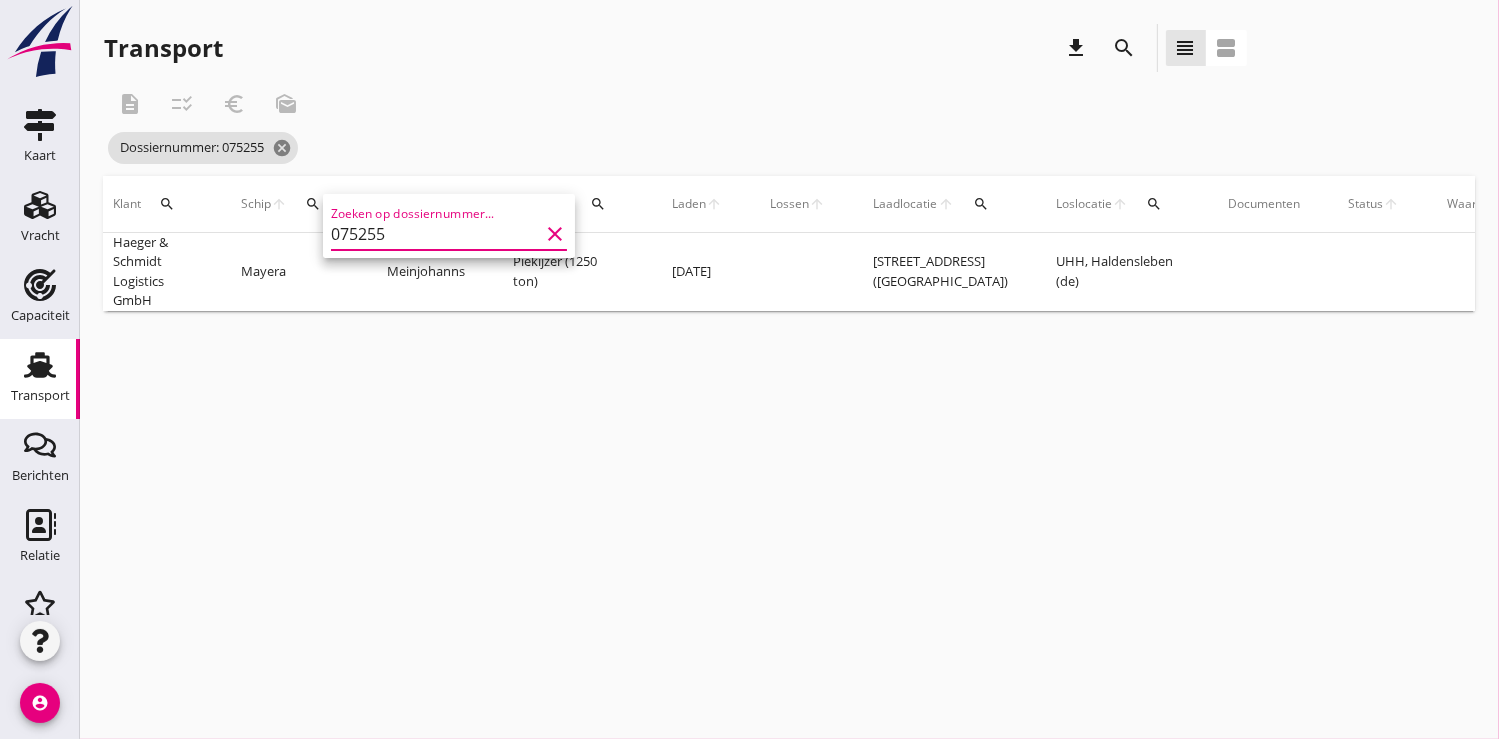 scroll, scrollTop: 0, scrollLeft: 454, axis: horizontal 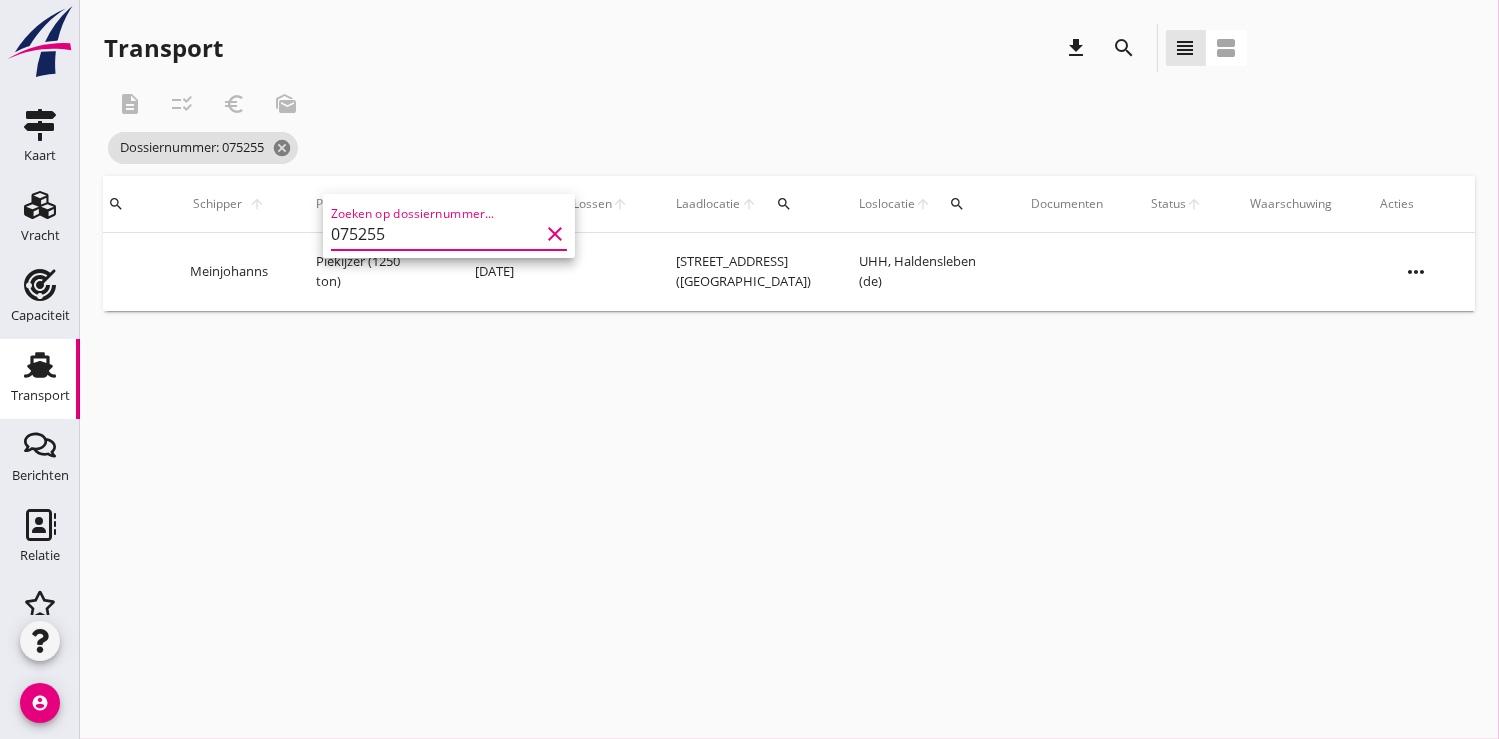 type on "075255" 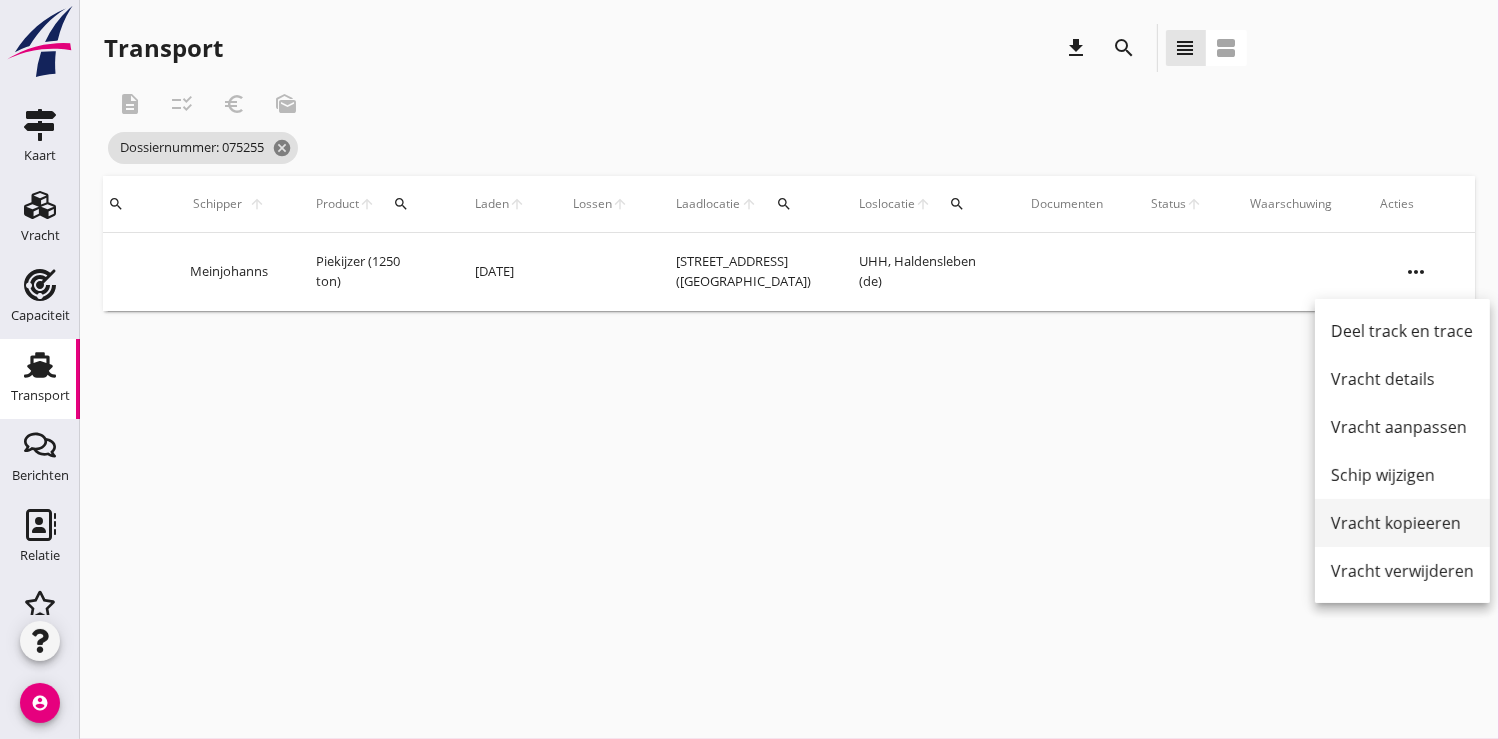 click on "Vracht kopieeren" at bounding box center [1402, 523] 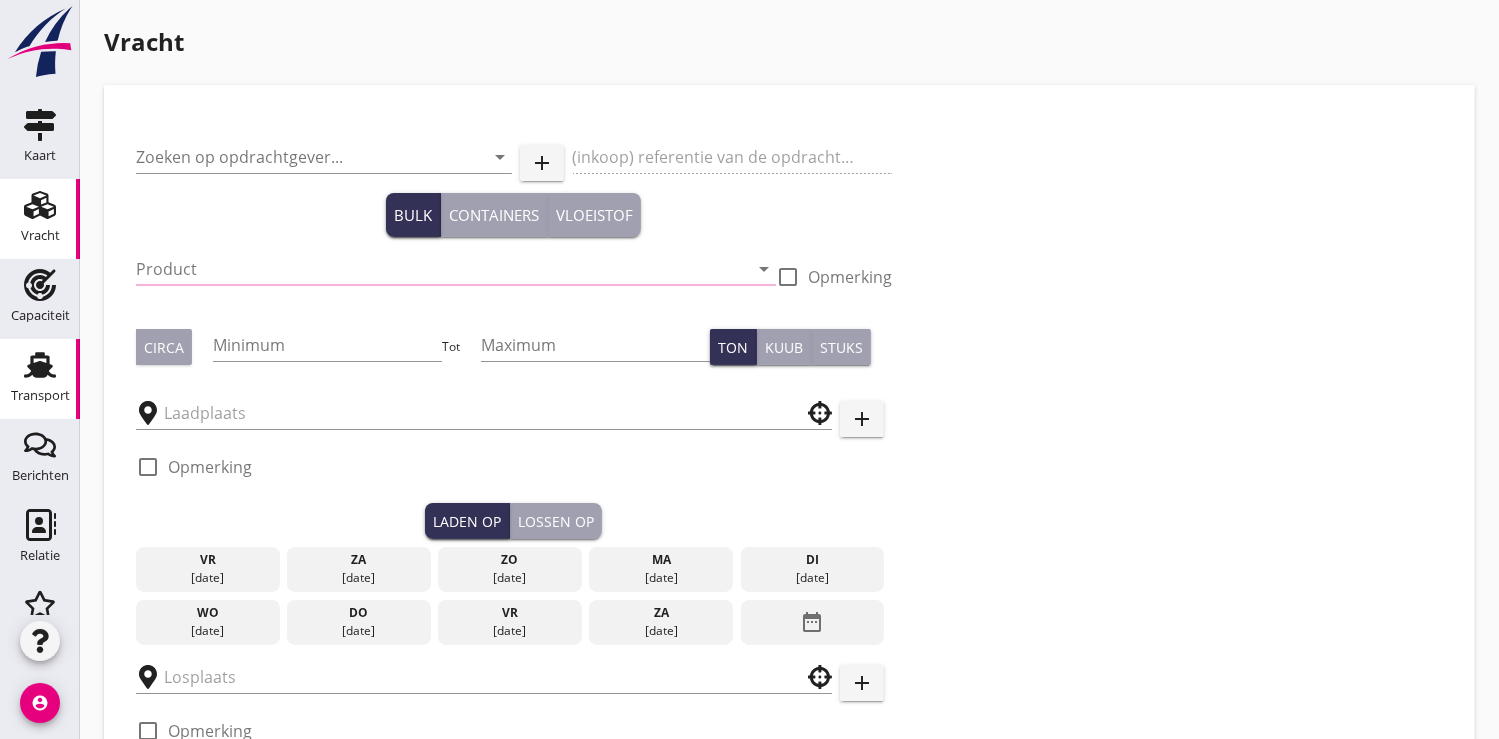 type on "Haeger & Schmidt Logistics GmbH" 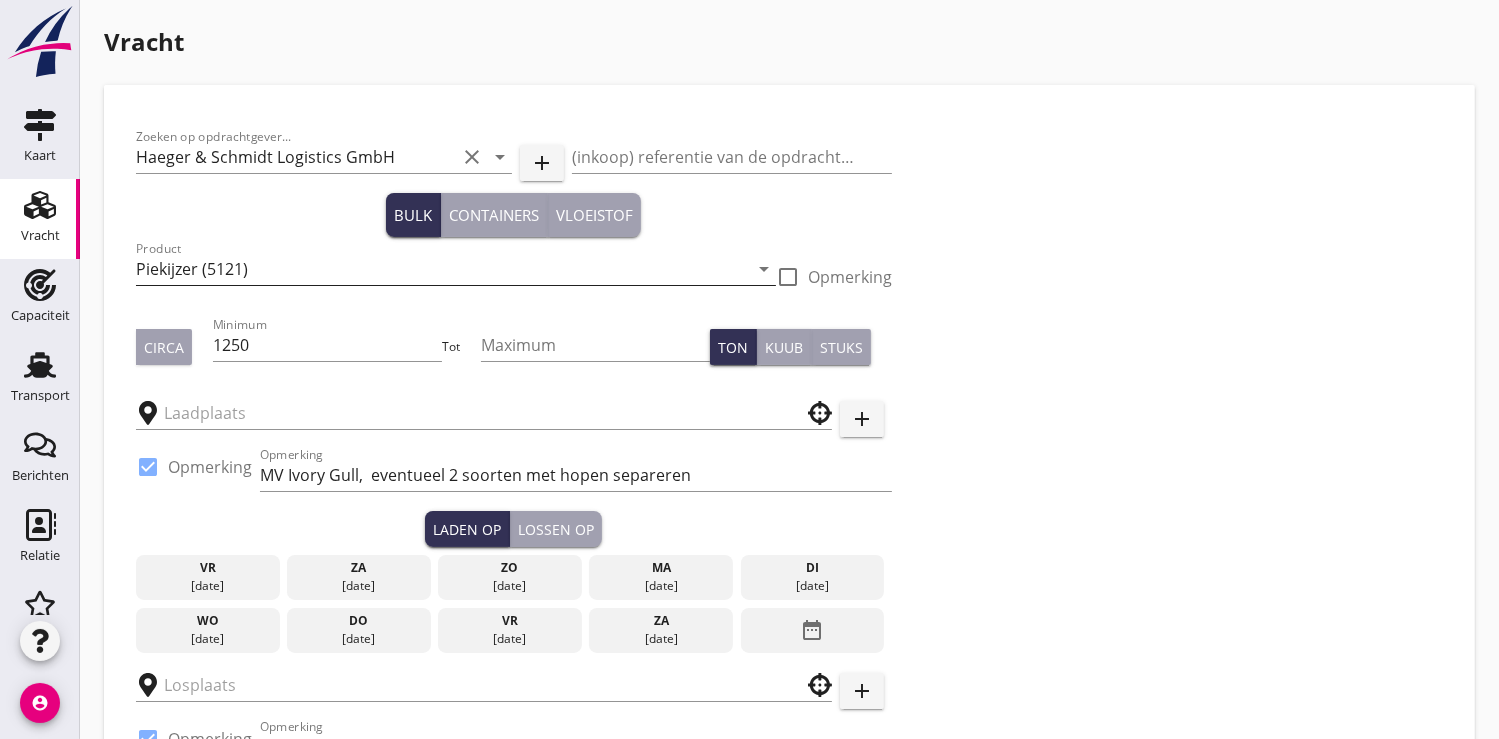 type on "Waalhaven boei 27" 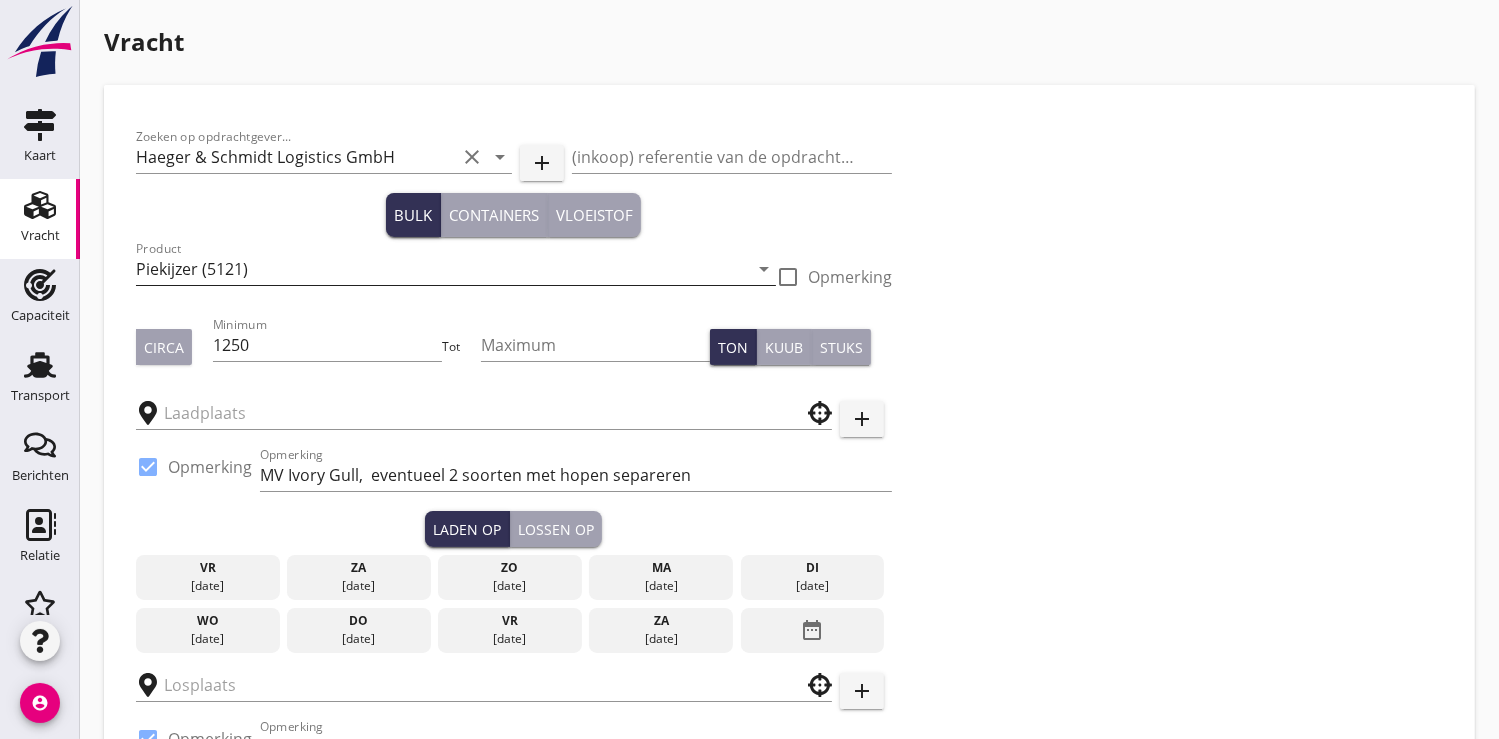 type on "UHH" 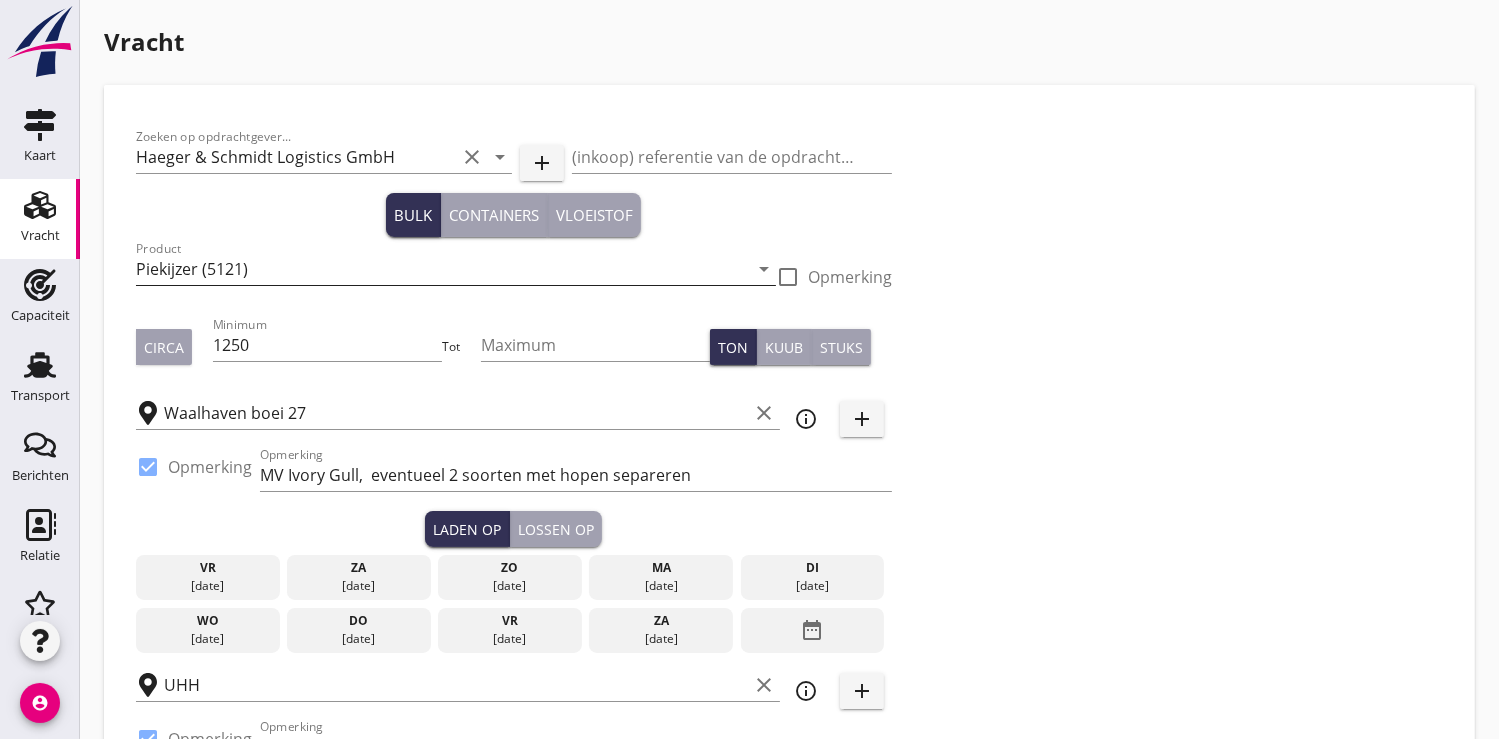 type on "13" 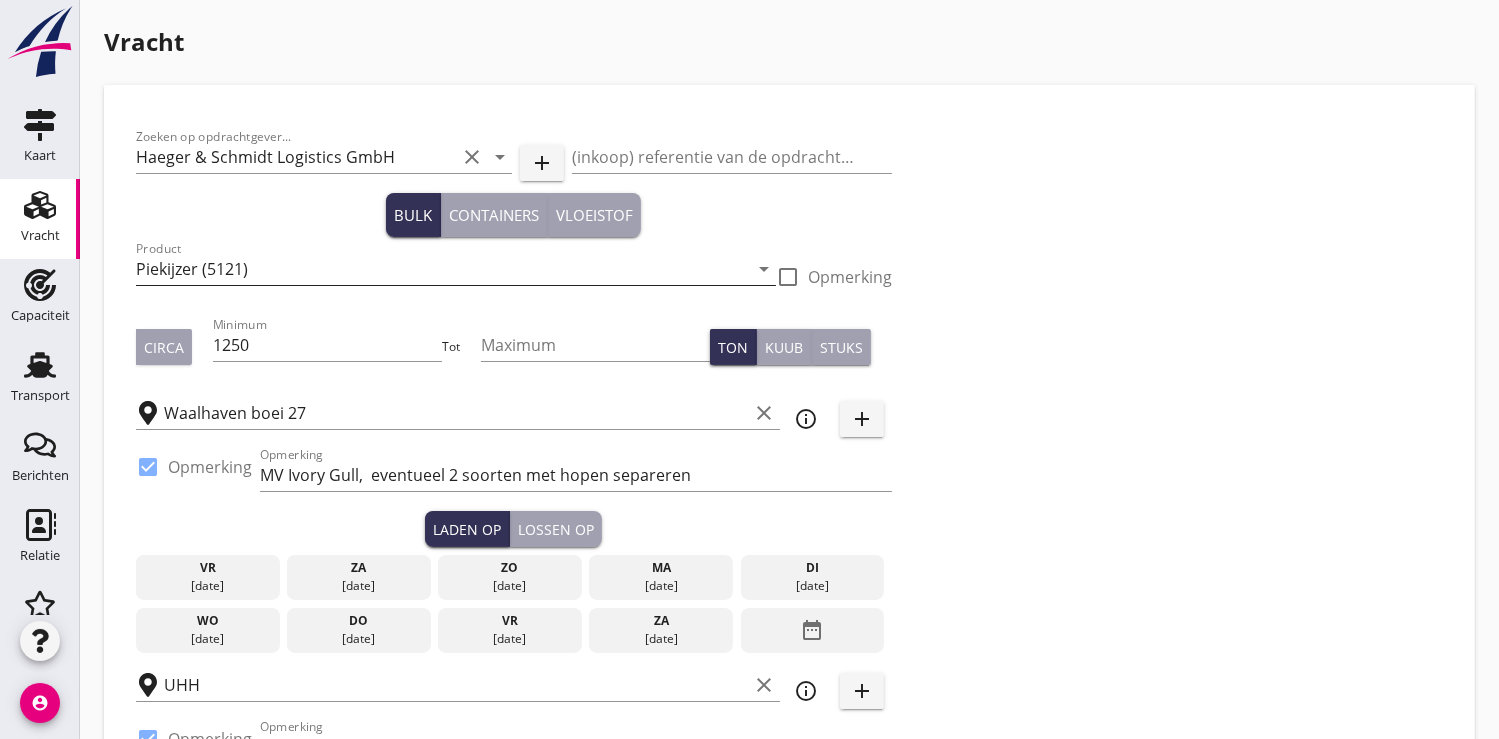 checkbox on "false" 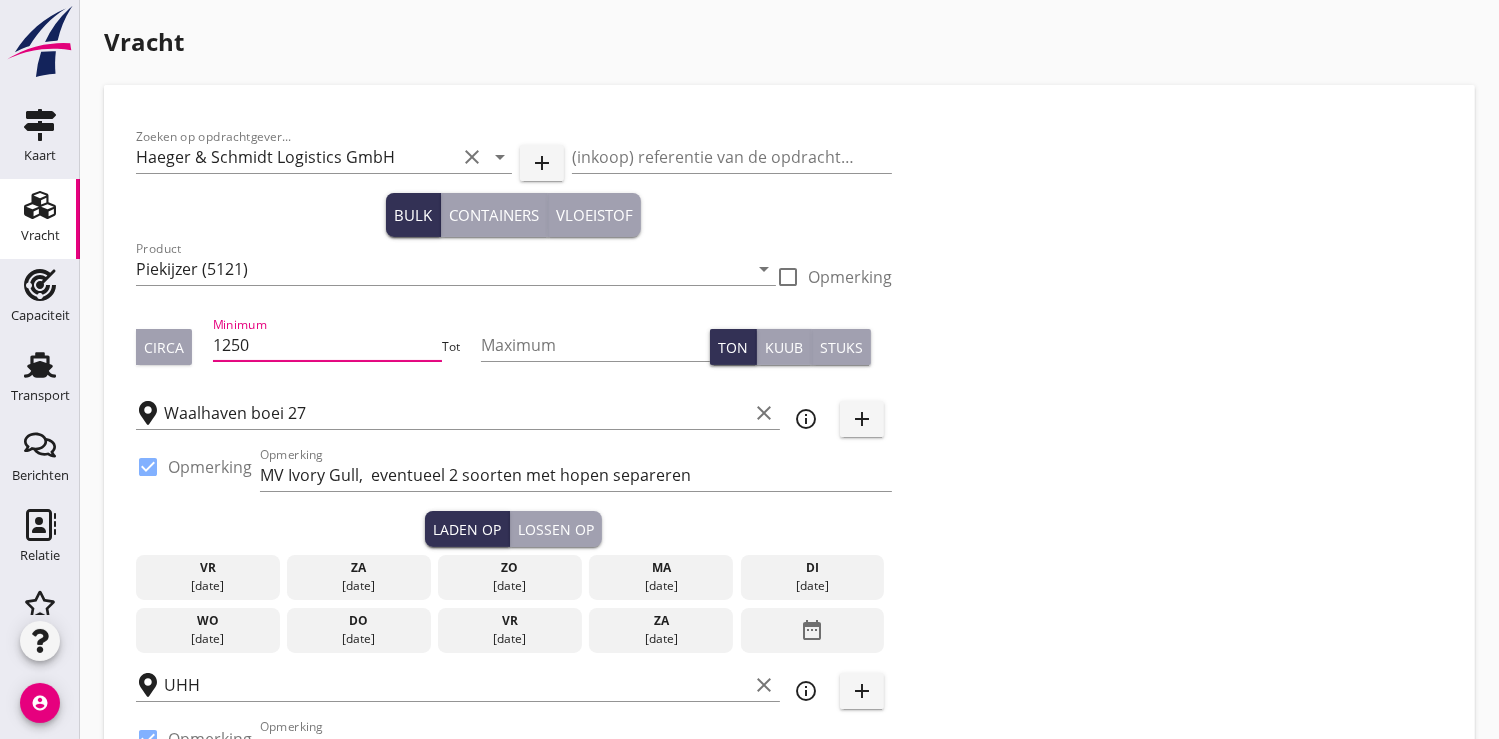 drag, startPoint x: 260, startPoint y: 340, endPoint x: 216, endPoint y: 341, distance: 44.011364 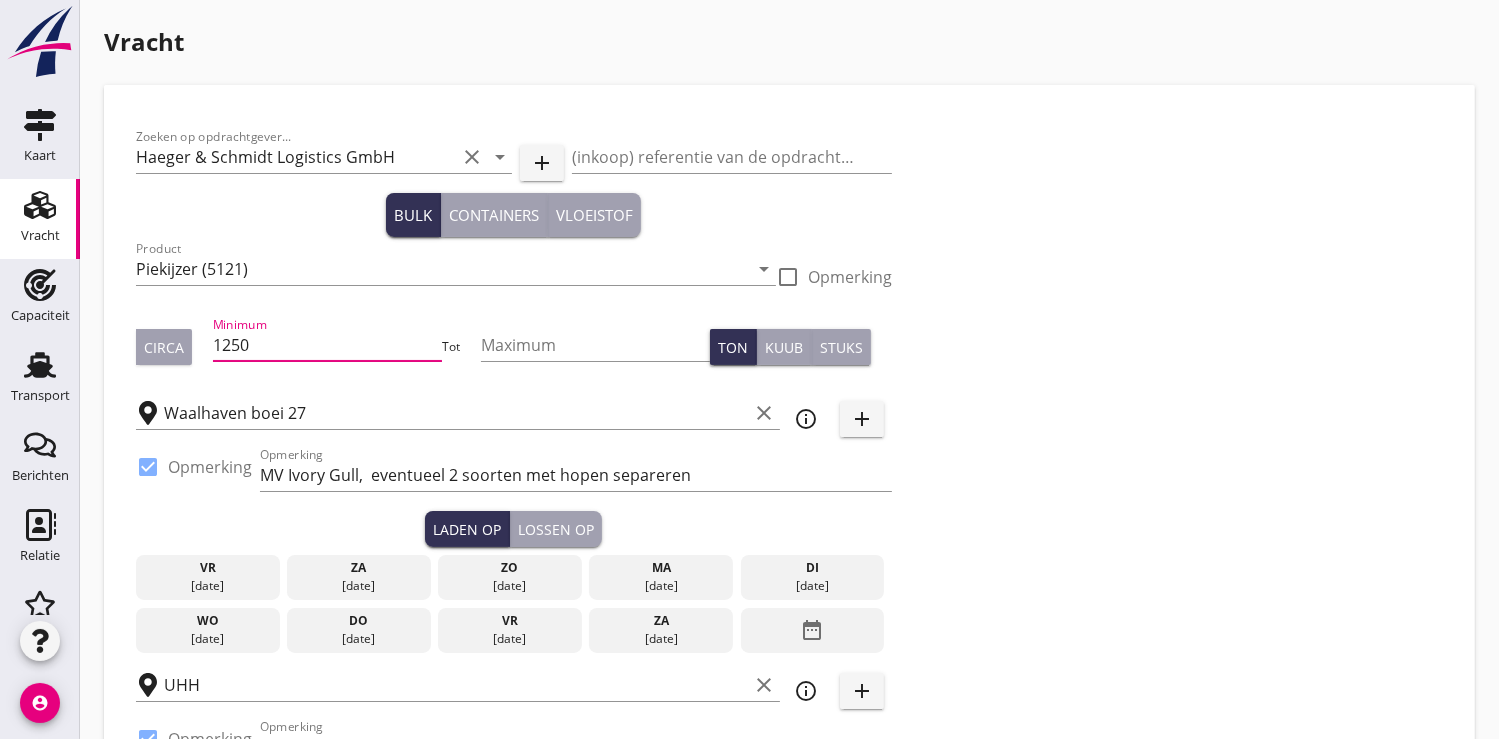 click on "Circa  Minimum 1250  Tot  Maximum  Ton   Kuub   Stuks" at bounding box center (514, 347) 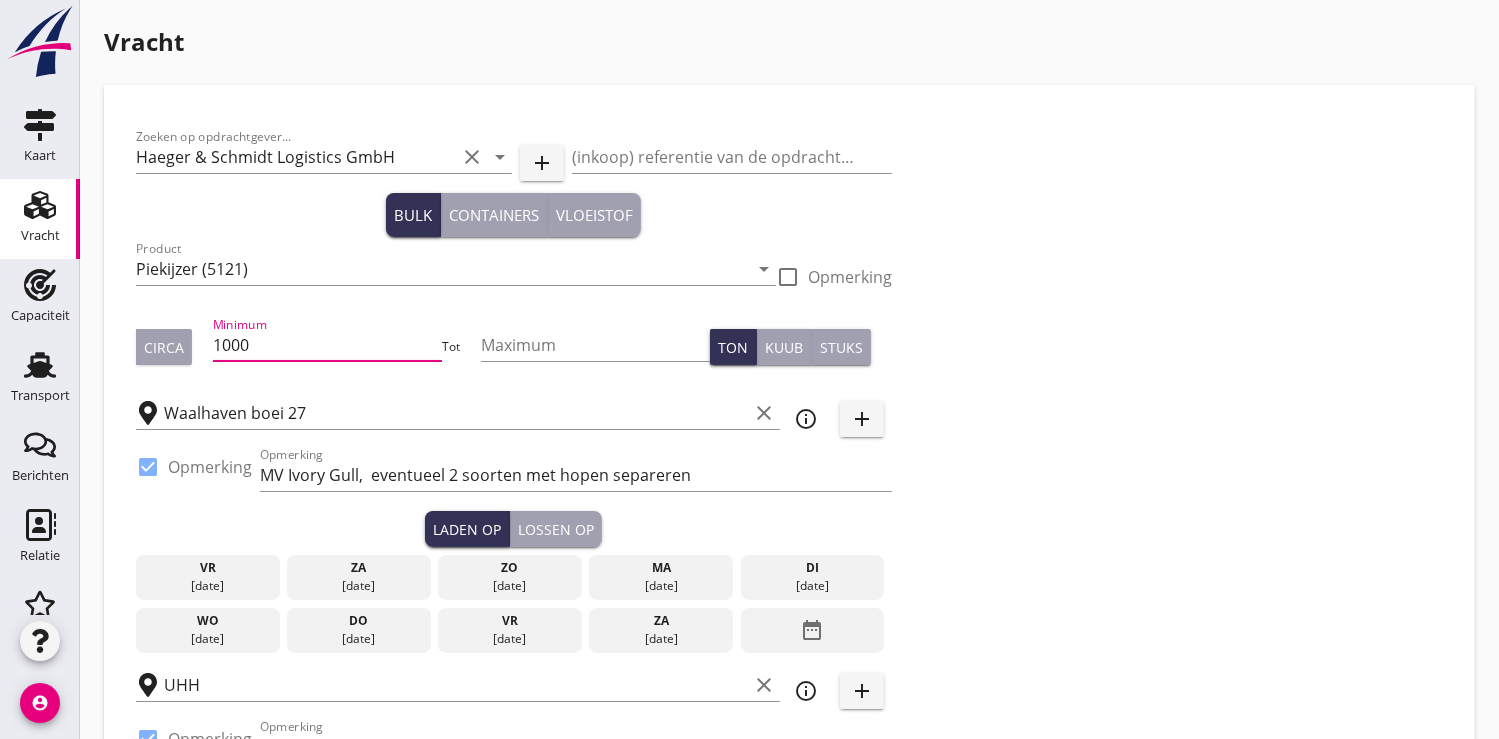 type on "1000" 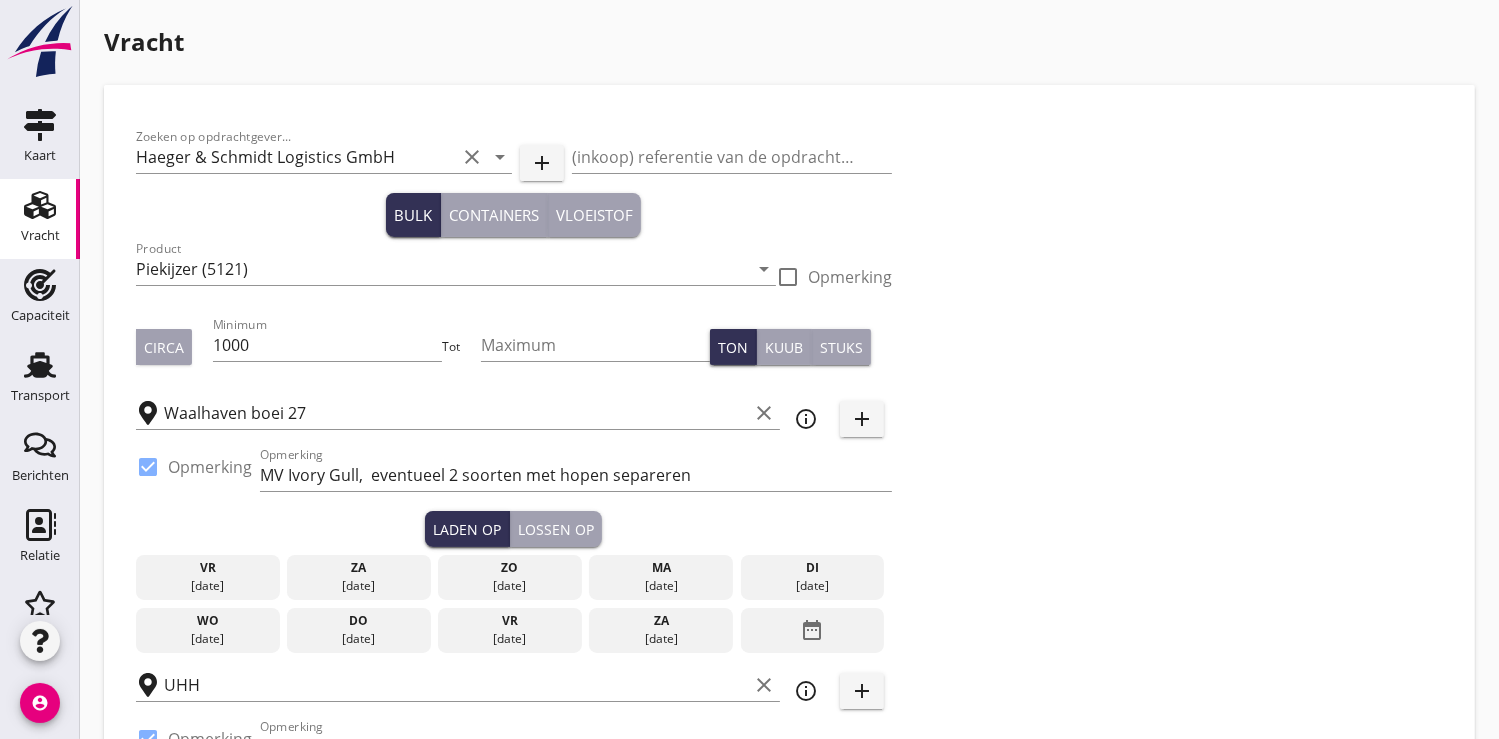 click on "[DATE]" at bounding box center (359, 639) 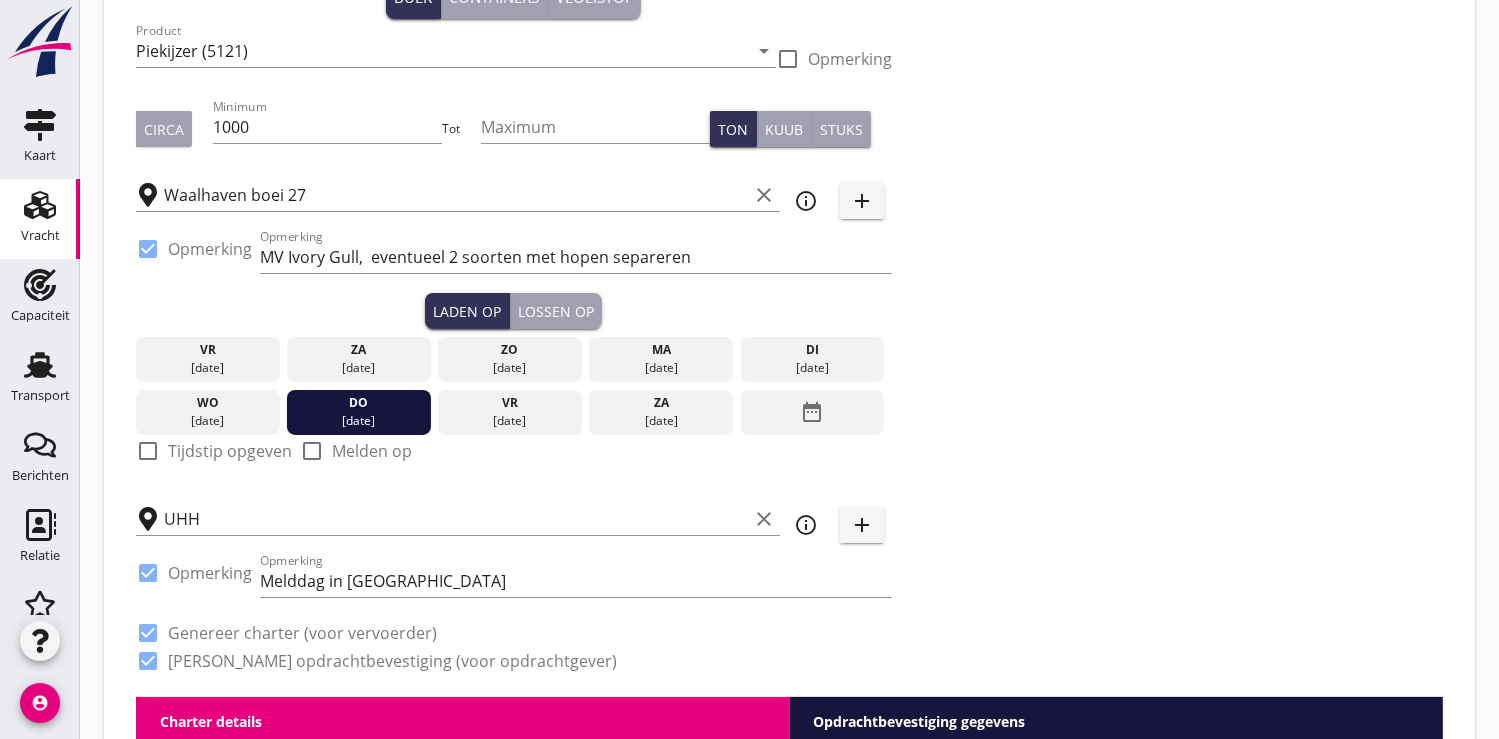 scroll, scrollTop: 222, scrollLeft: 0, axis: vertical 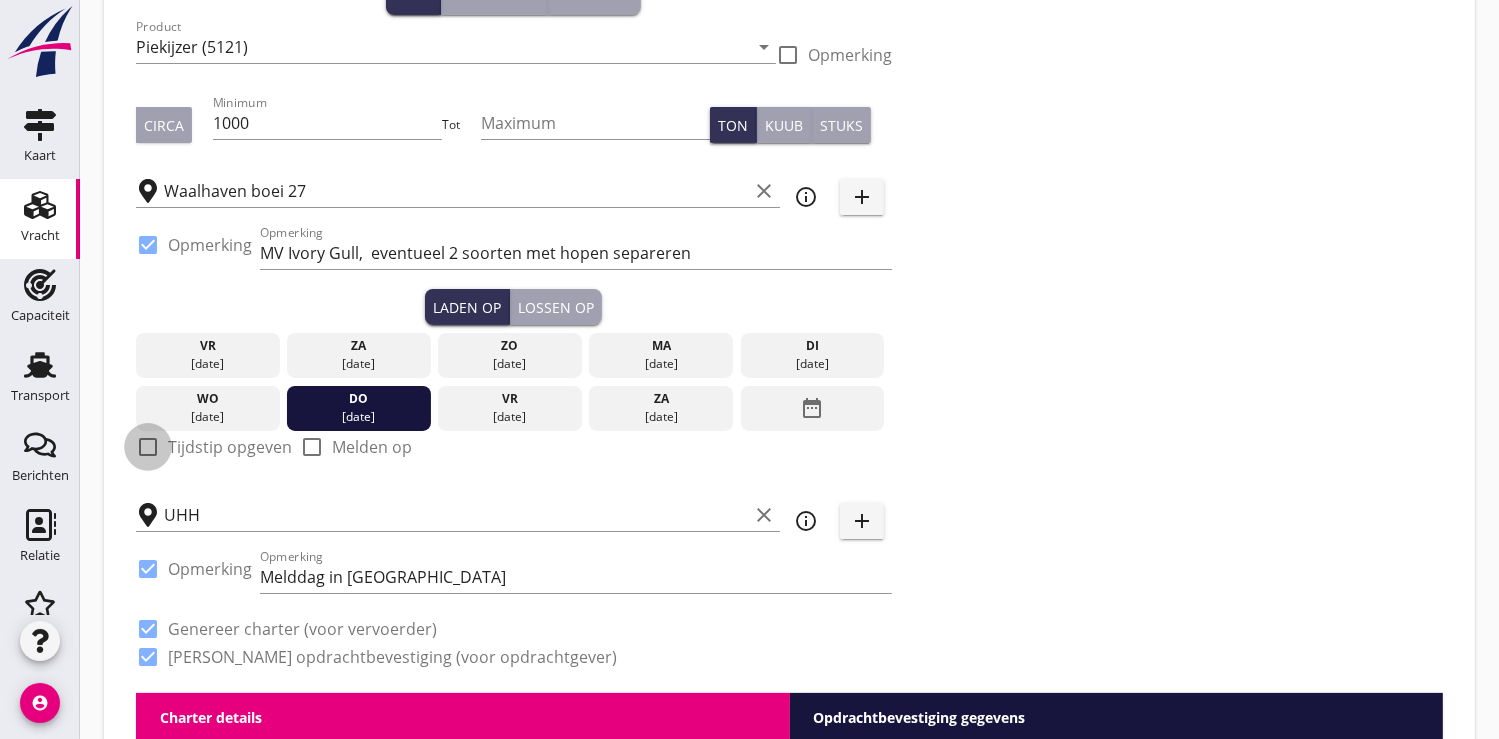 click at bounding box center [148, 447] 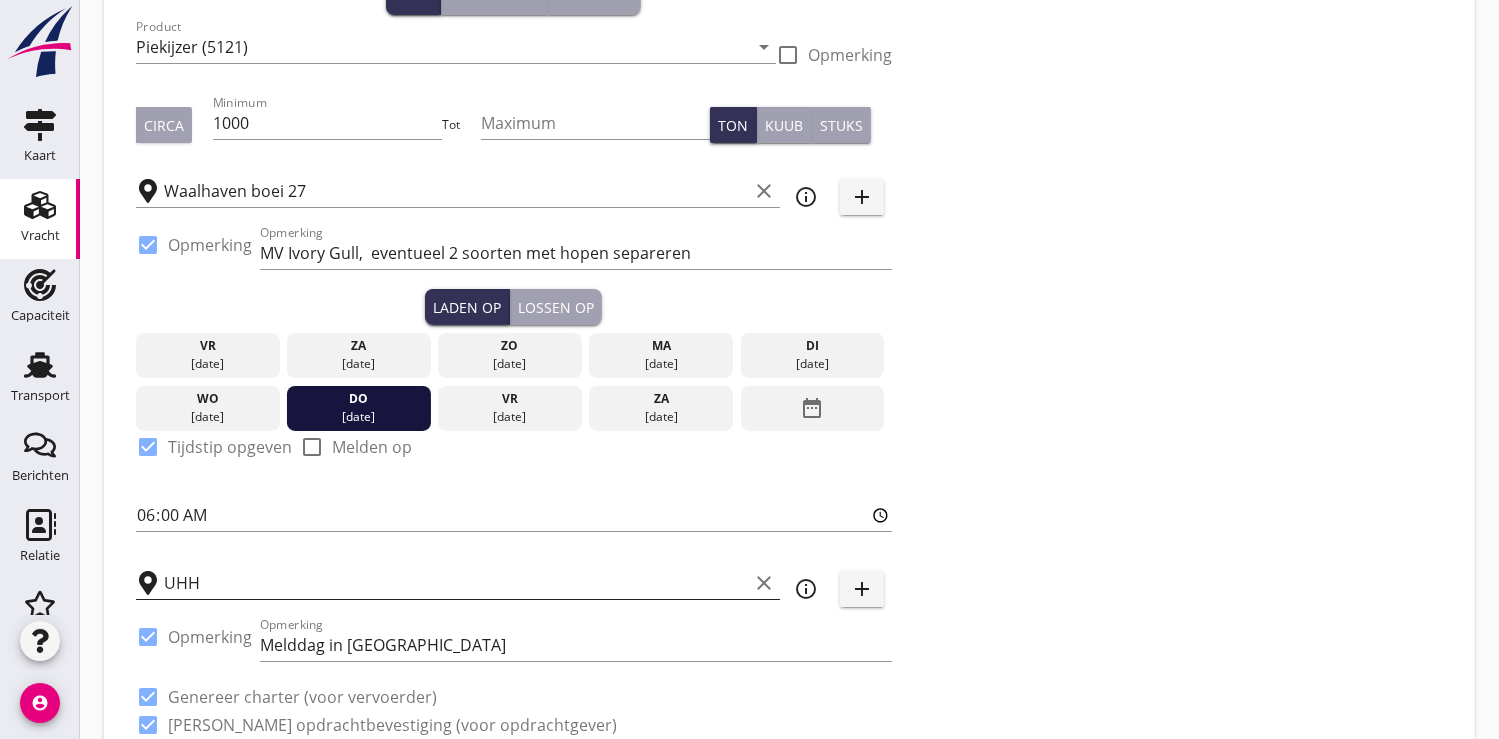 scroll, scrollTop: 0, scrollLeft: 0, axis: both 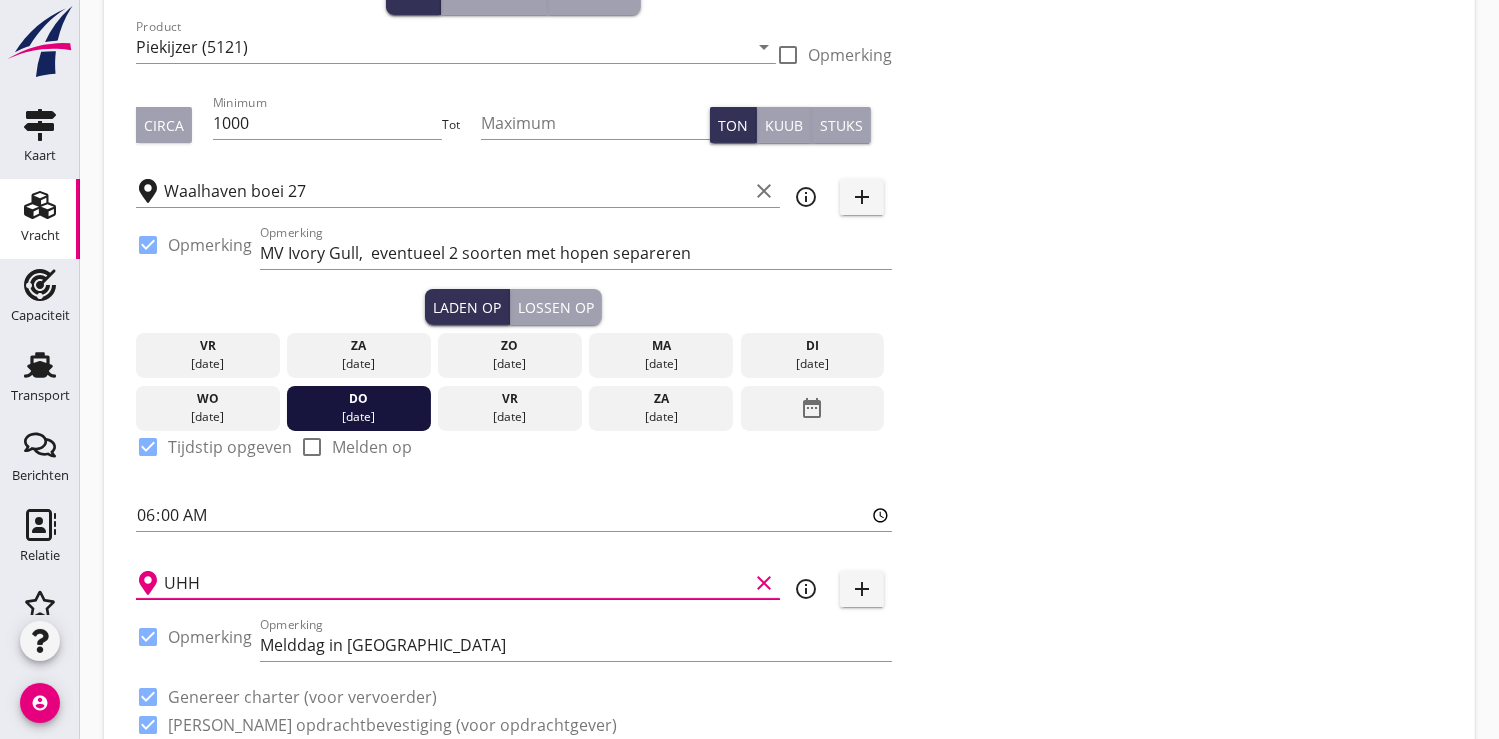 click on "UHH" at bounding box center [456, 583] 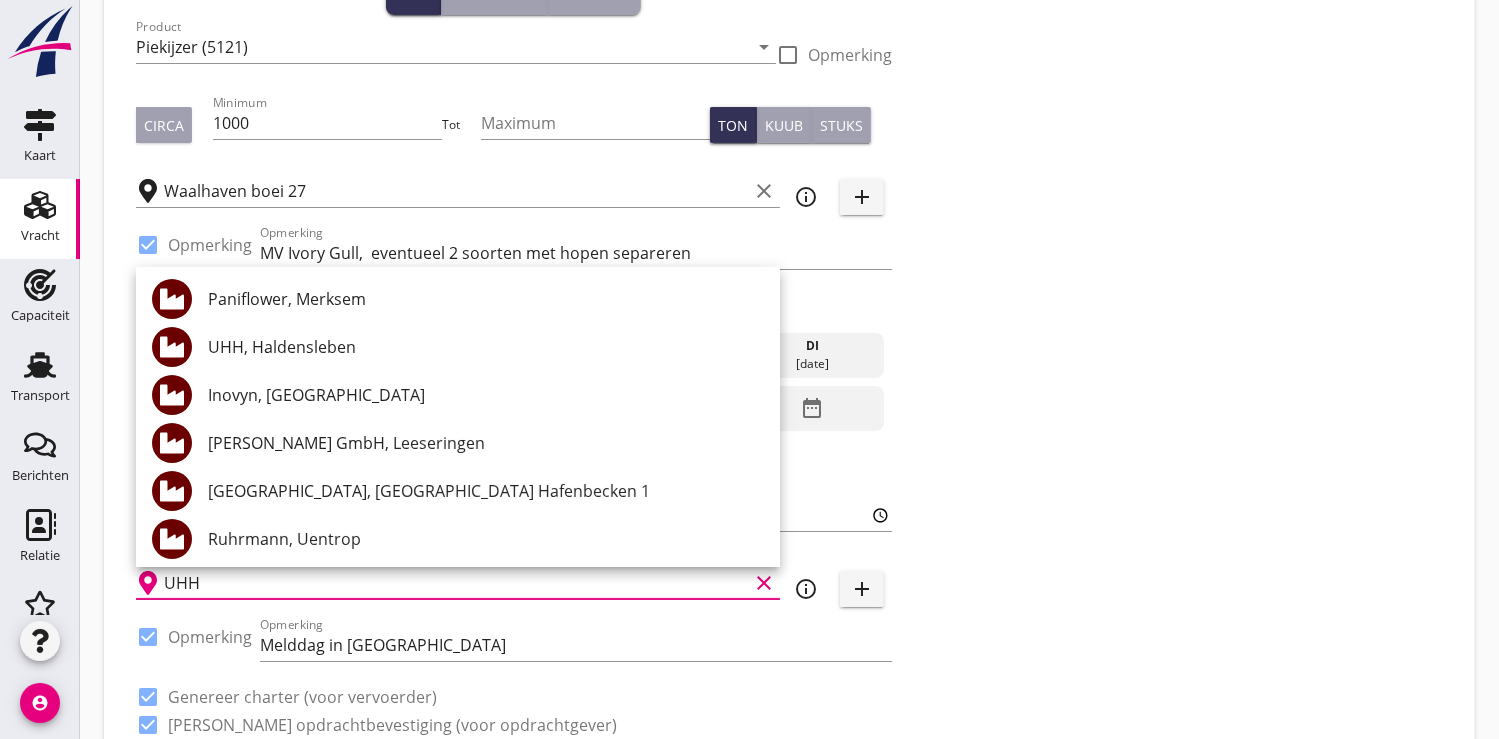 scroll, scrollTop: 0, scrollLeft: 0, axis: both 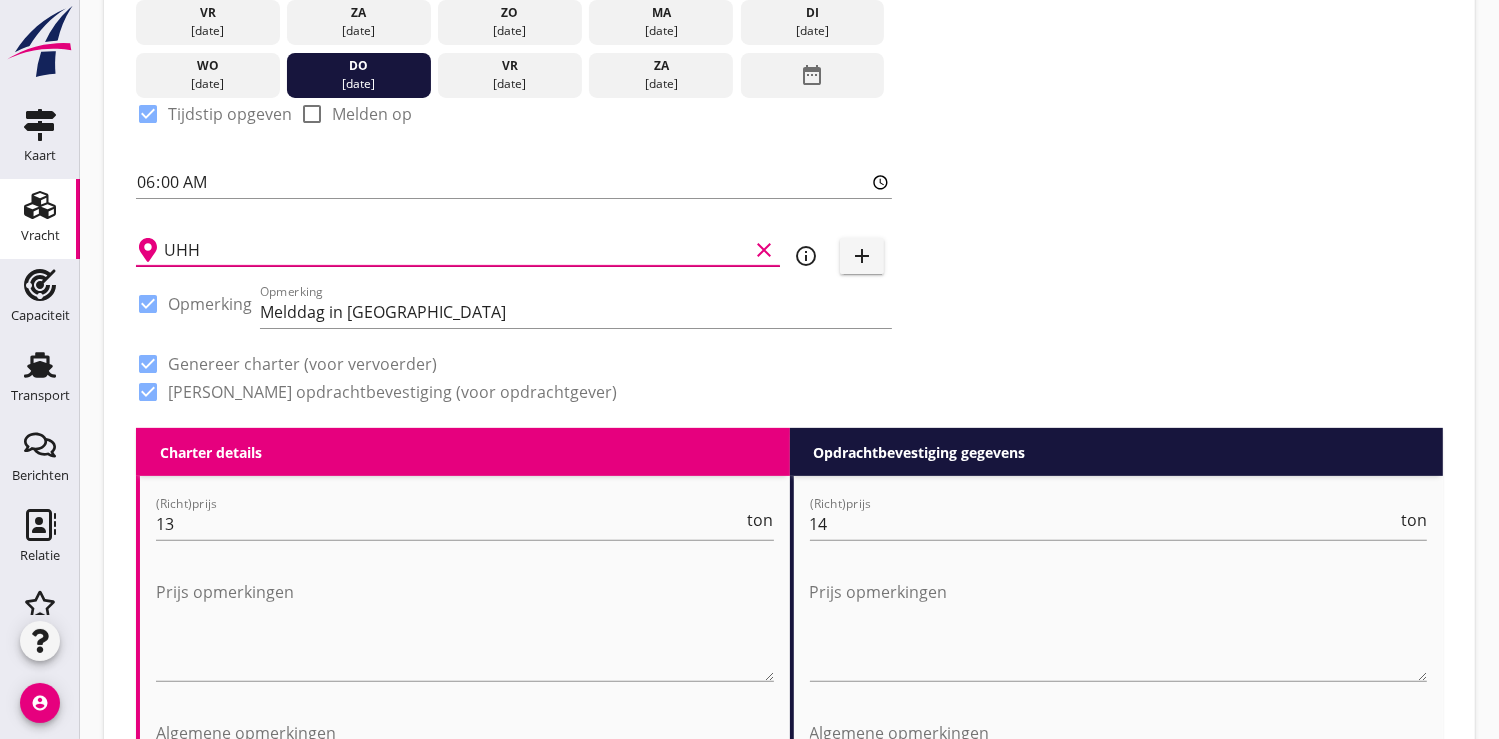 click on "UHH" at bounding box center [456, 250] 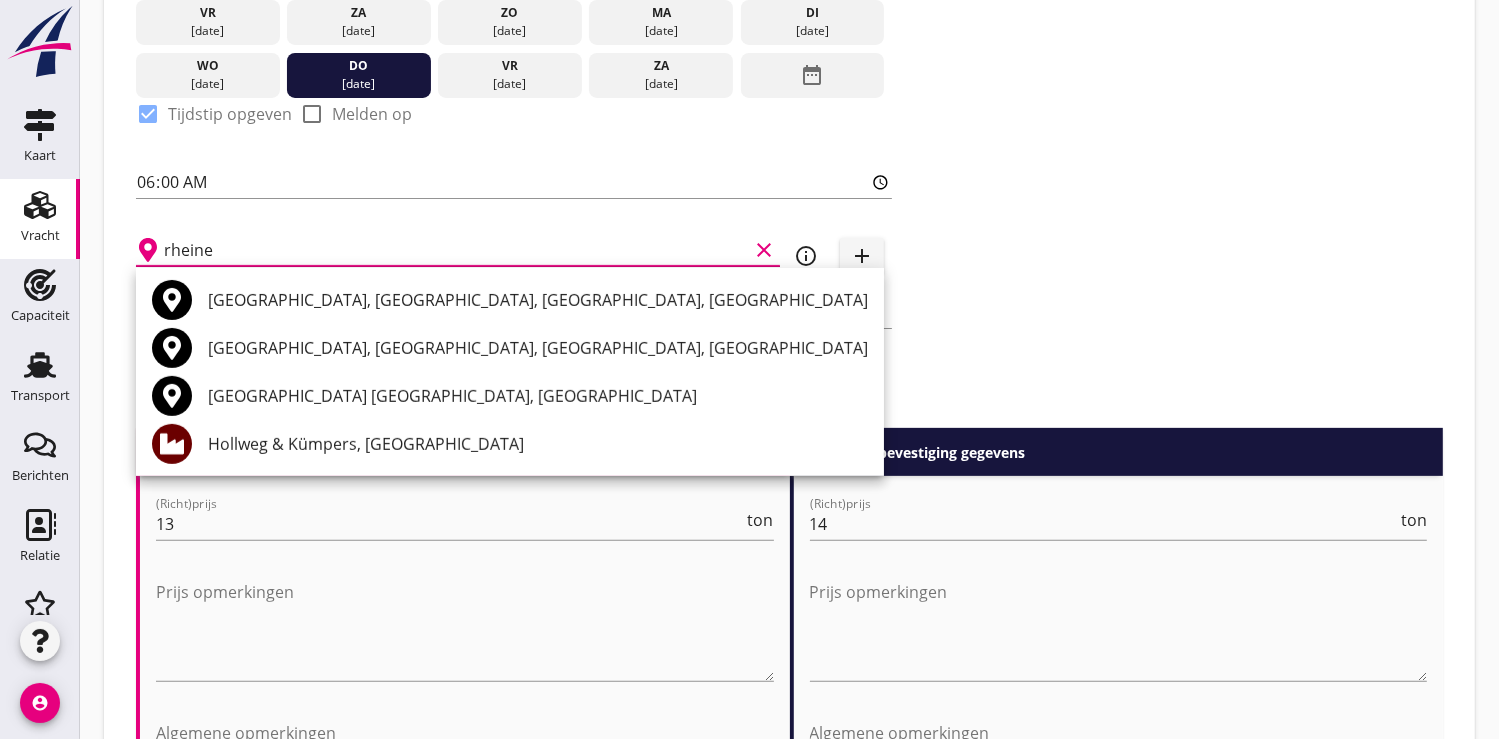 click on "rheine" at bounding box center [456, 250] 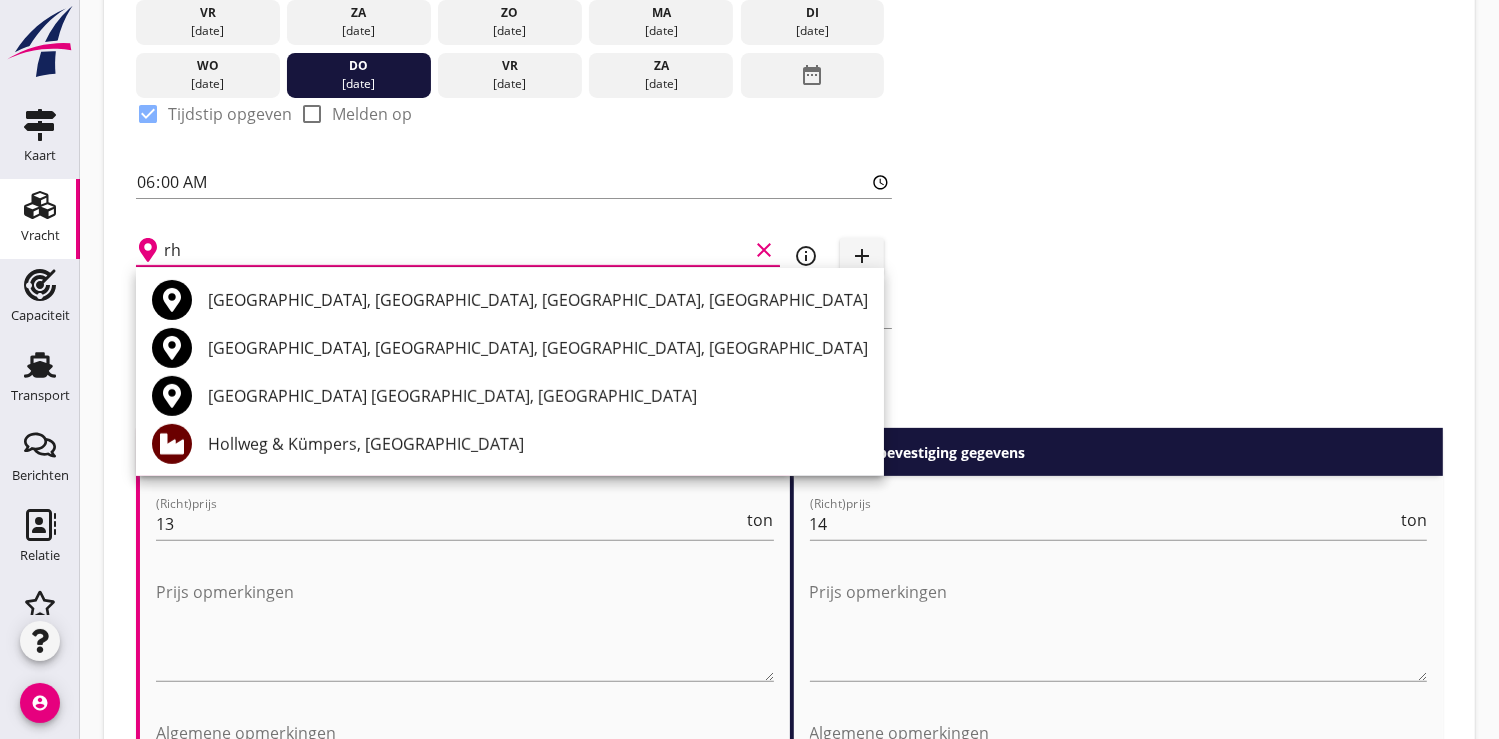 type on "r" 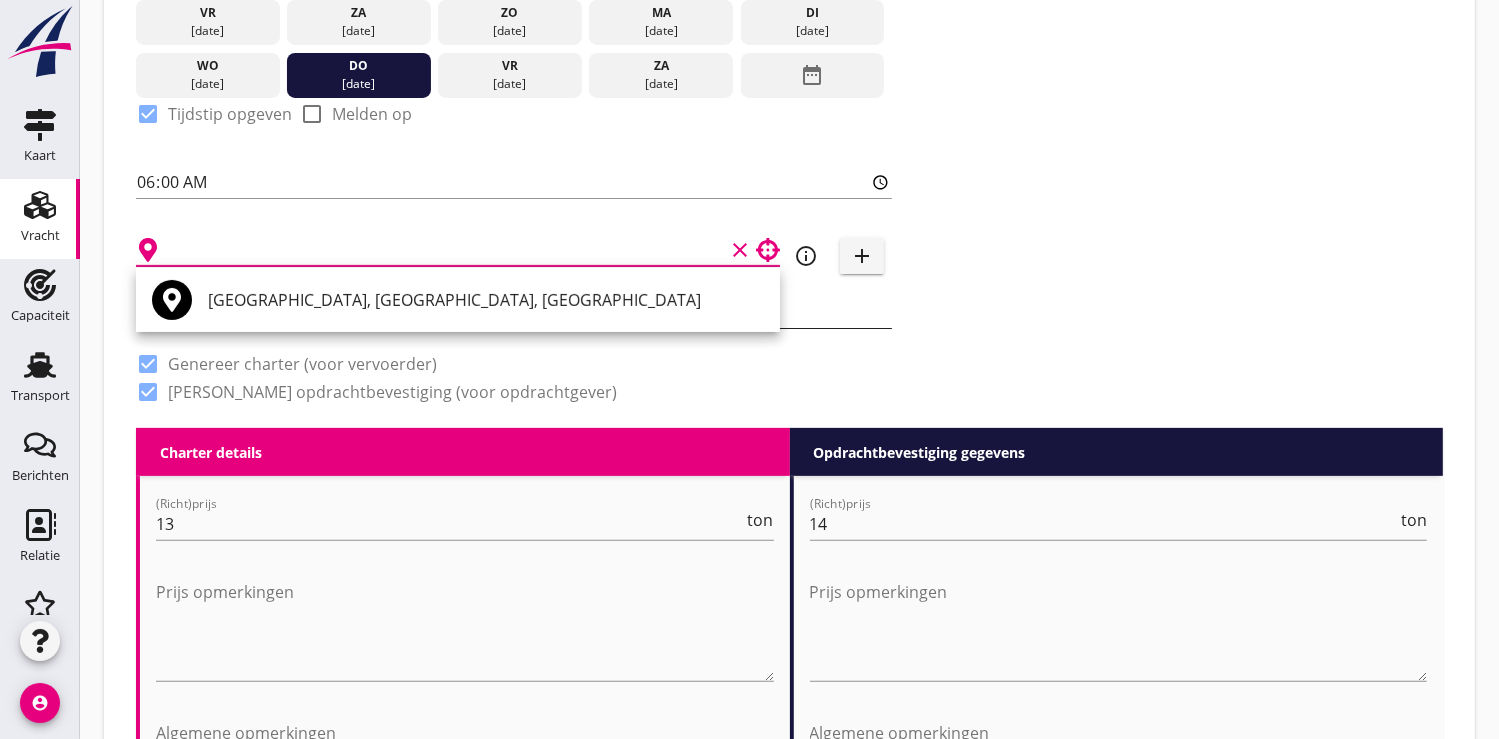 type 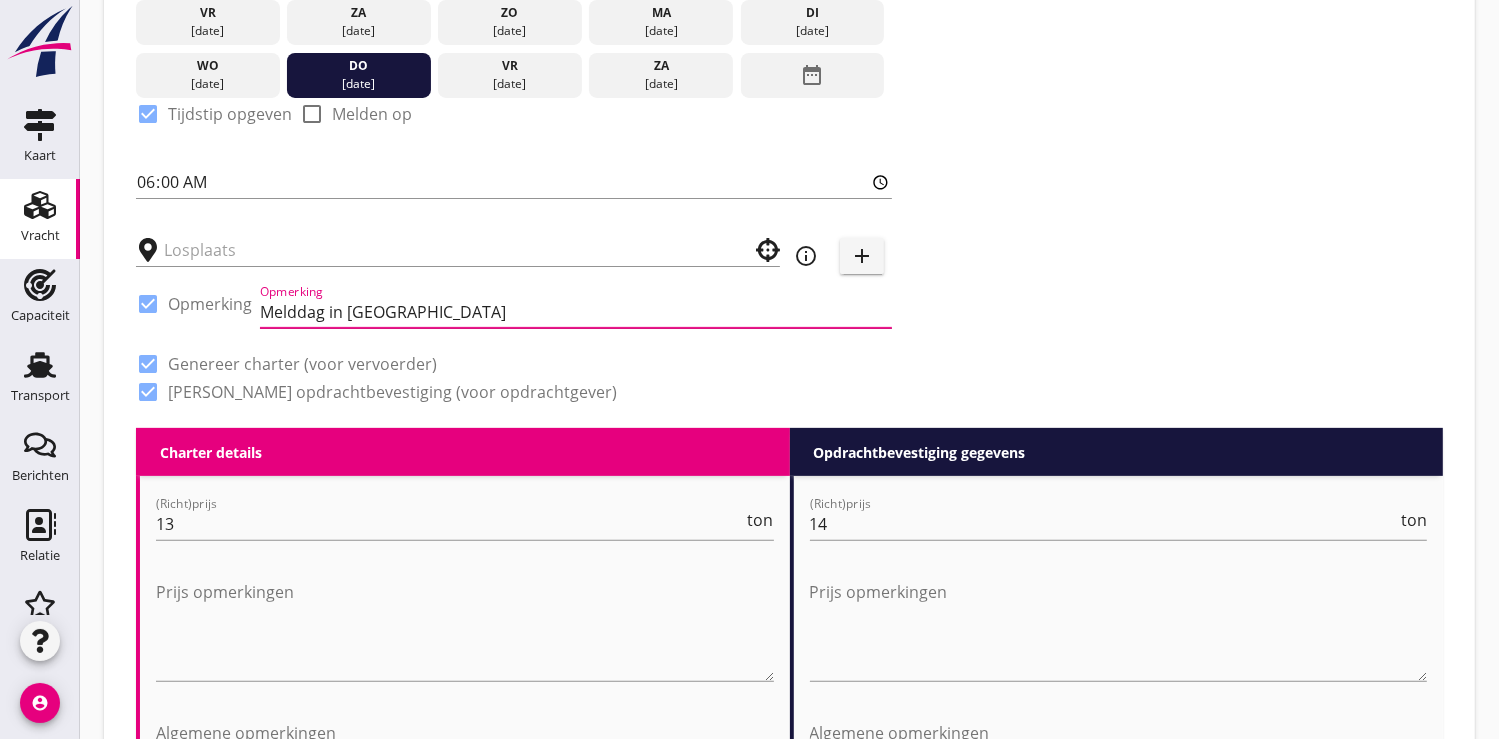 click on "add" at bounding box center [862, 256] 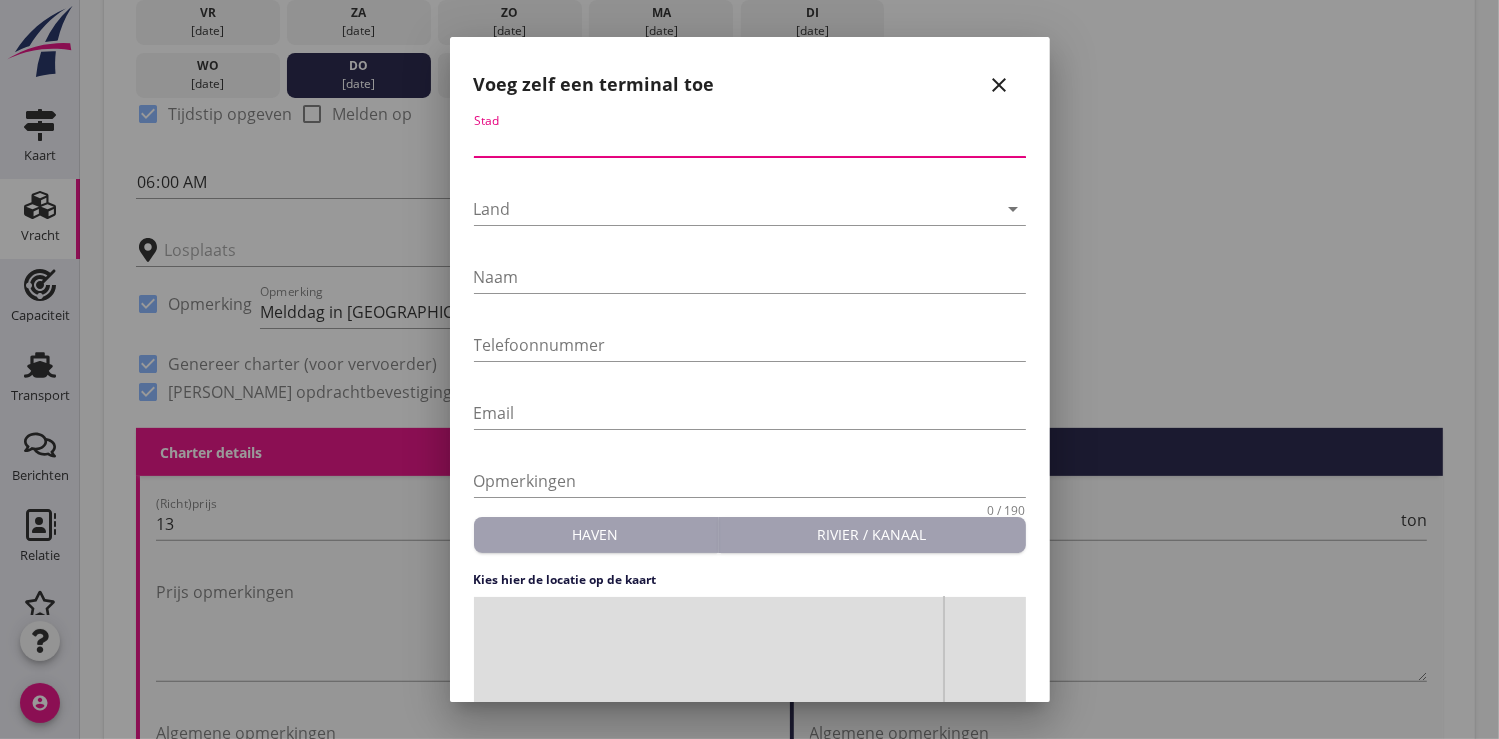 click at bounding box center (750, 141) 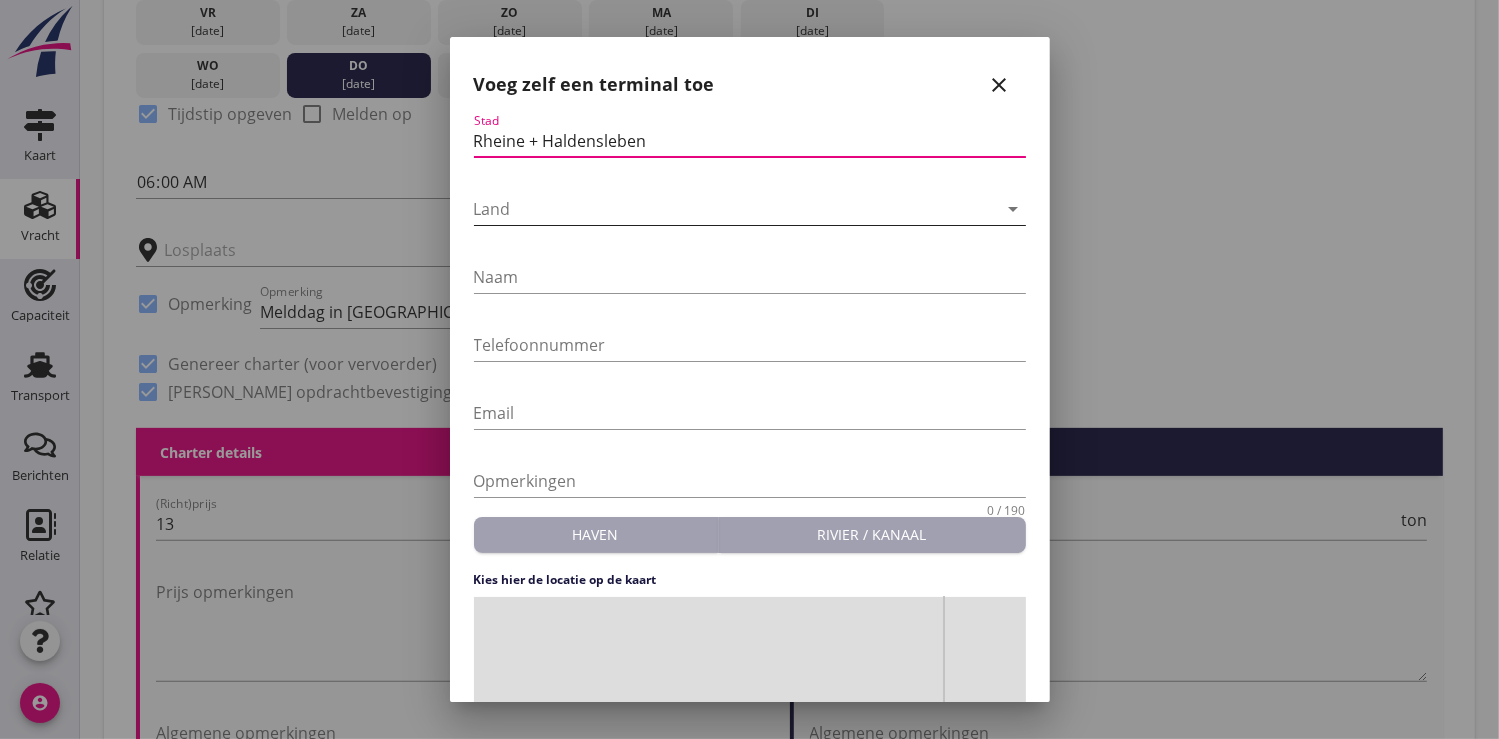 type on "Rheine + Haldensleben" 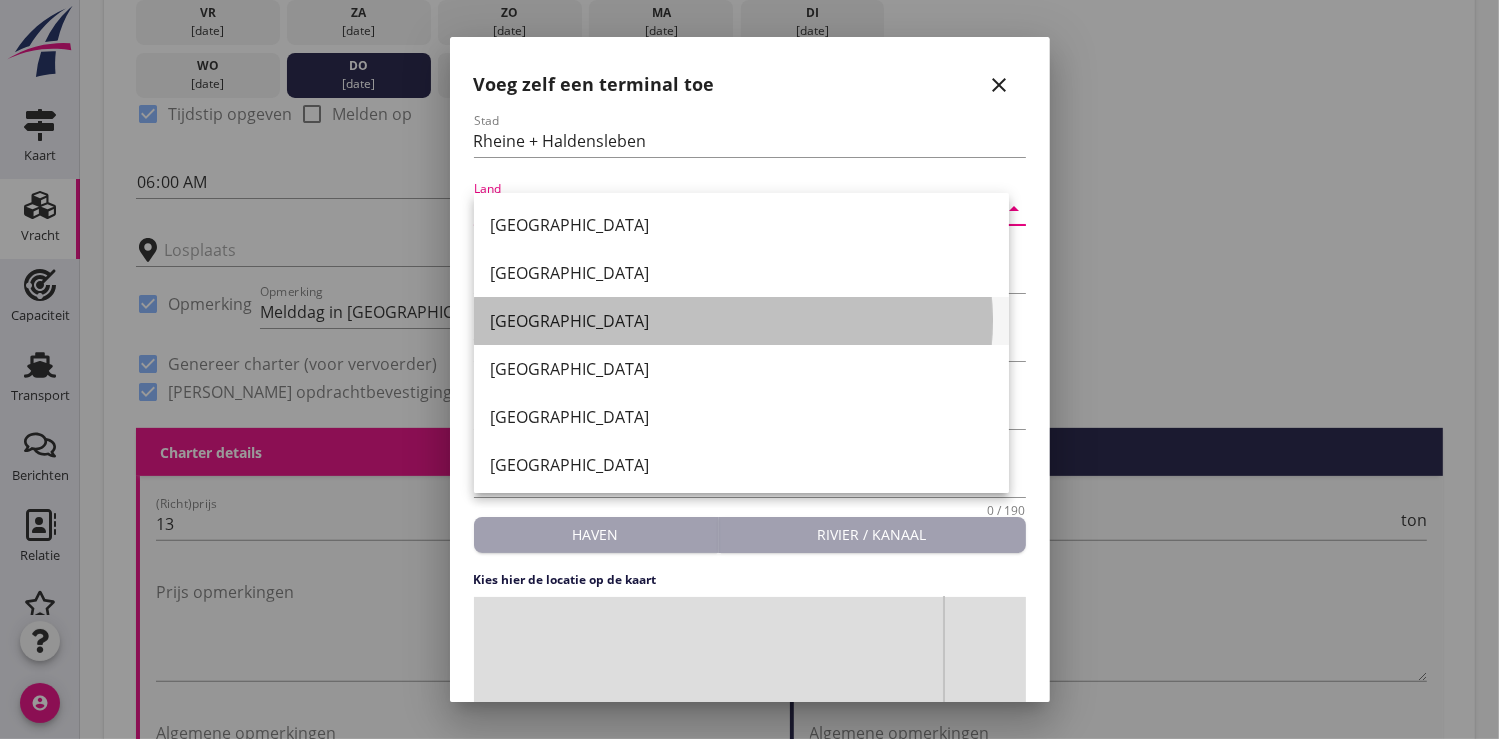 click on "Duitsland" at bounding box center [741, 321] 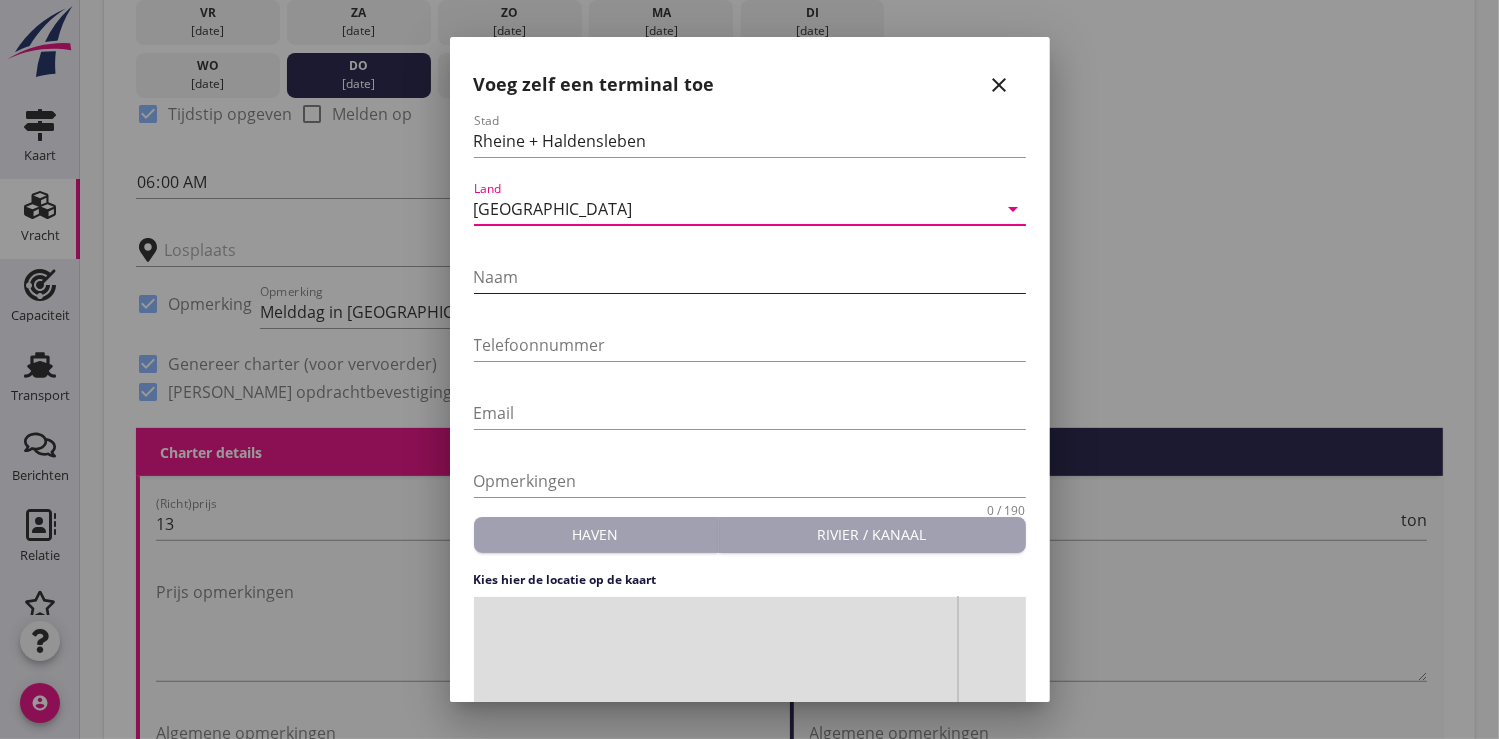 click at bounding box center (750, 277) 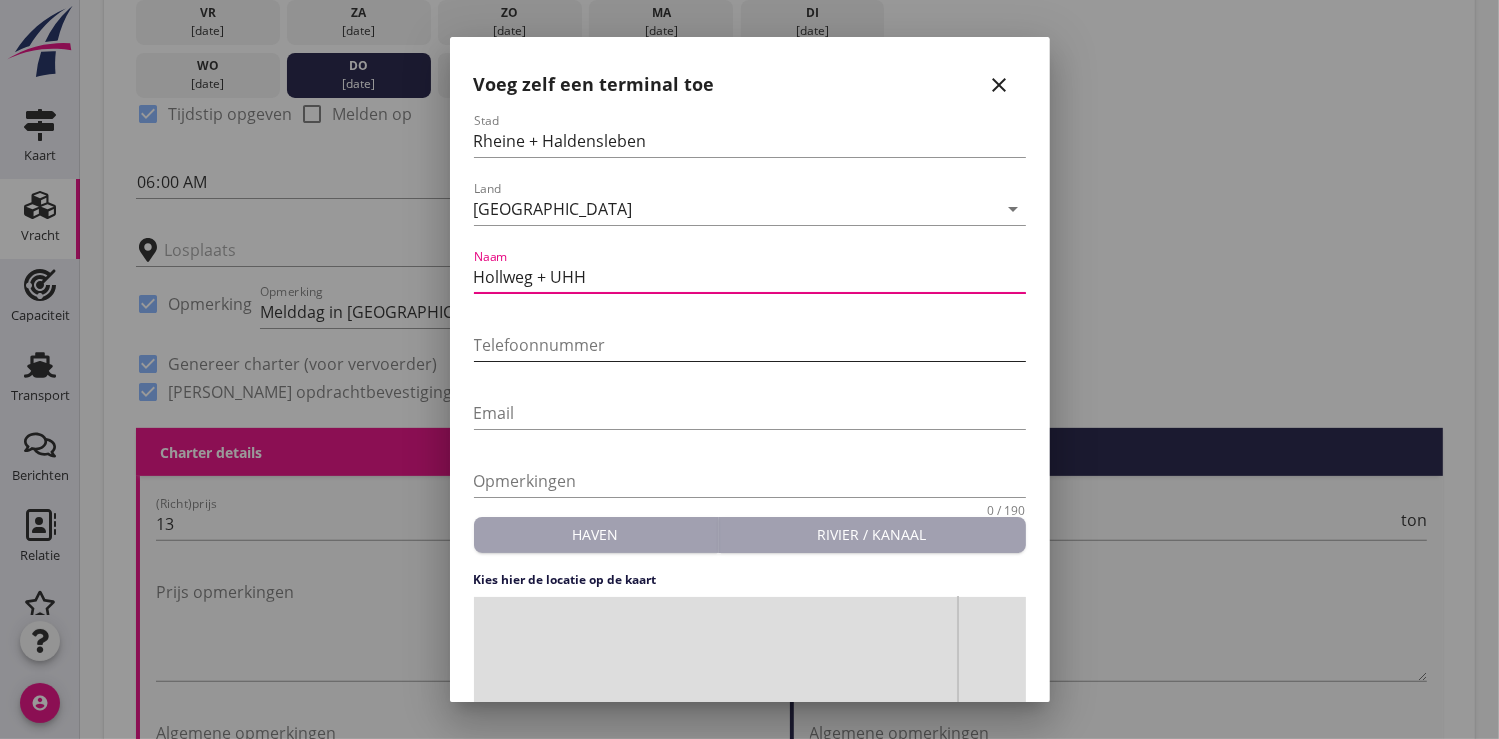 type on "Hollweg + UHH" 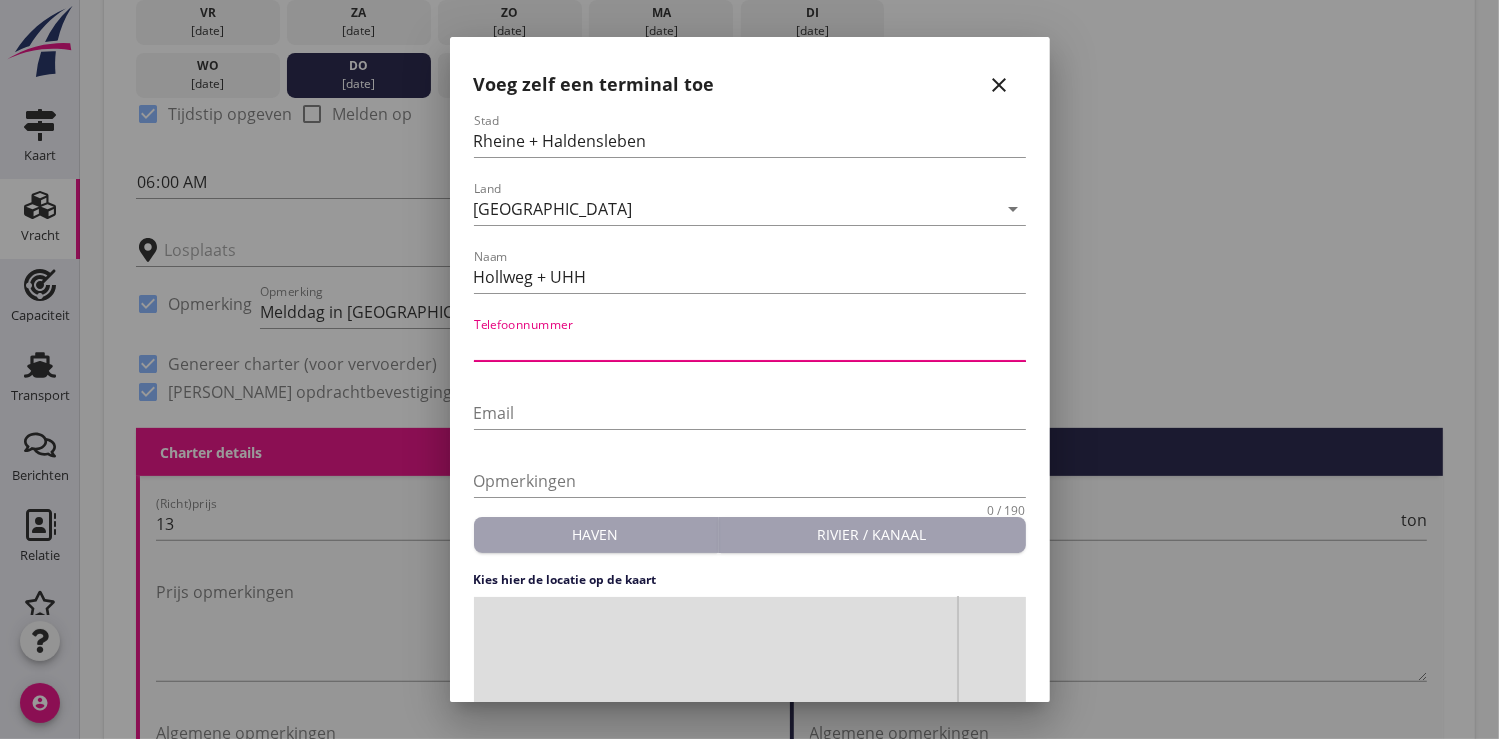 click at bounding box center [750, 345] 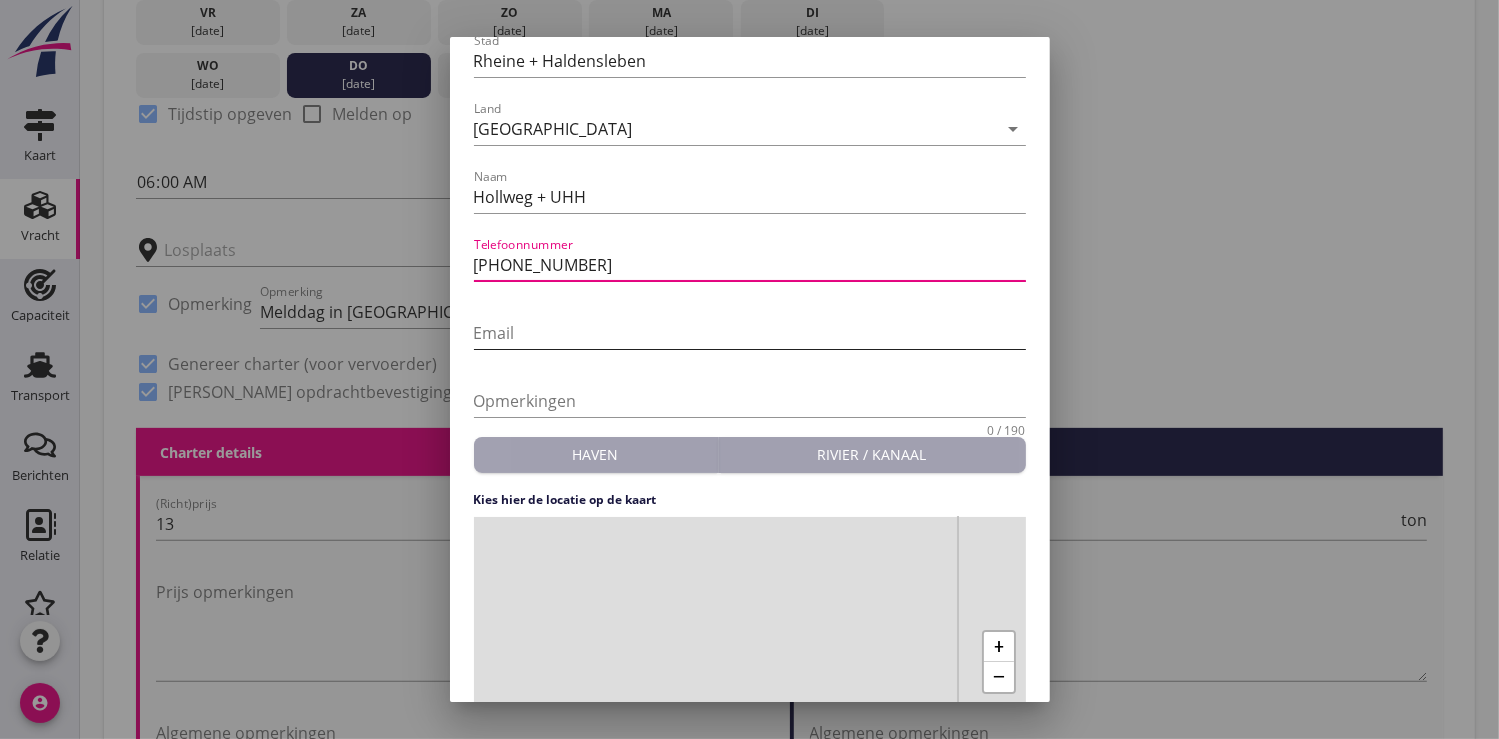 scroll, scrollTop: 165, scrollLeft: 0, axis: vertical 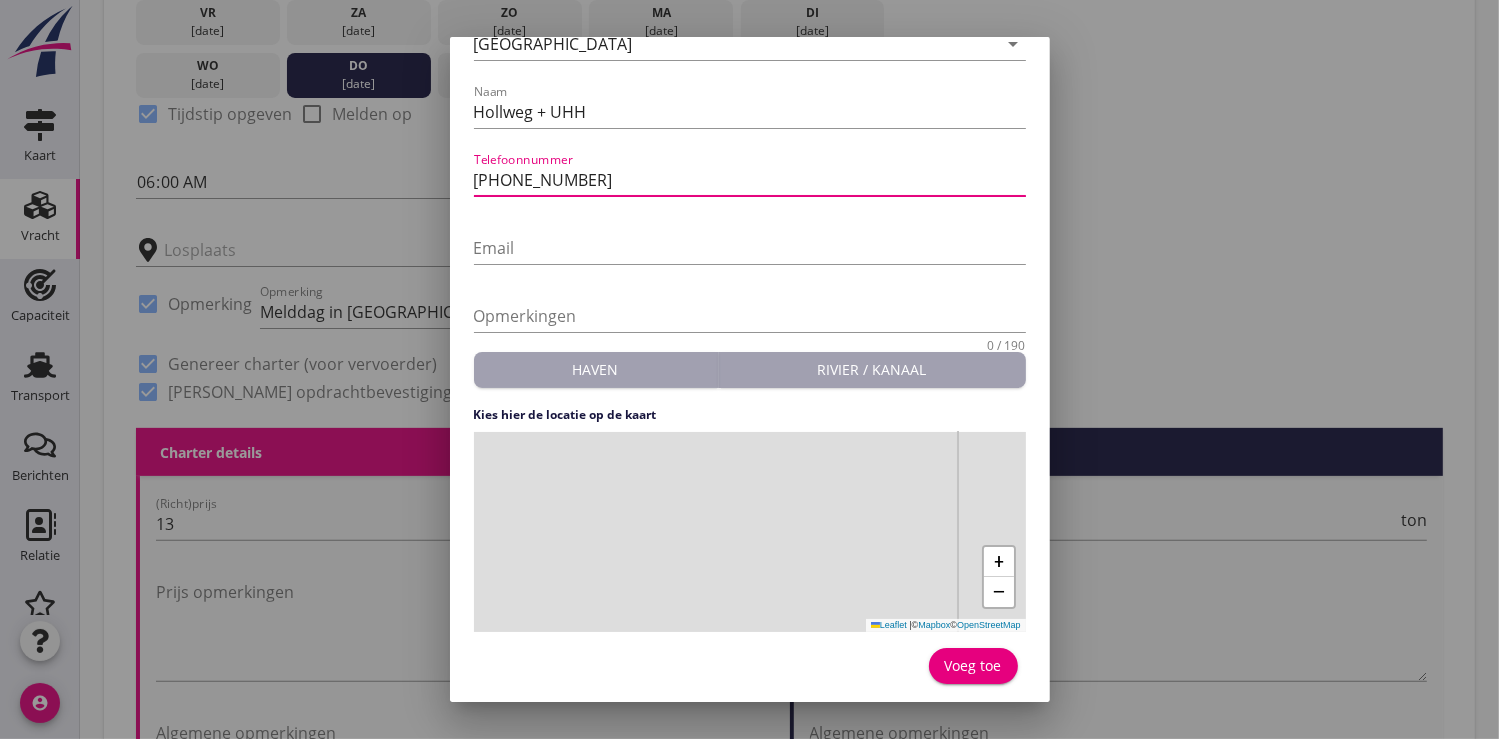 type on "+49 000000" 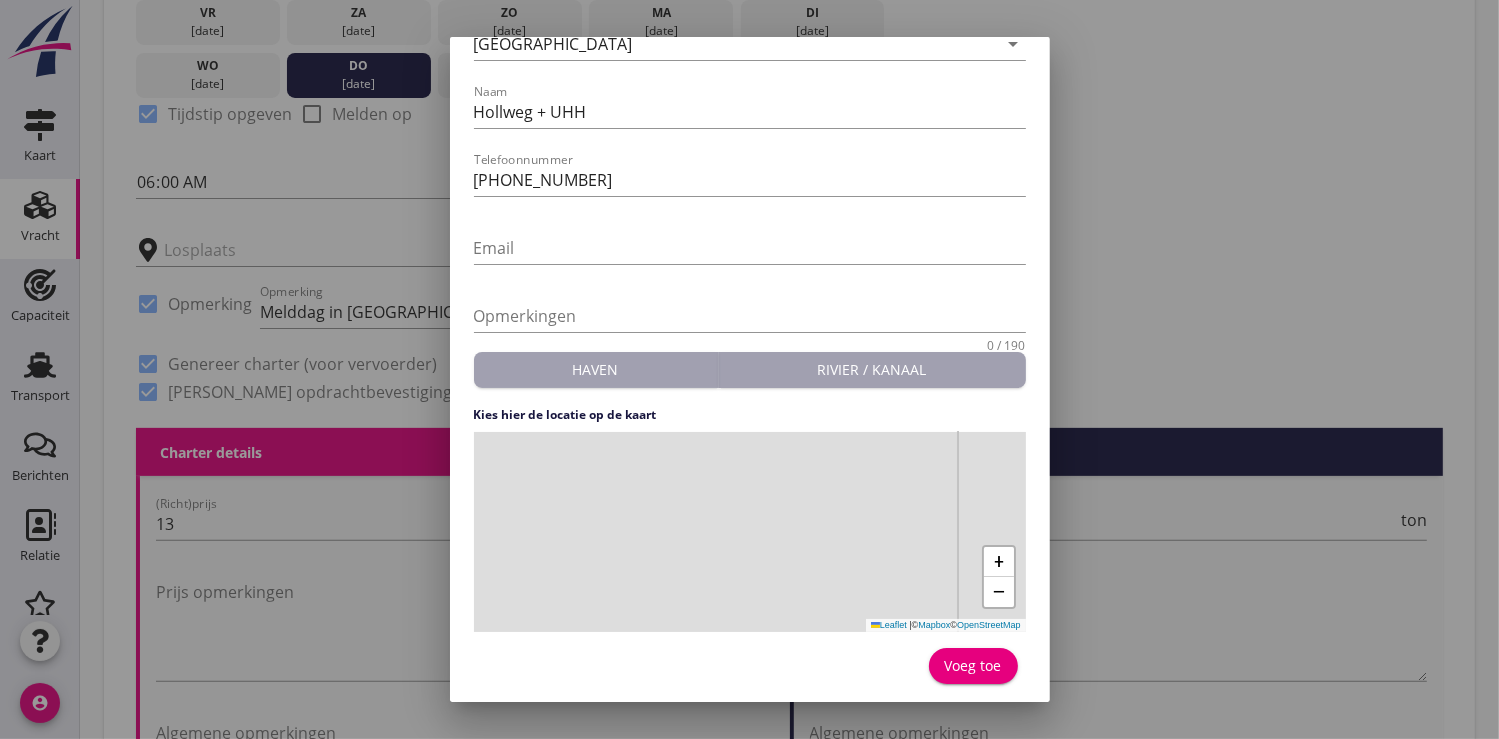 click on "+ −  Leaflet   |  ©  Mapbox  ©  OpenStreetMap" at bounding box center [750, 532] 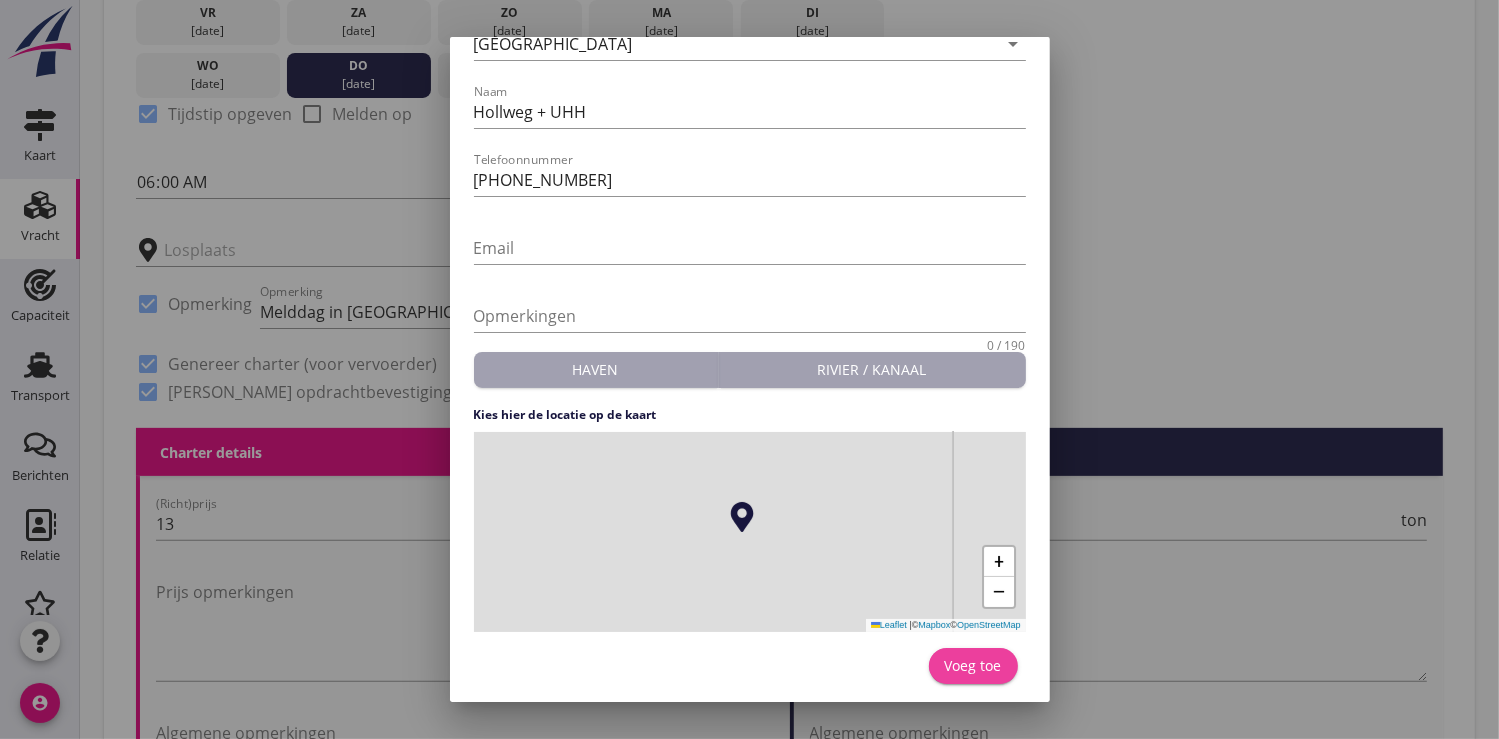 click on "Voeg toe" at bounding box center (973, 665) 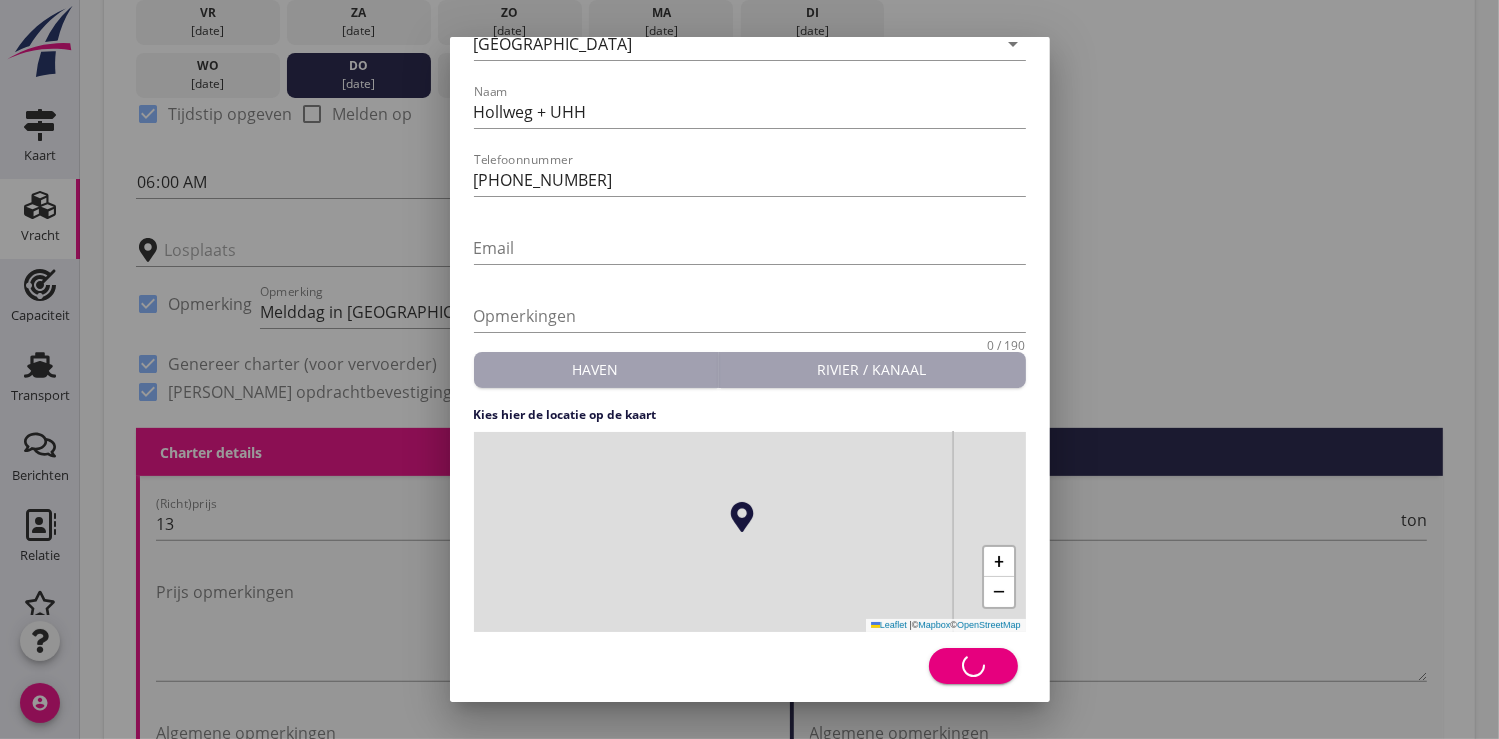 type on "Hollweg + UHH" 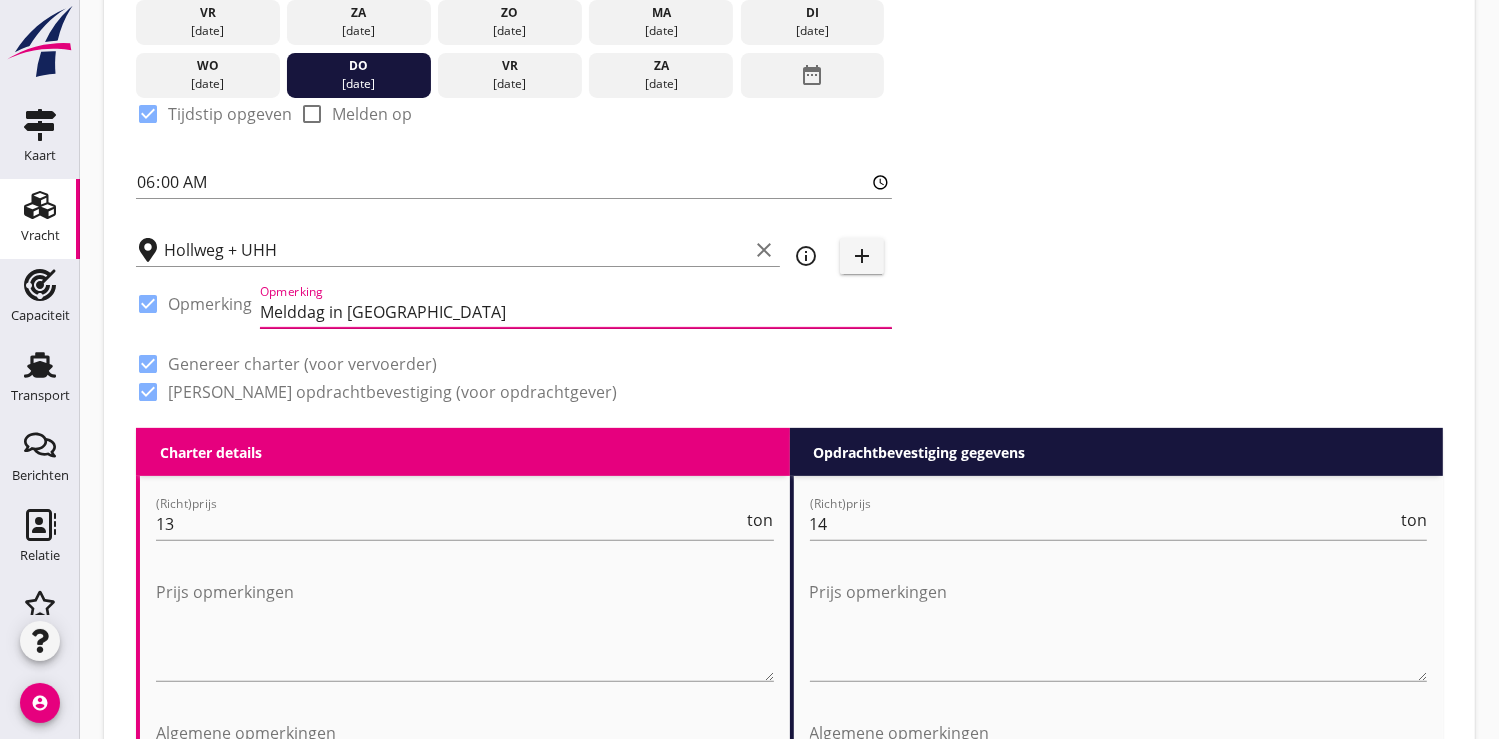 click on "Melddag in Haldensleben" at bounding box center [576, 312] 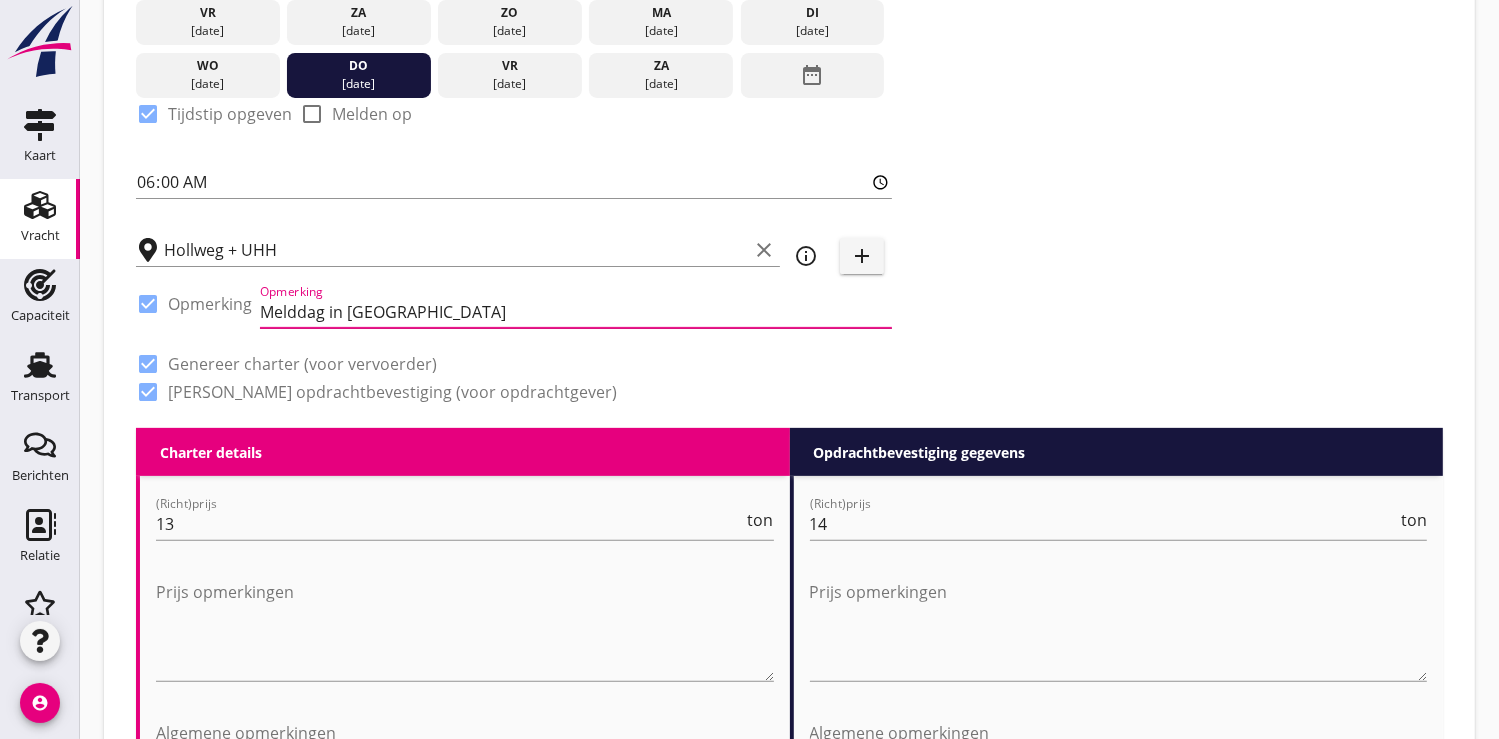 click at bounding box center [148, 304] 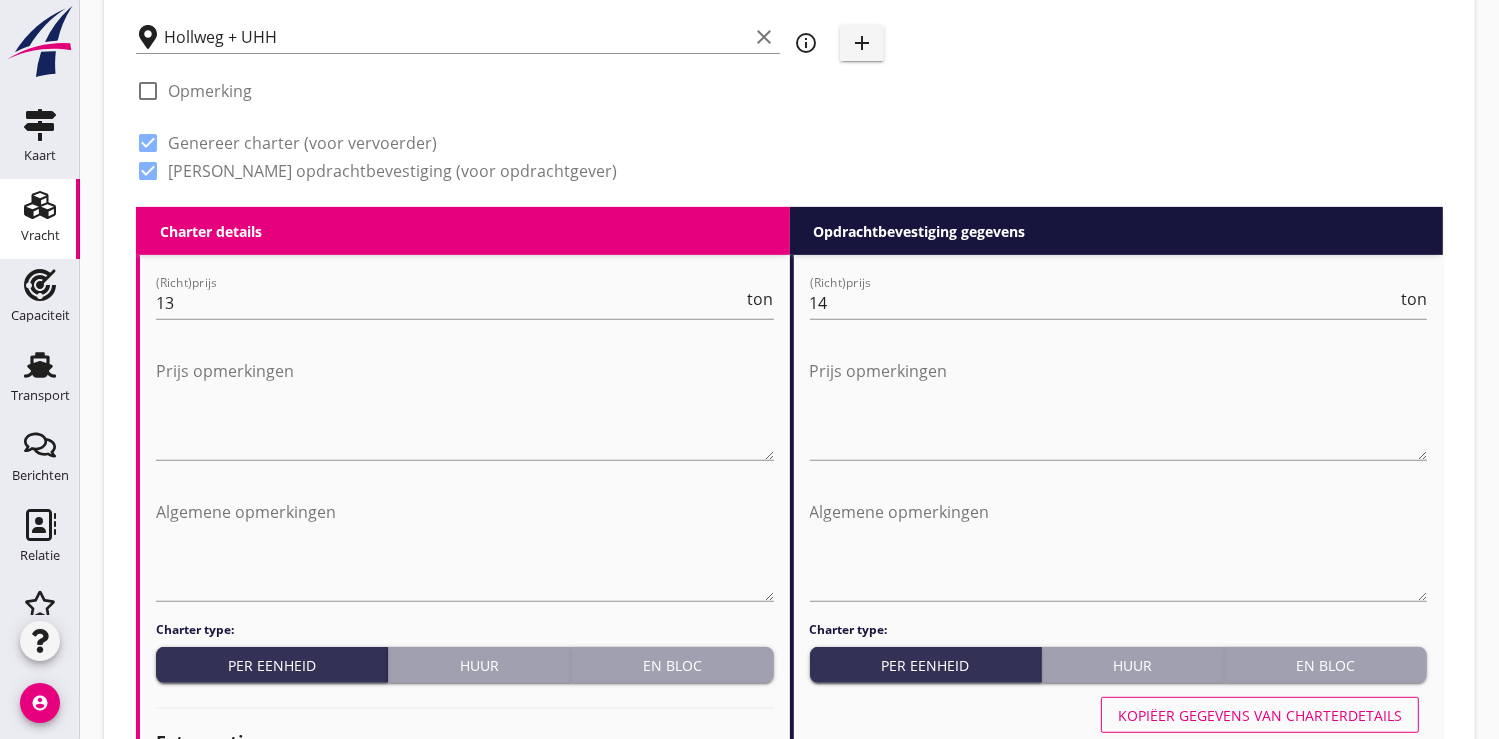 scroll, scrollTop: 777, scrollLeft: 0, axis: vertical 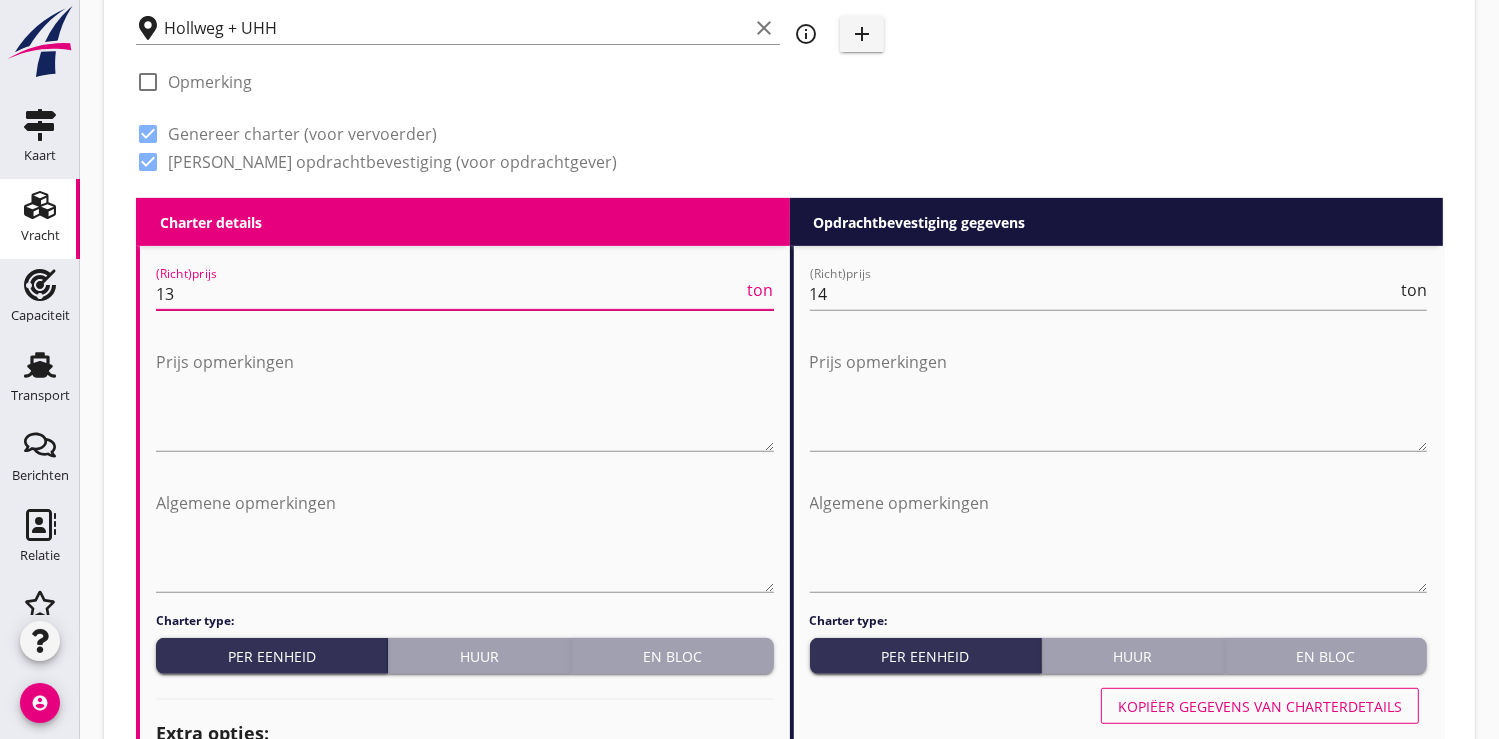 click on "13" at bounding box center [450, 294] 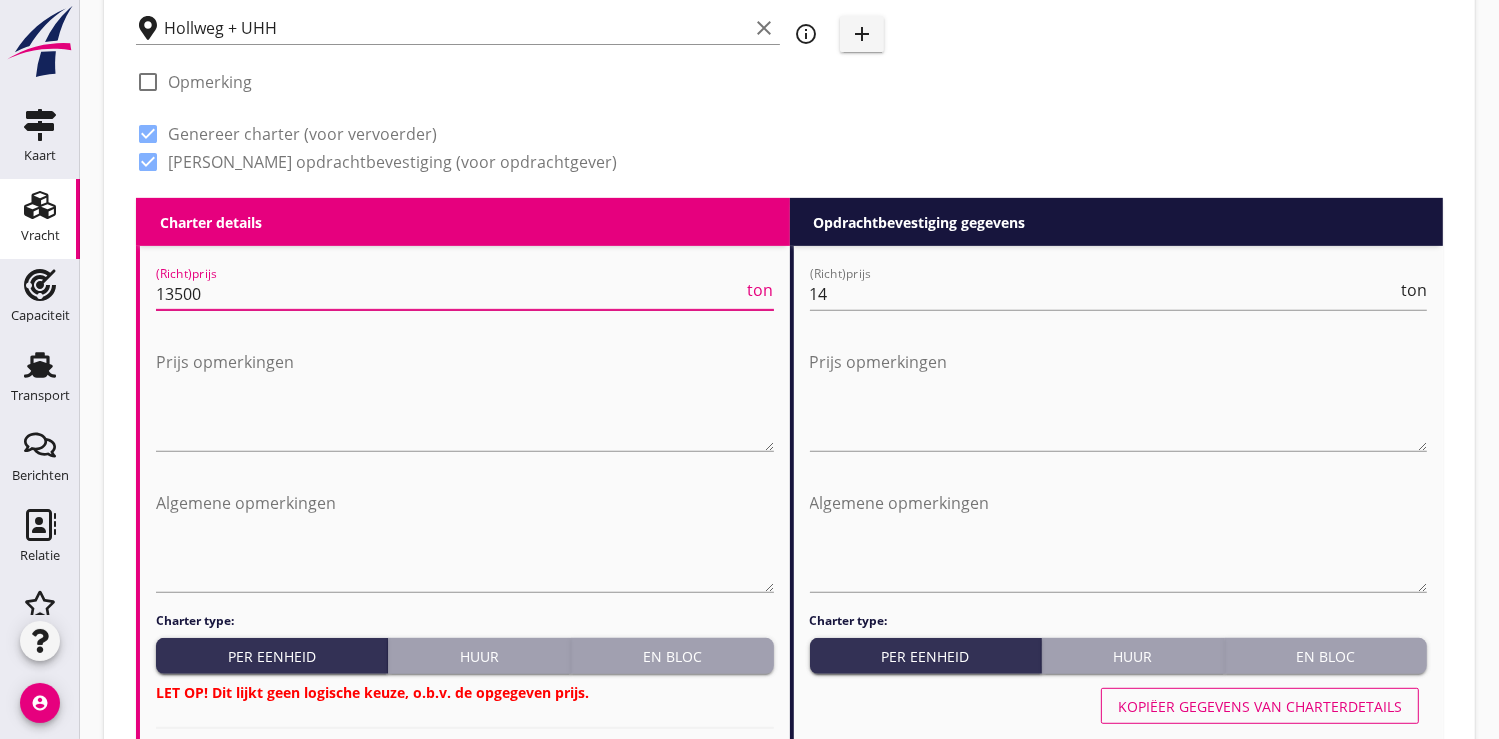 type on "13500" 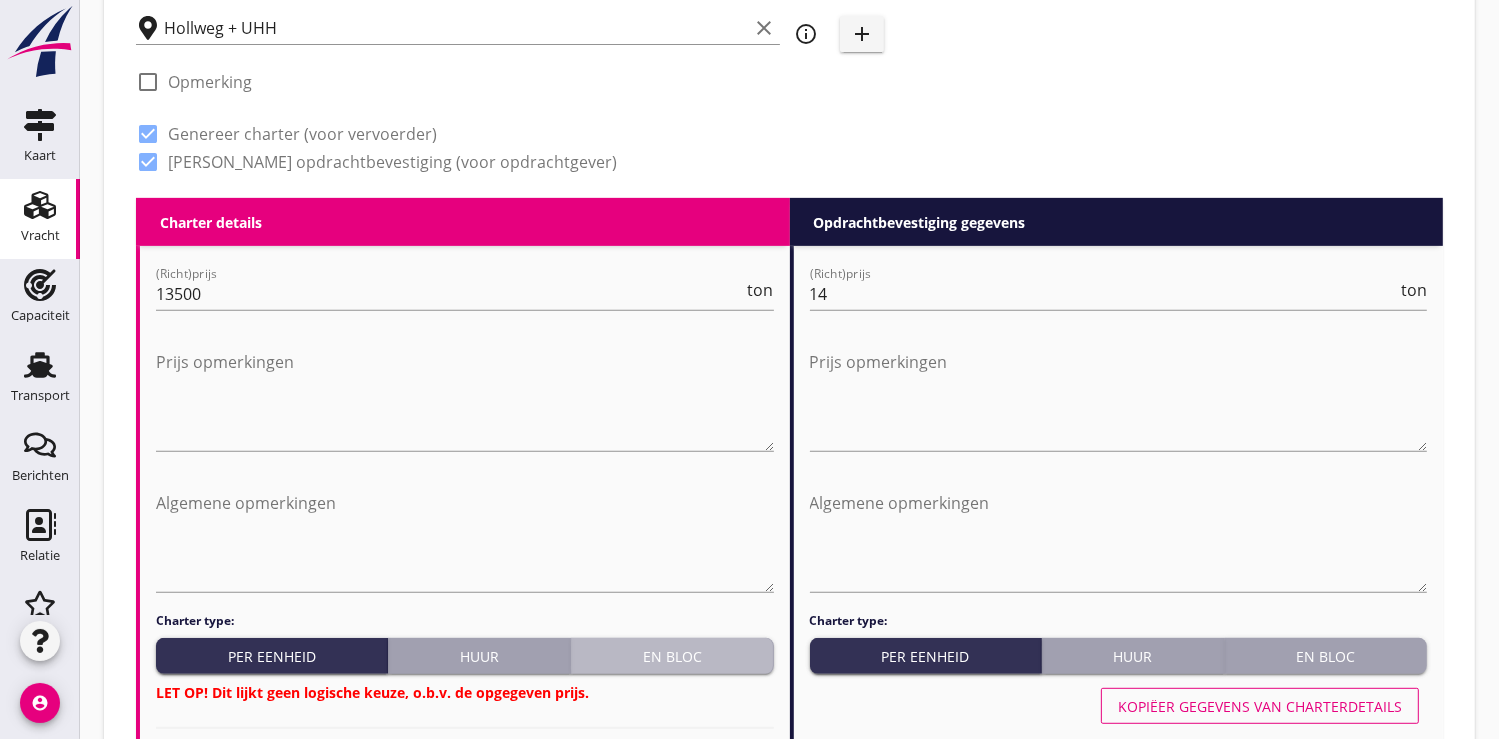 click on "En bloc" at bounding box center (672, 656) 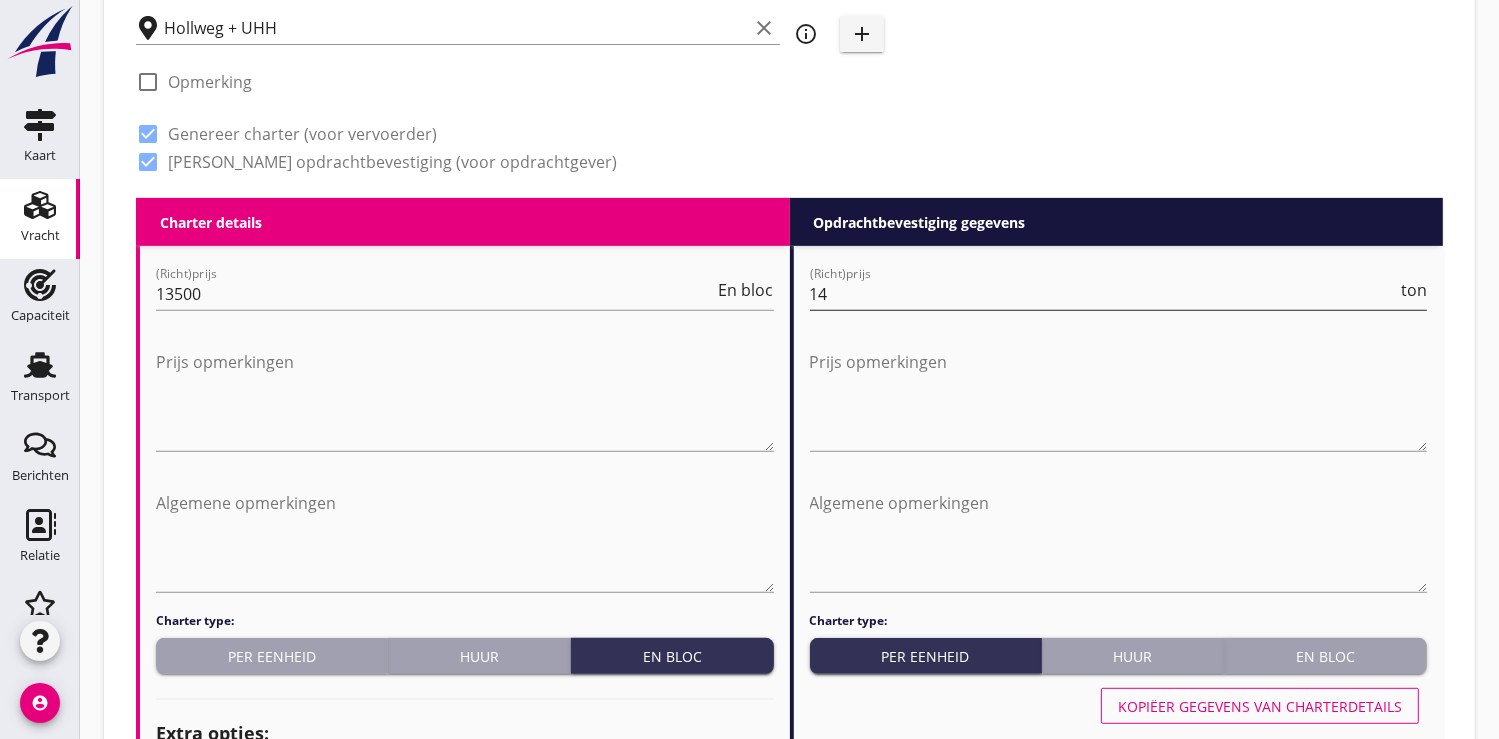 click on "14" at bounding box center [1104, 294] 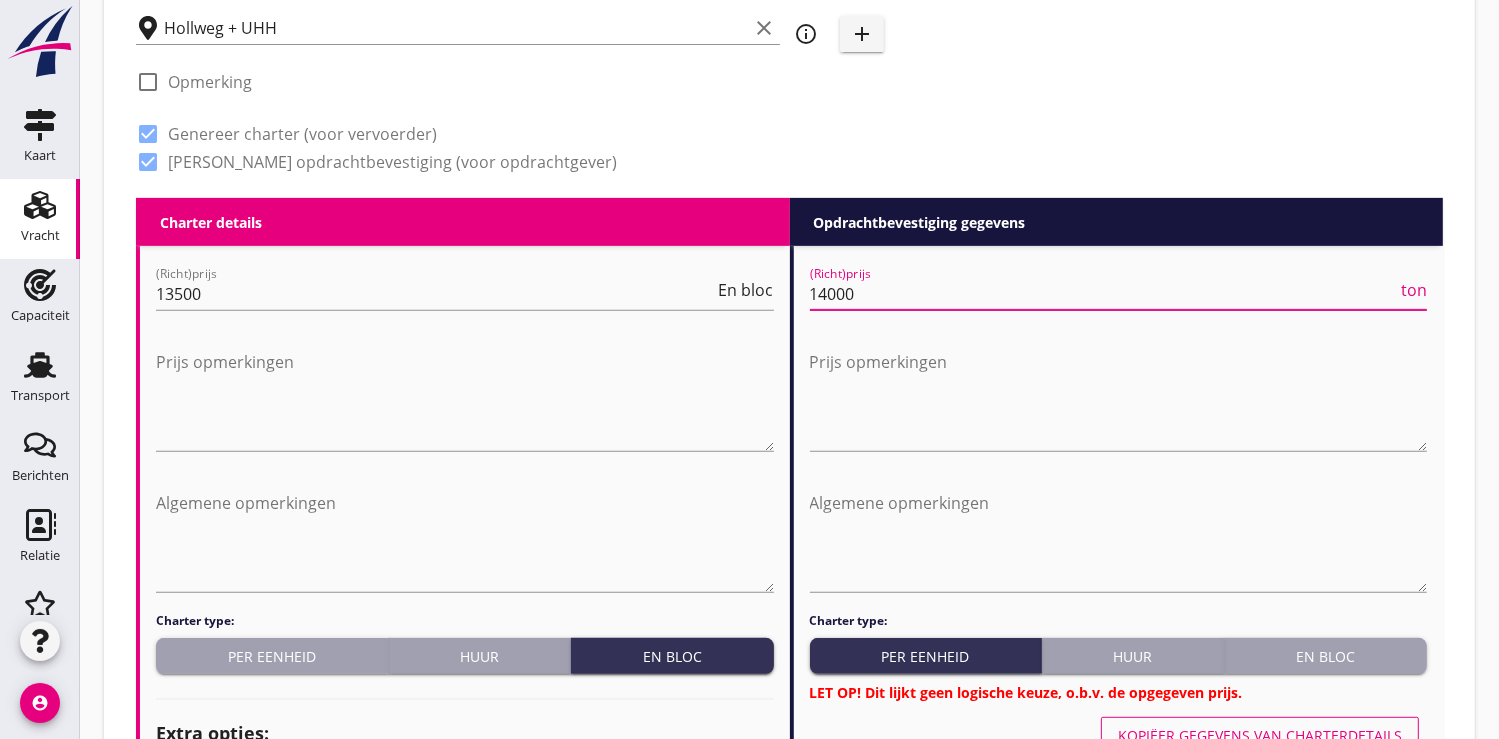 type on "14000" 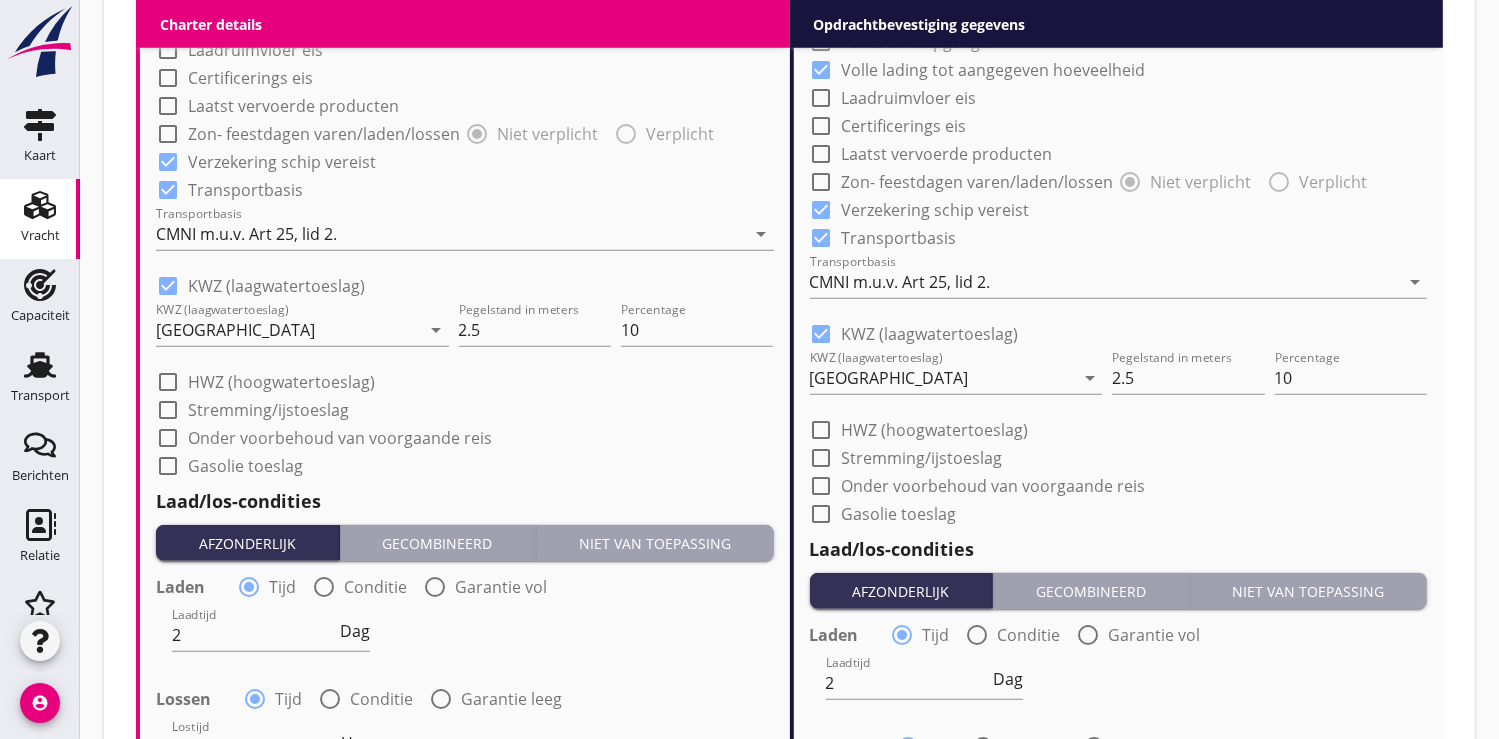 scroll, scrollTop: 1666, scrollLeft: 0, axis: vertical 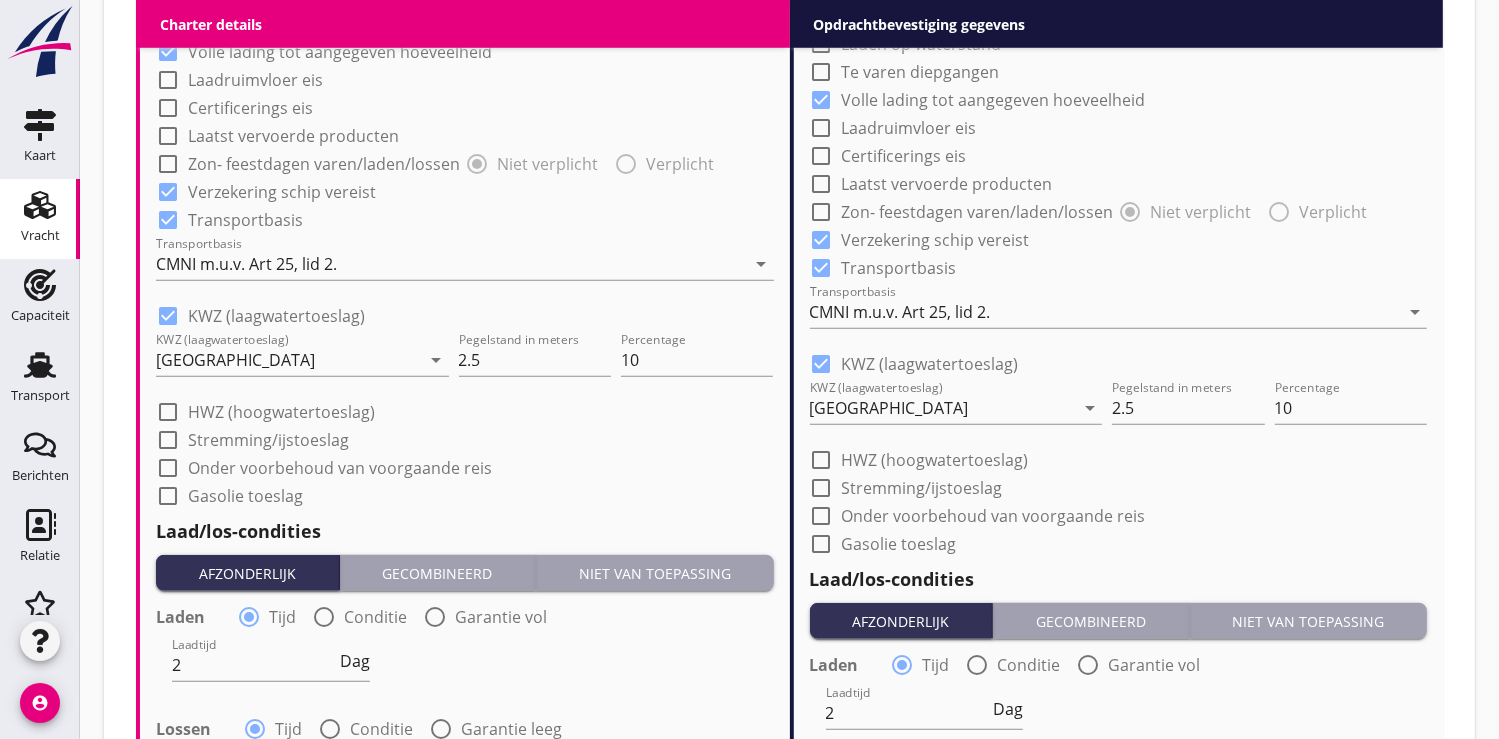 click at bounding box center (168, 316) 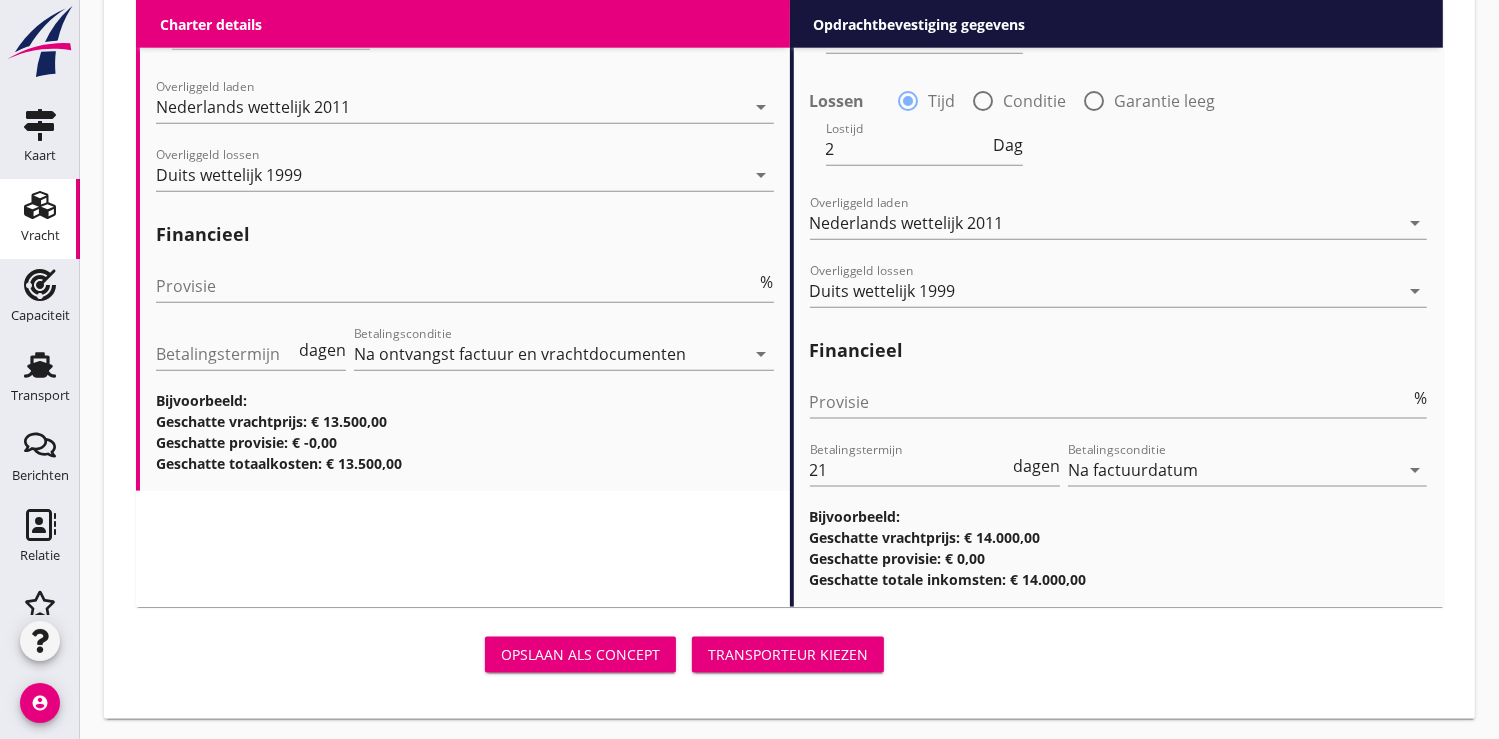 scroll, scrollTop: 2344, scrollLeft: 0, axis: vertical 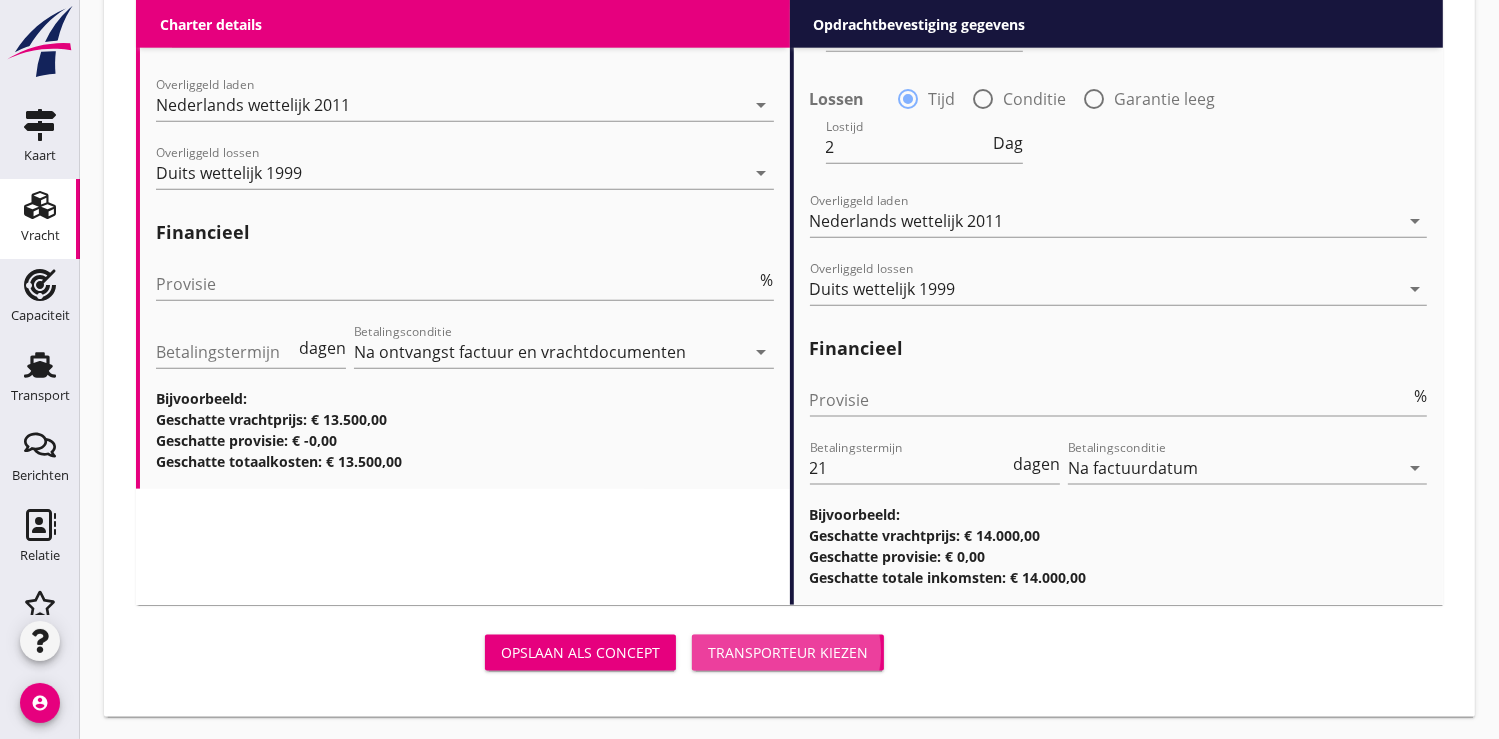 click on "Transporteur kiezen" at bounding box center [788, 652] 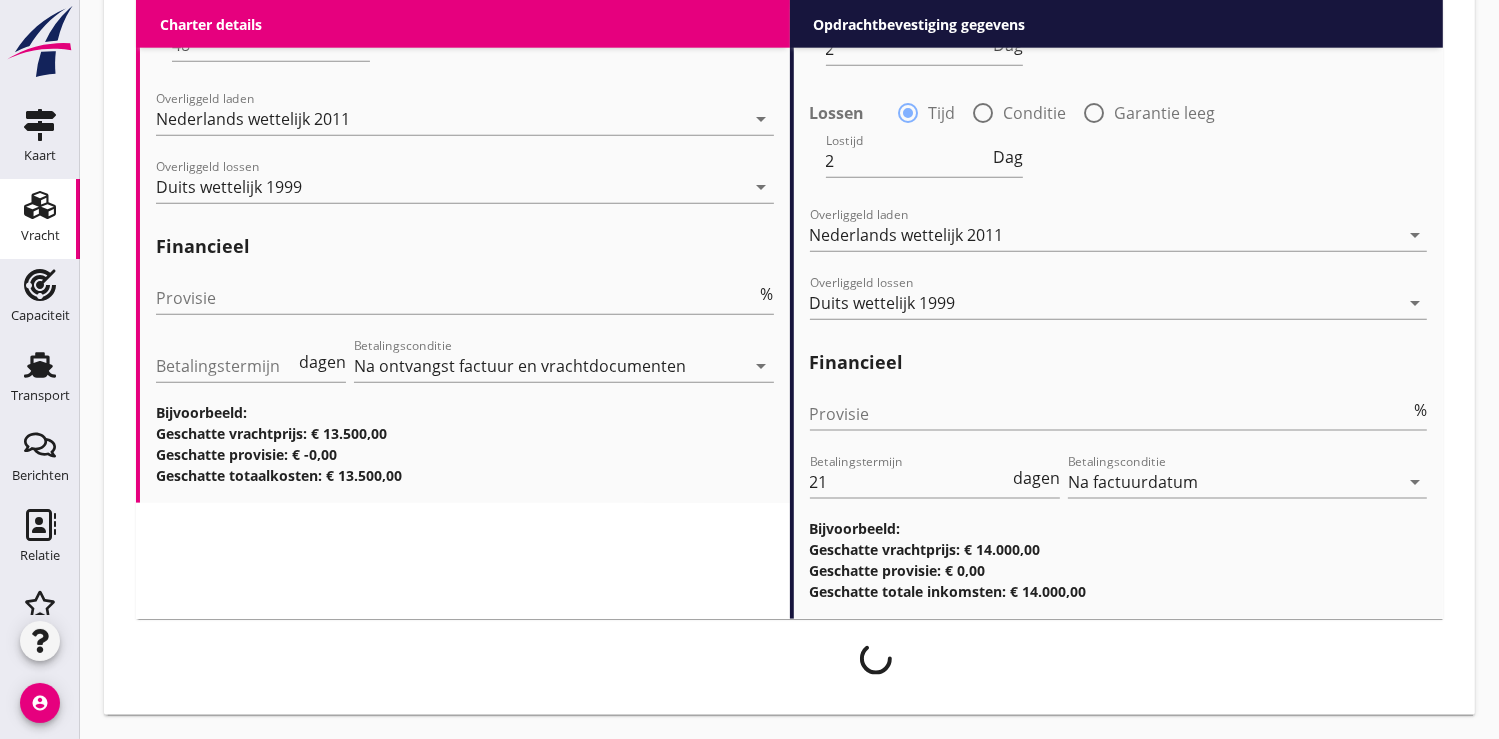 scroll, scrollTop: 2328, scrollLeft: 0, axis: vertical 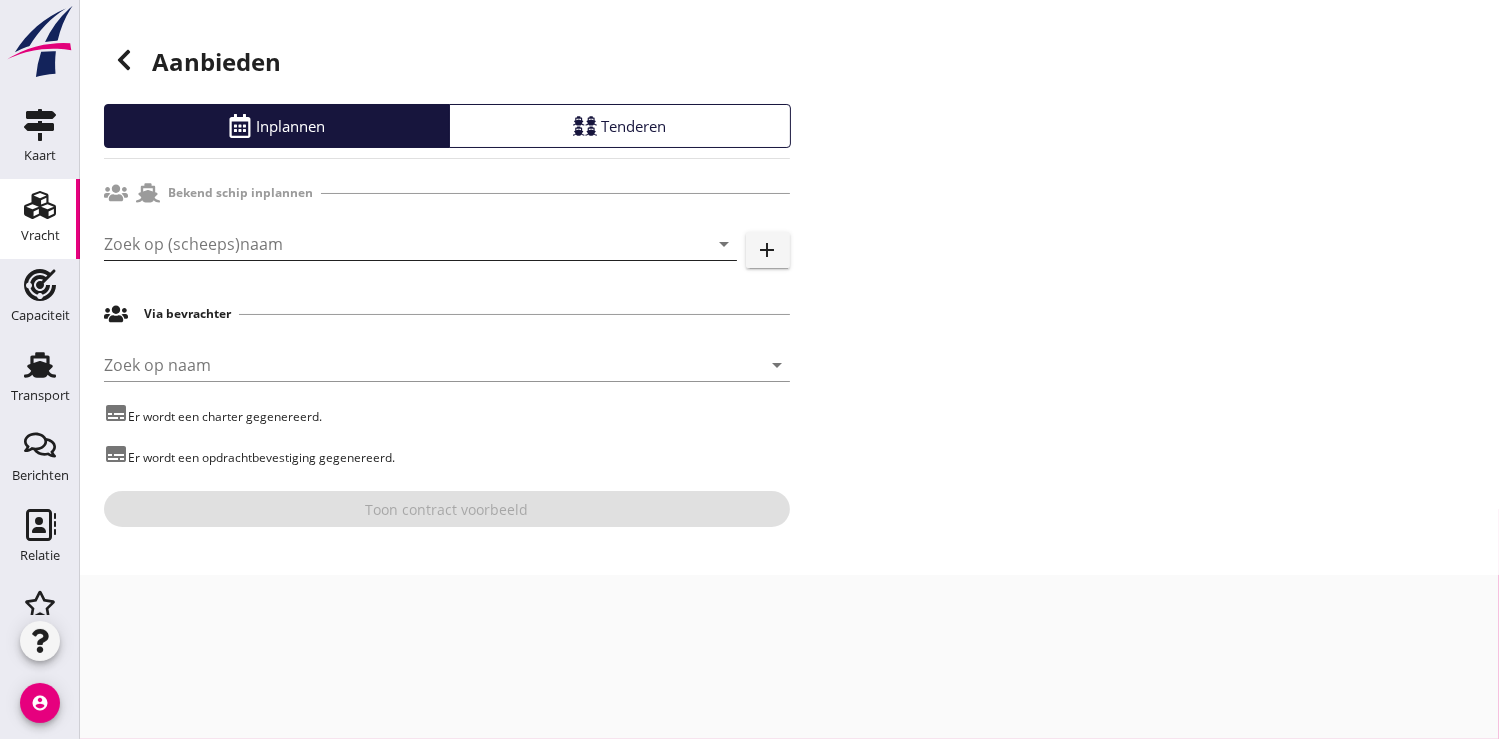 click at bounding box center [392, 244] 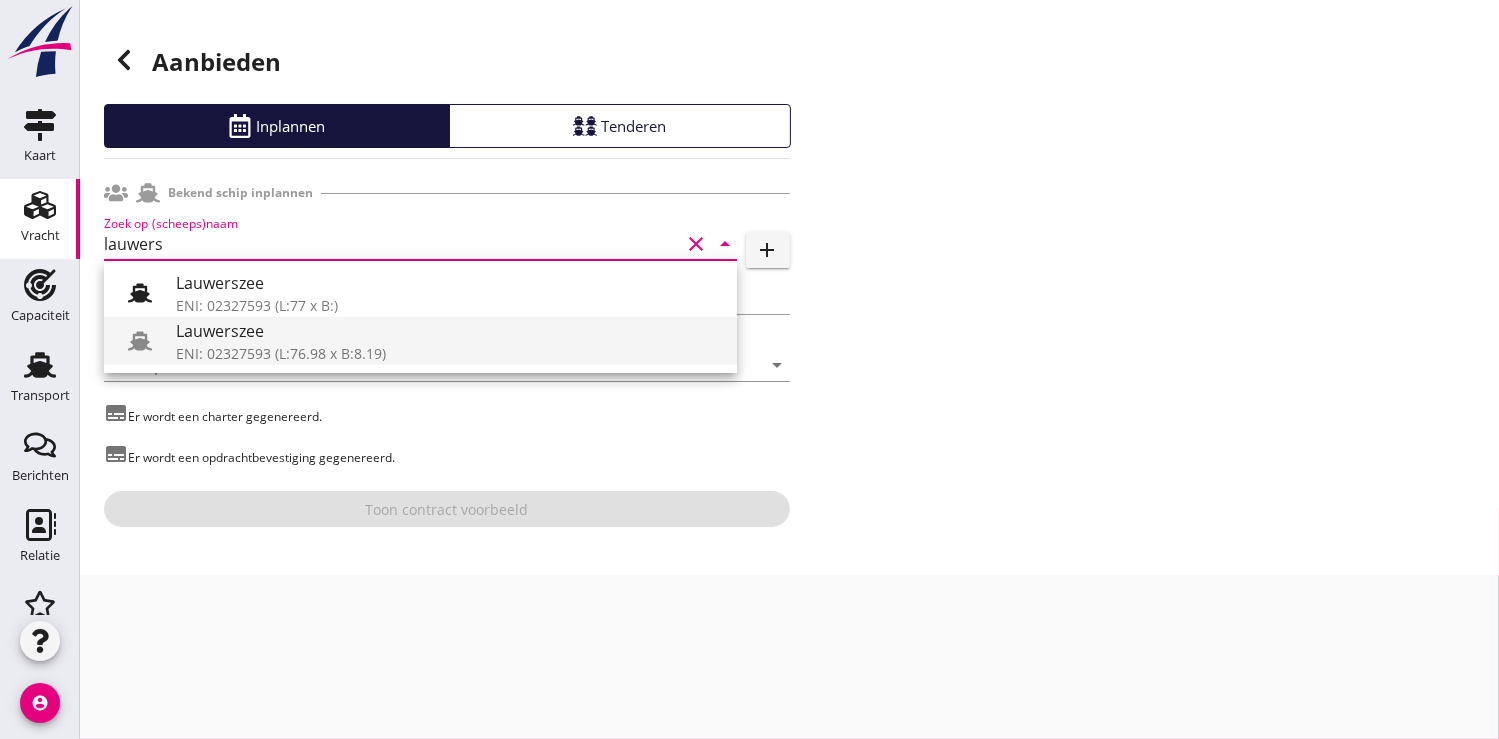 click on "Lauwerszee" at bounding box center [448, 331] 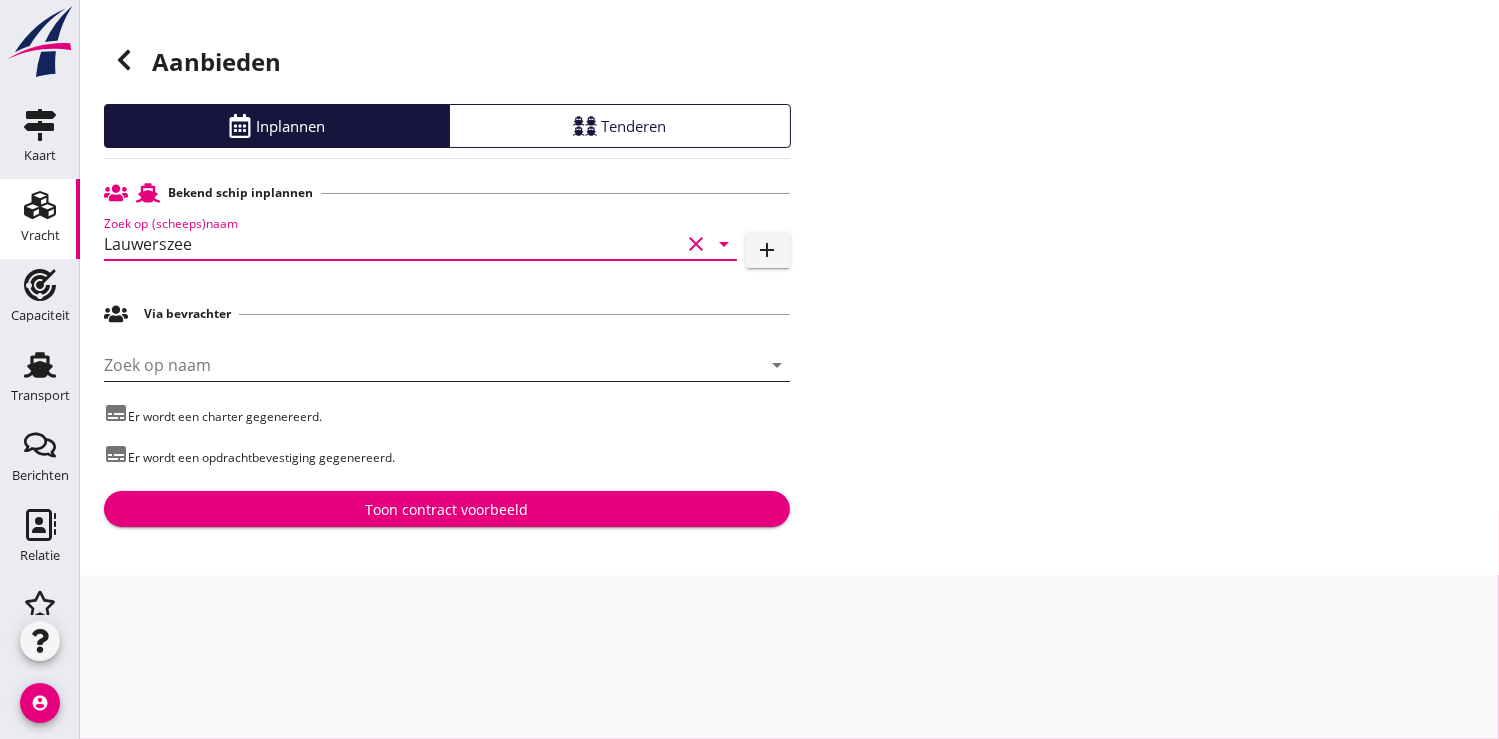 type on "Lauwerszee" 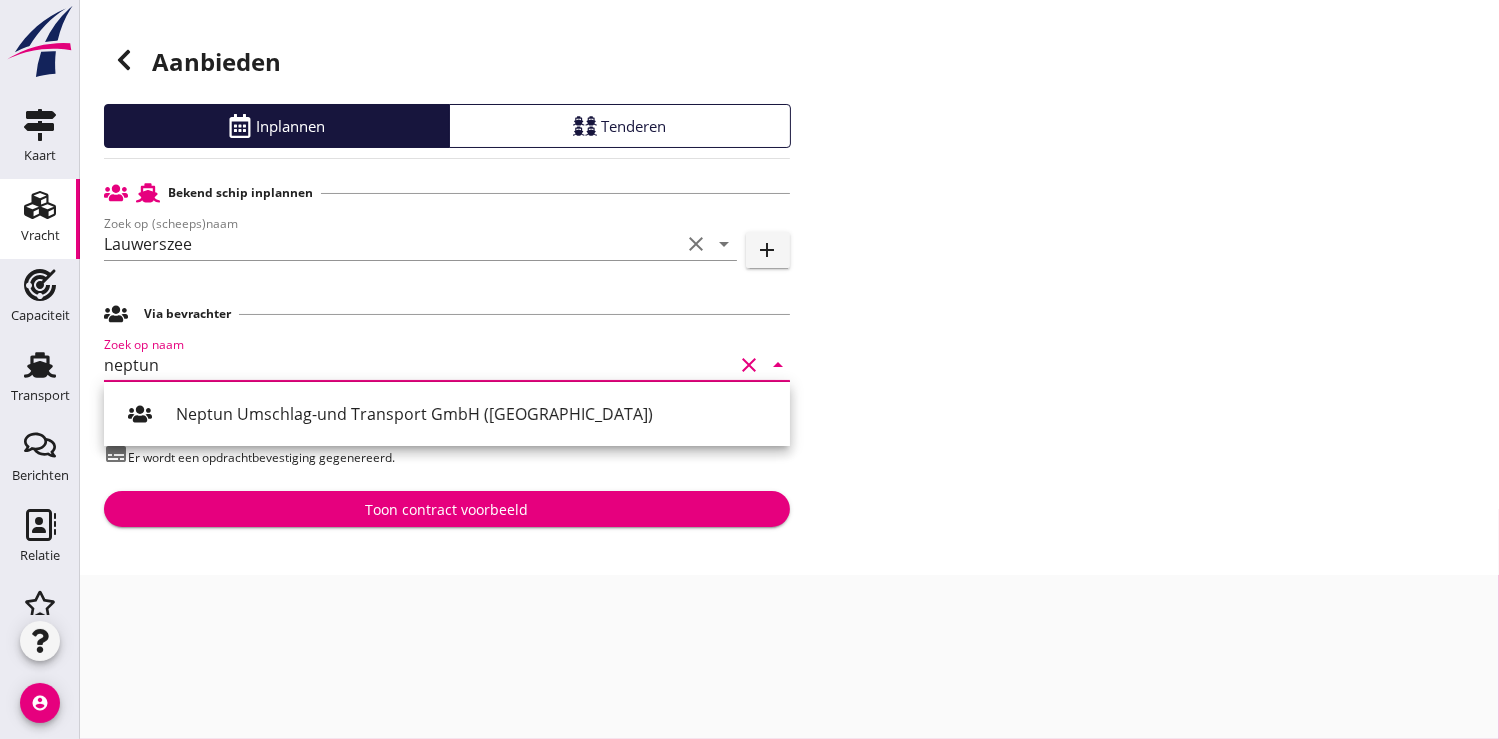 click on "neptun" at bounding box center [419, 365] 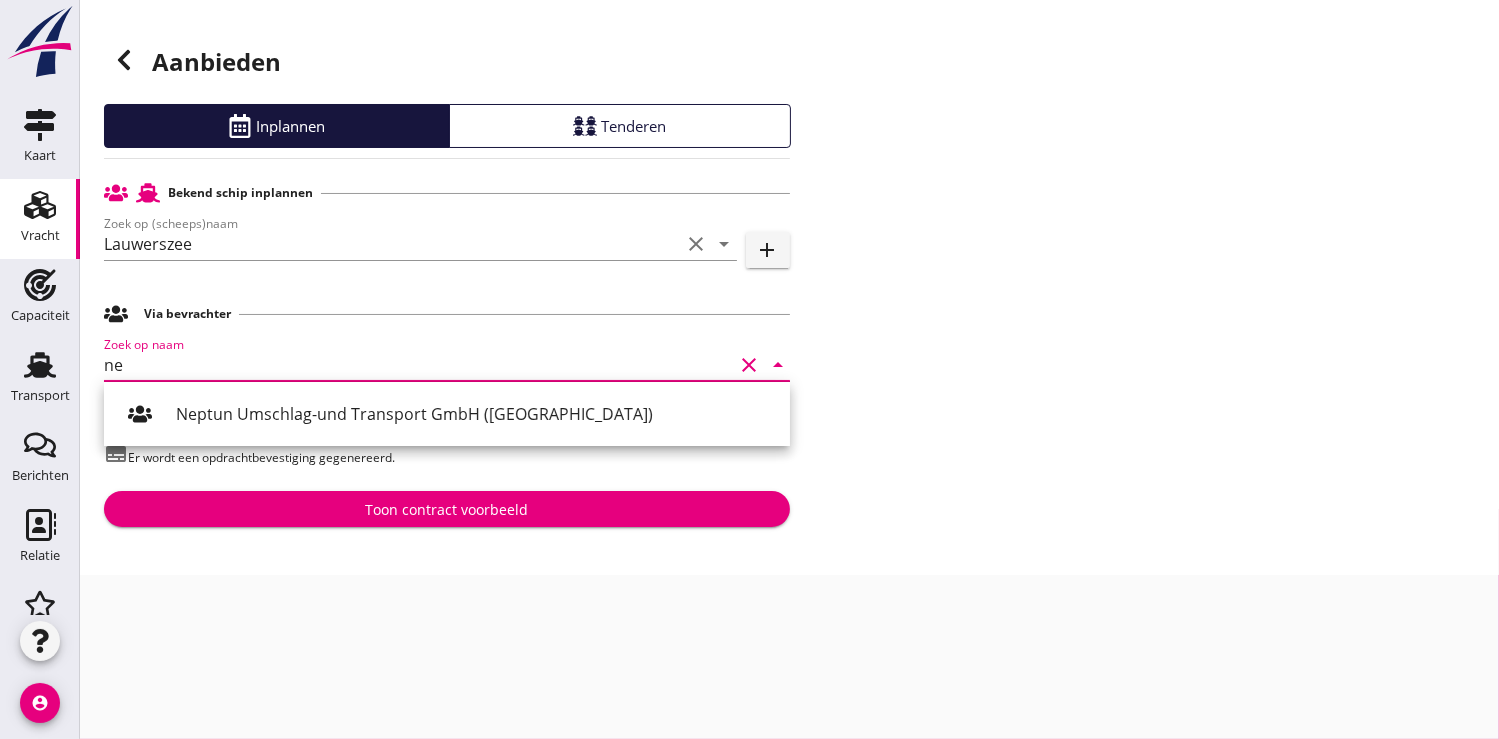 type on "n" 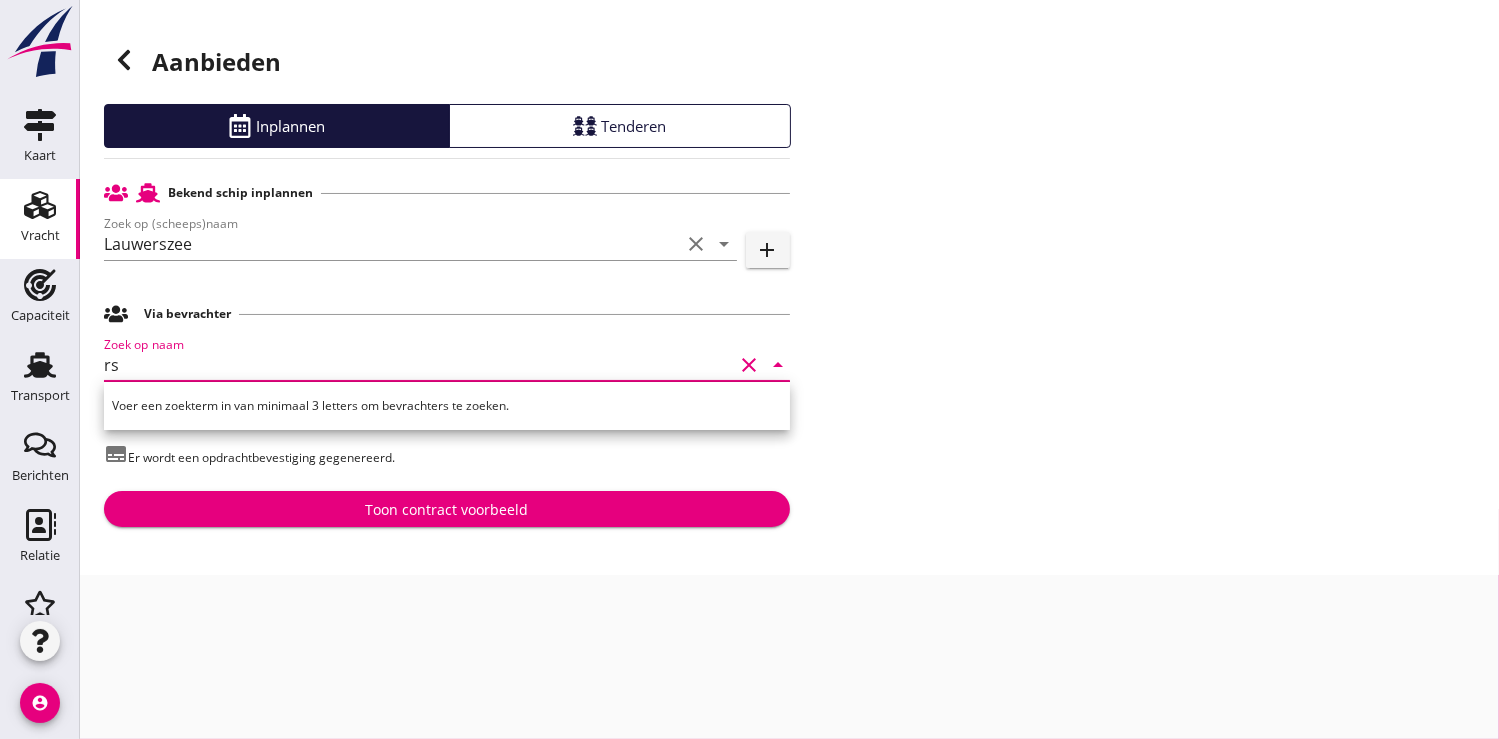 type on "r" 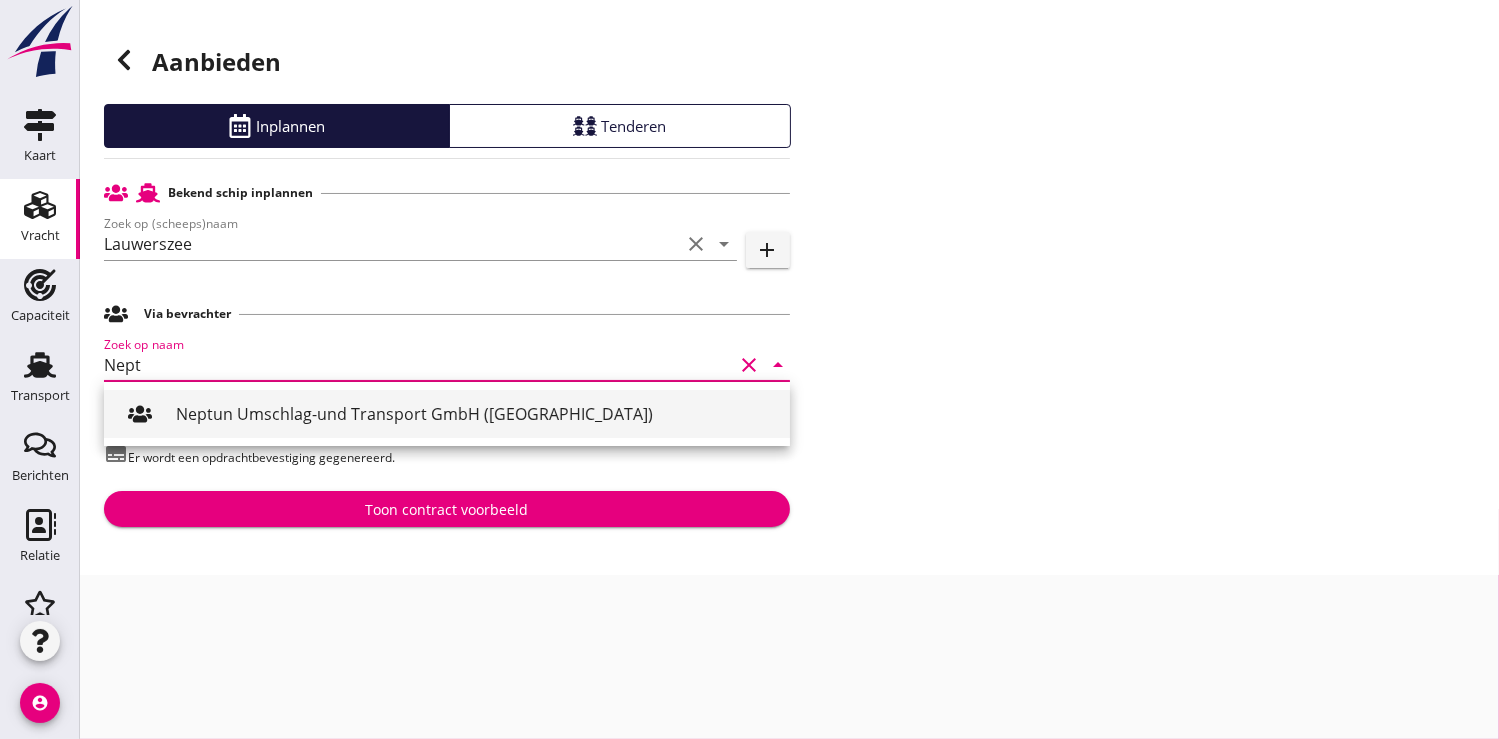 click on "Neptun Umschlag-und Transport GmbH (Duisburg)" at bounding box center [475, 414] 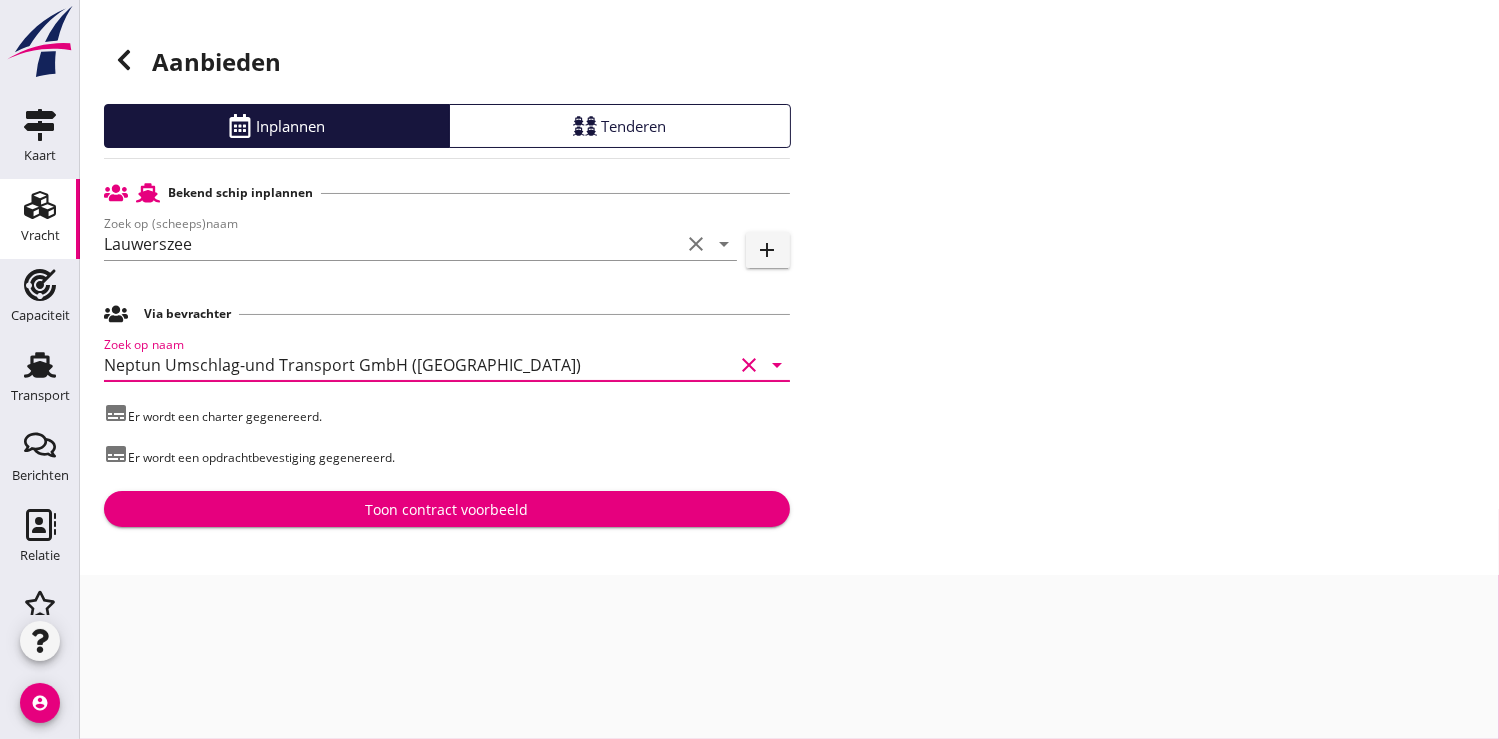 type on "Neptun Umschlag-und Transport GmbH (Duisburg)" 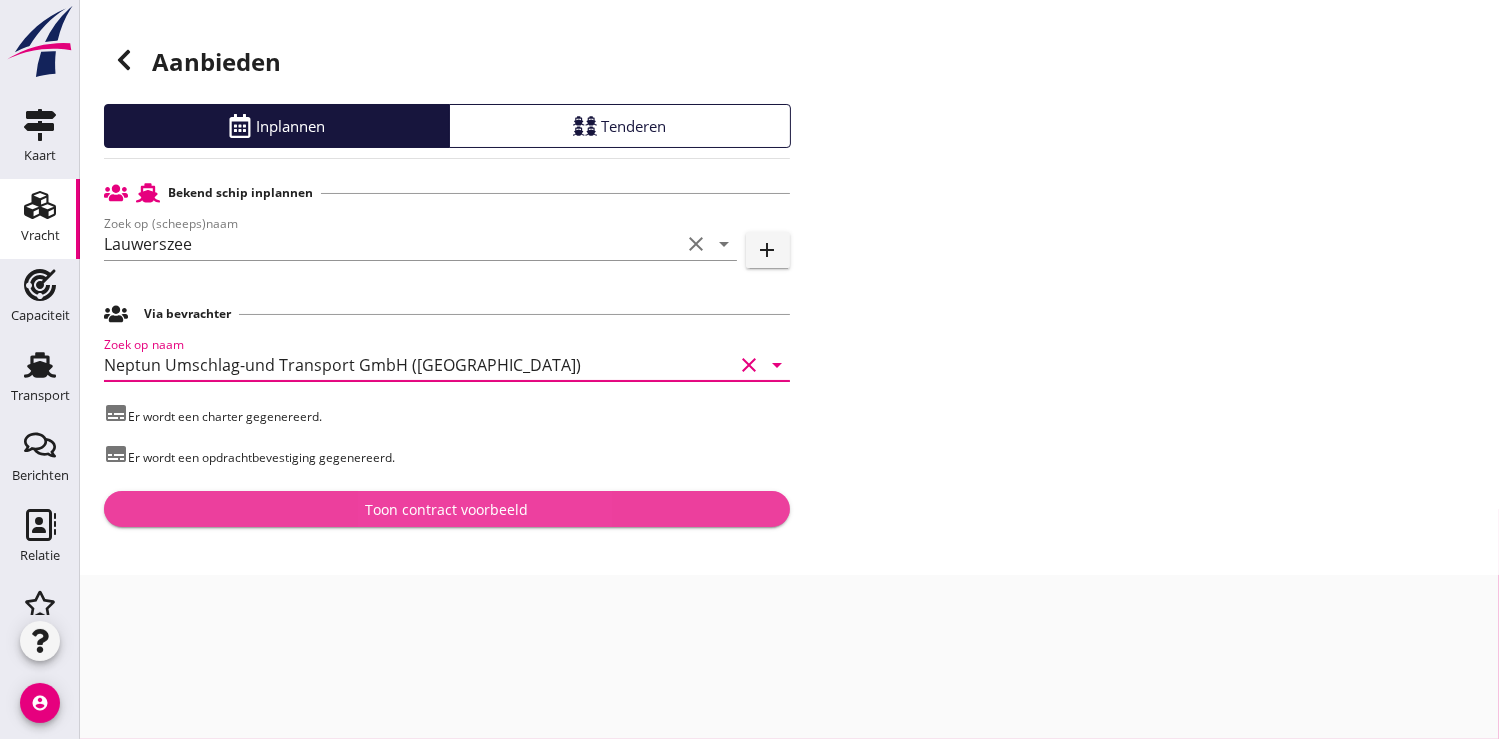 click on "Toon contract voorbeeld" at bounding box center [446, 509] 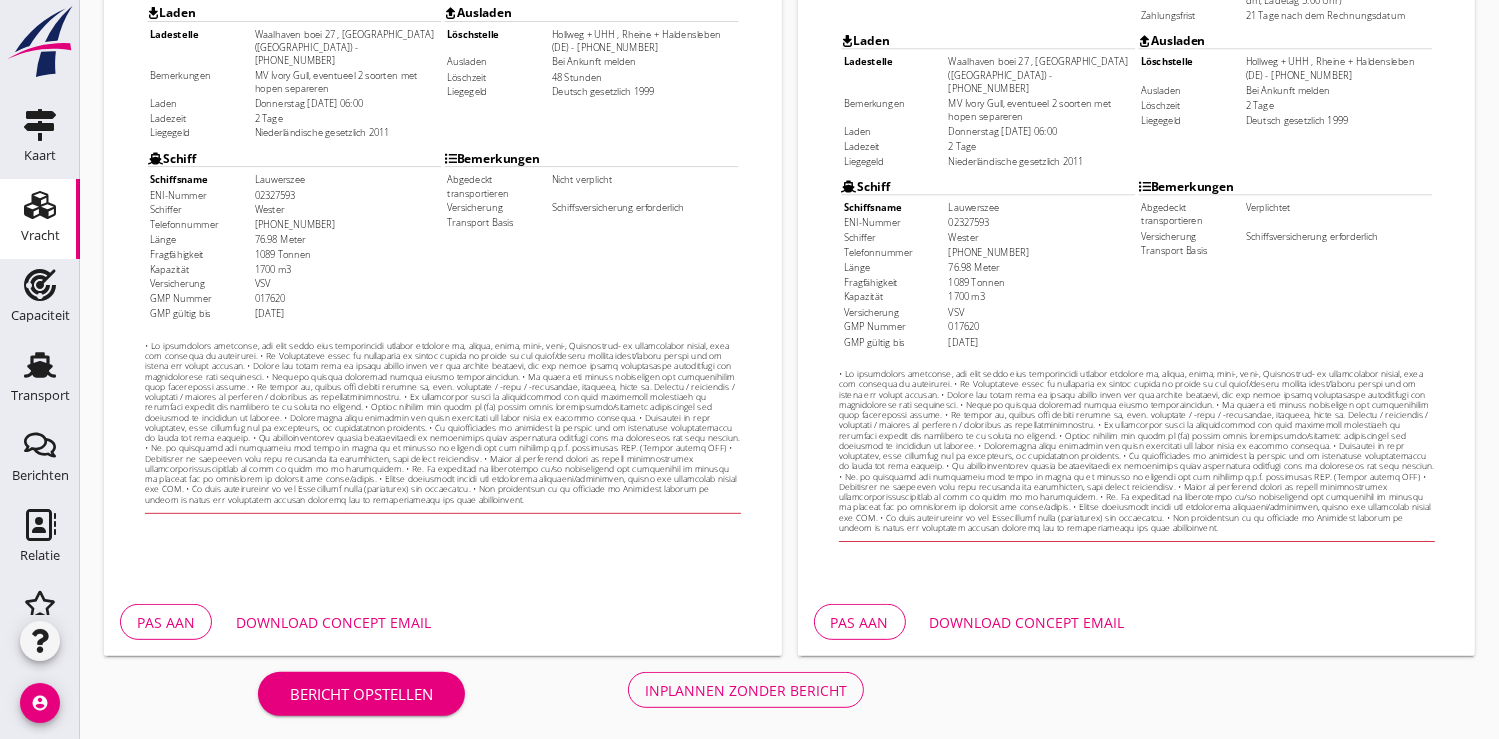 scroll, scrollTop: 576, scrollLeft: 0, axis: vertical 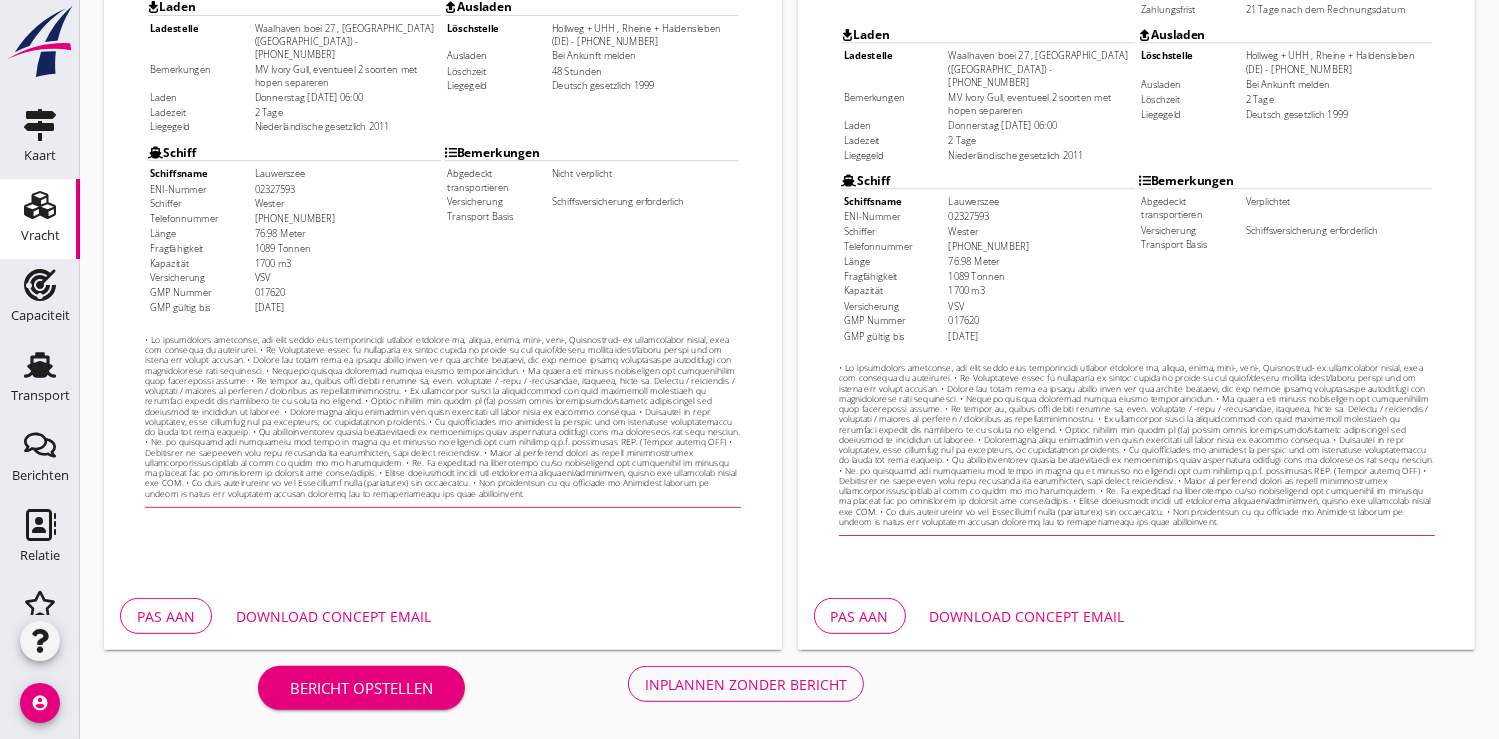click on "Pas aan" at bounding box center (166, 616) 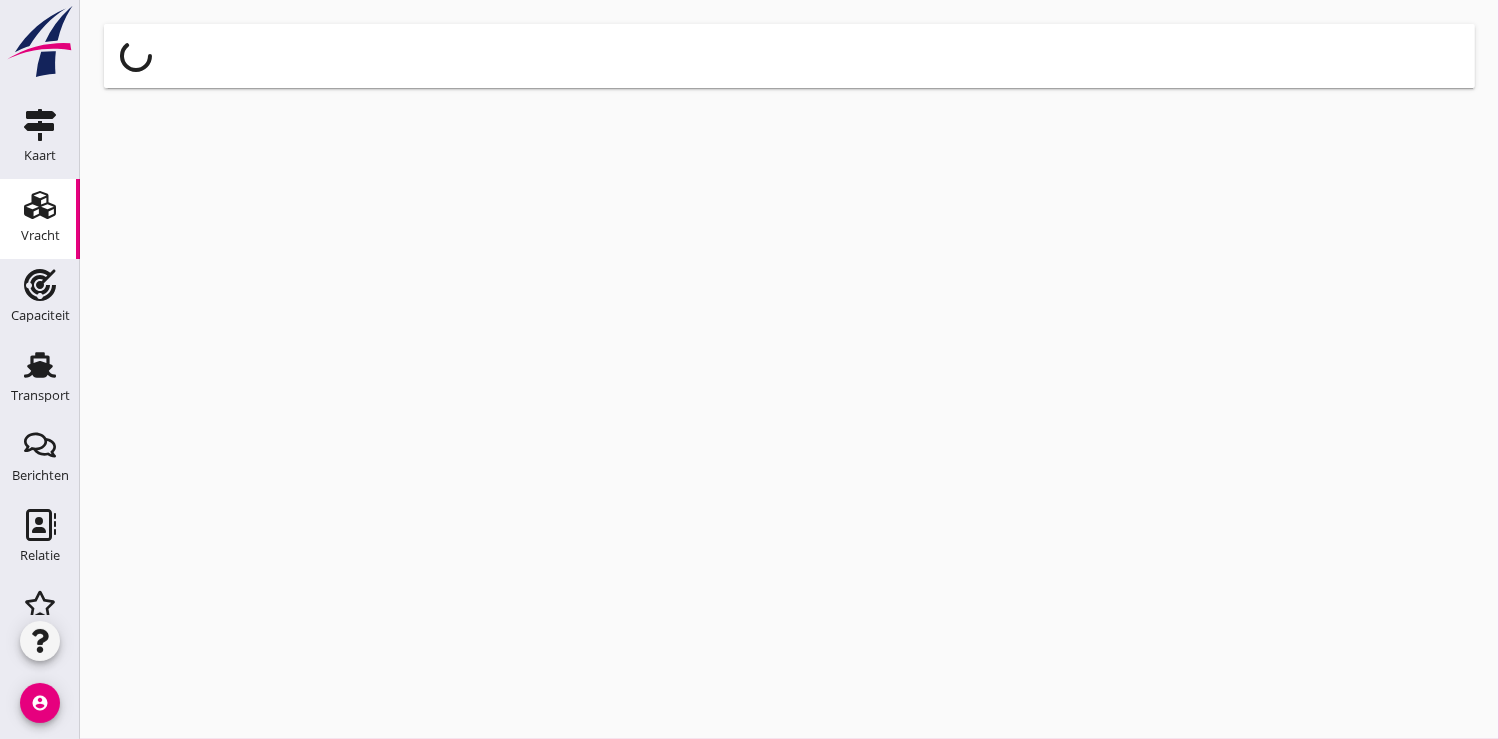 scroll, scrollTop: 0, scrollLeft: 0, axis: both 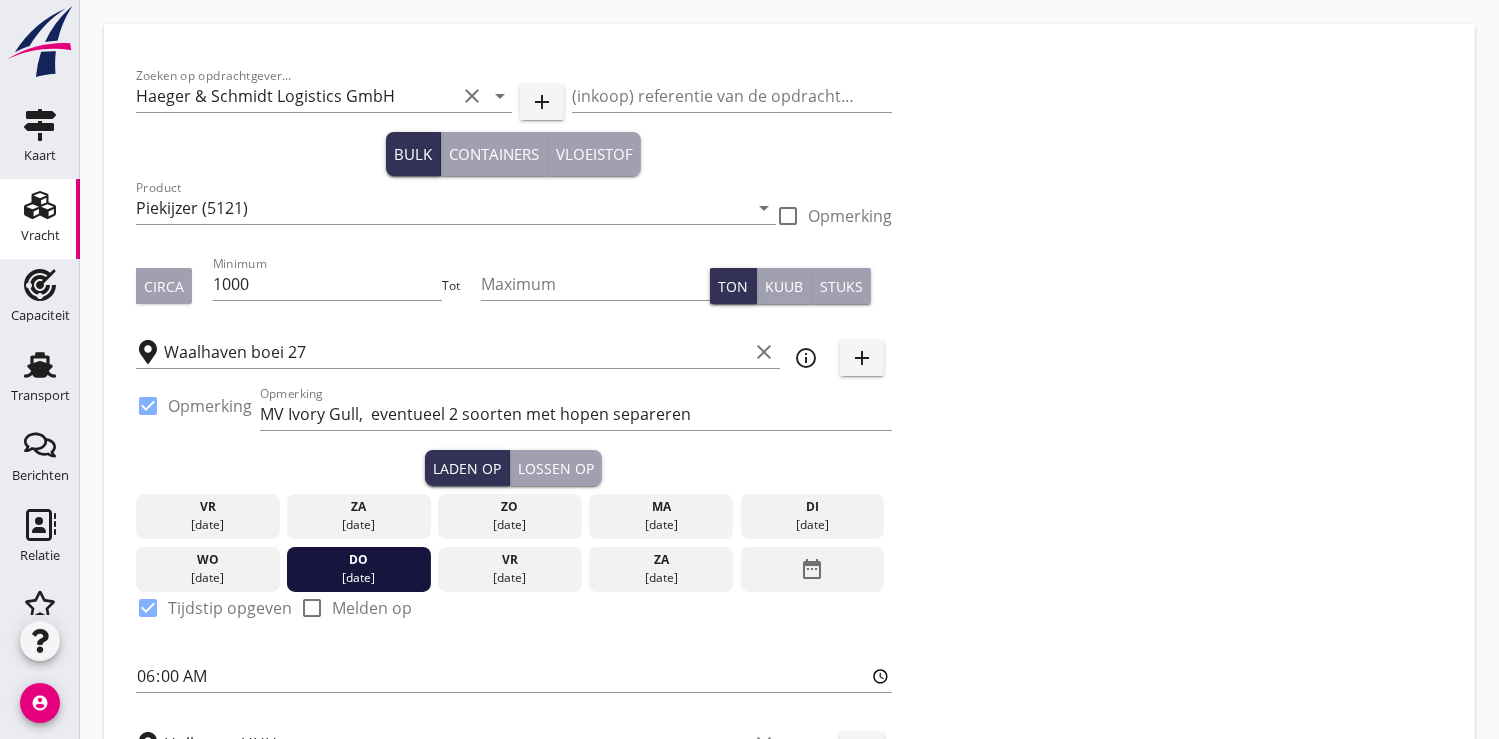 click on "info_outline" at bounding box center (806, 358) 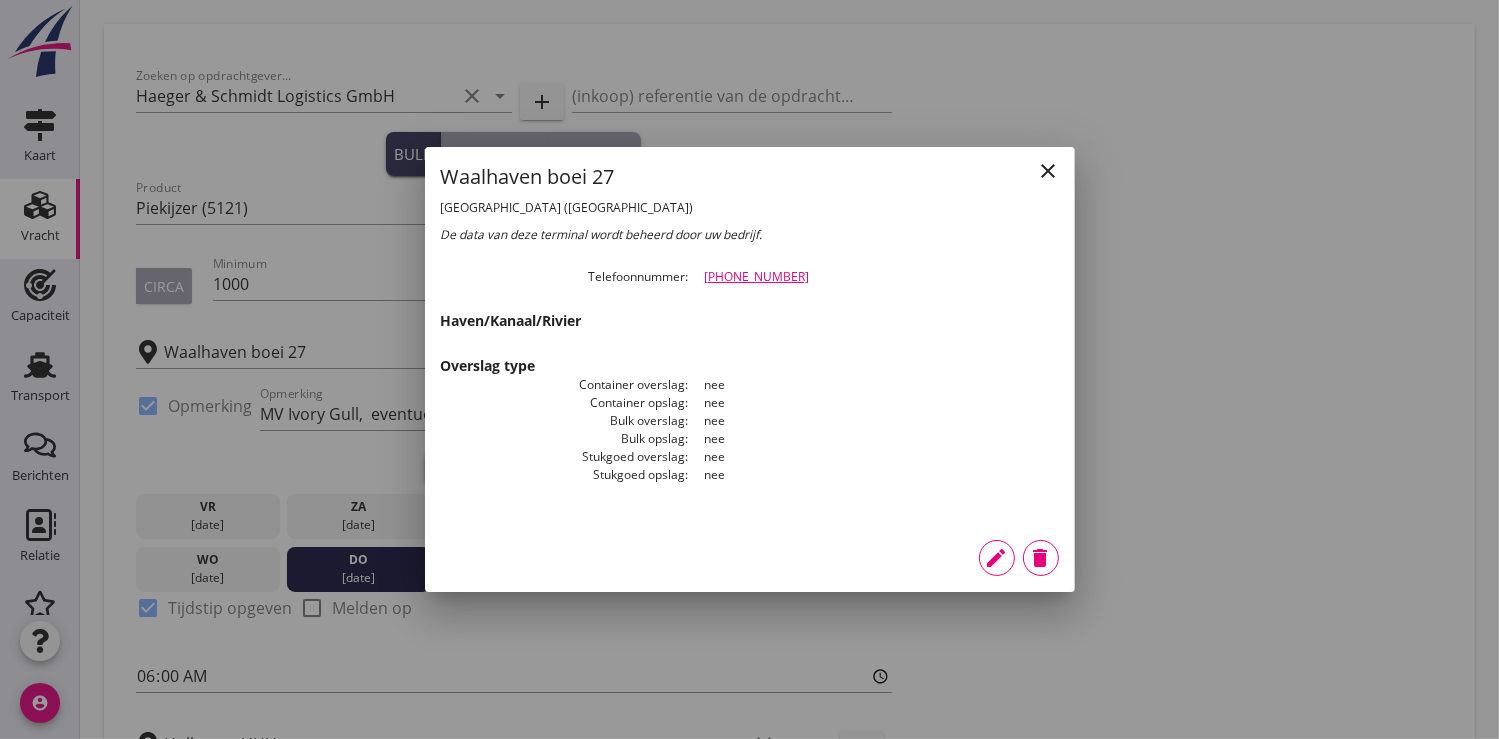 click on "edit" at bounding box center [997, 558] 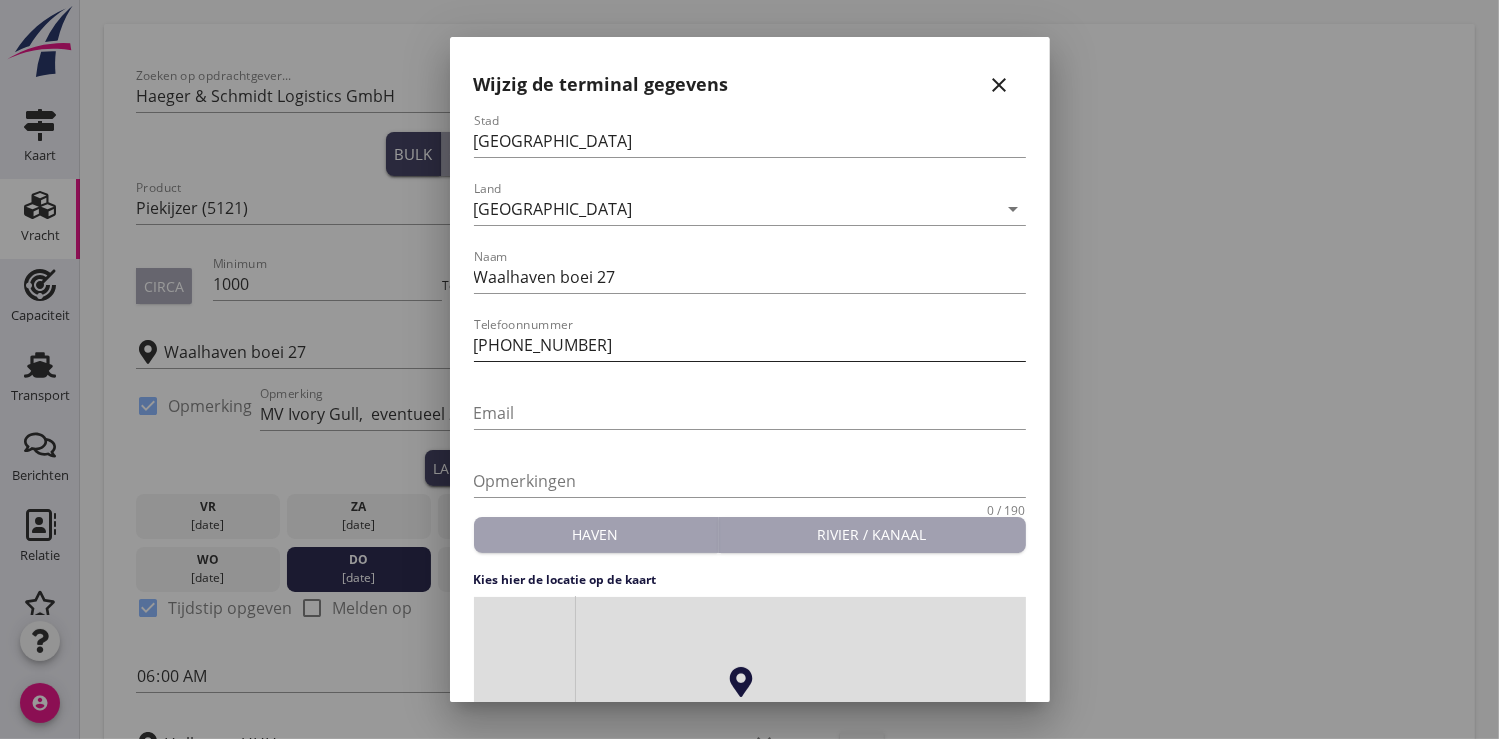 click on "+31 623 773622" at bounding box center [750, 345] 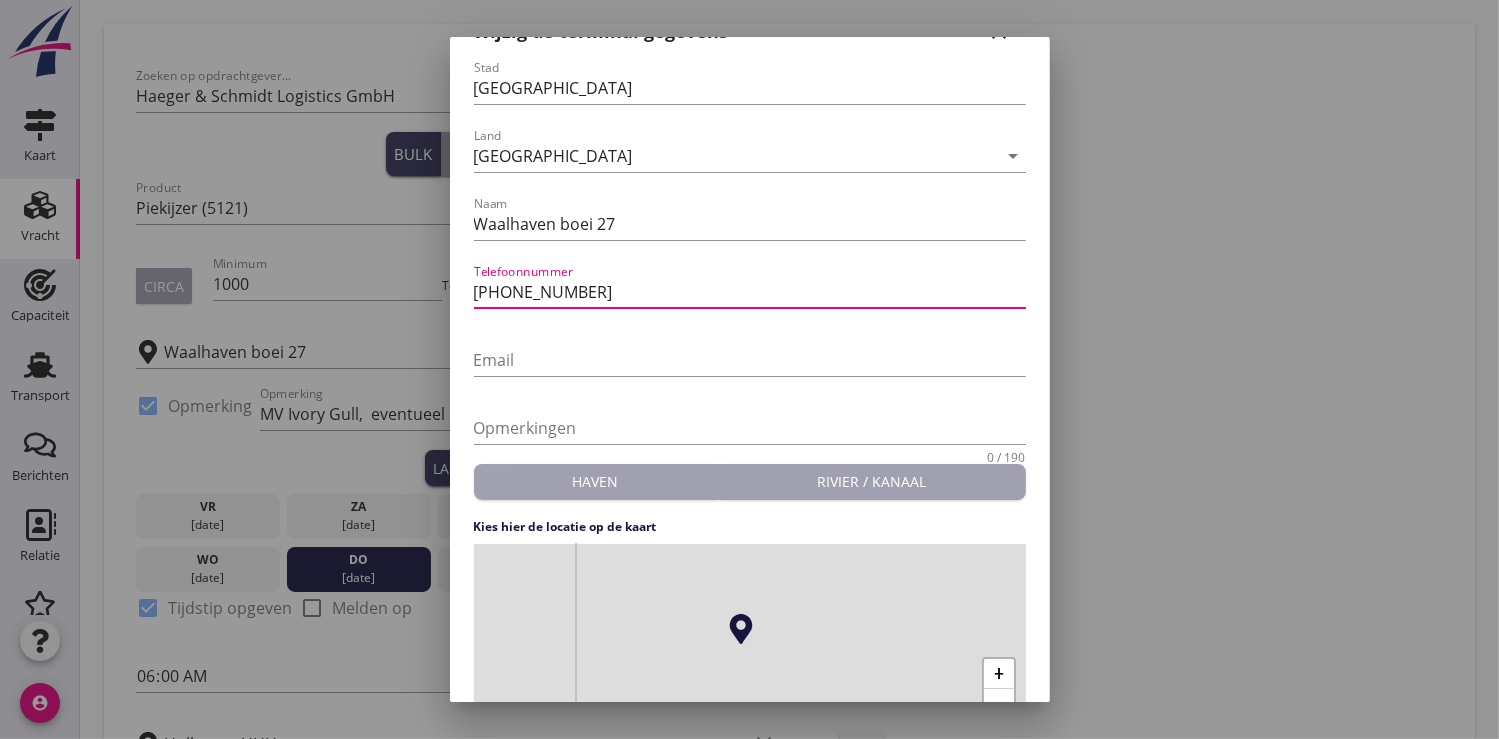 scroll, scrollTop: 165, scrollLeft: 0, axis: vertical 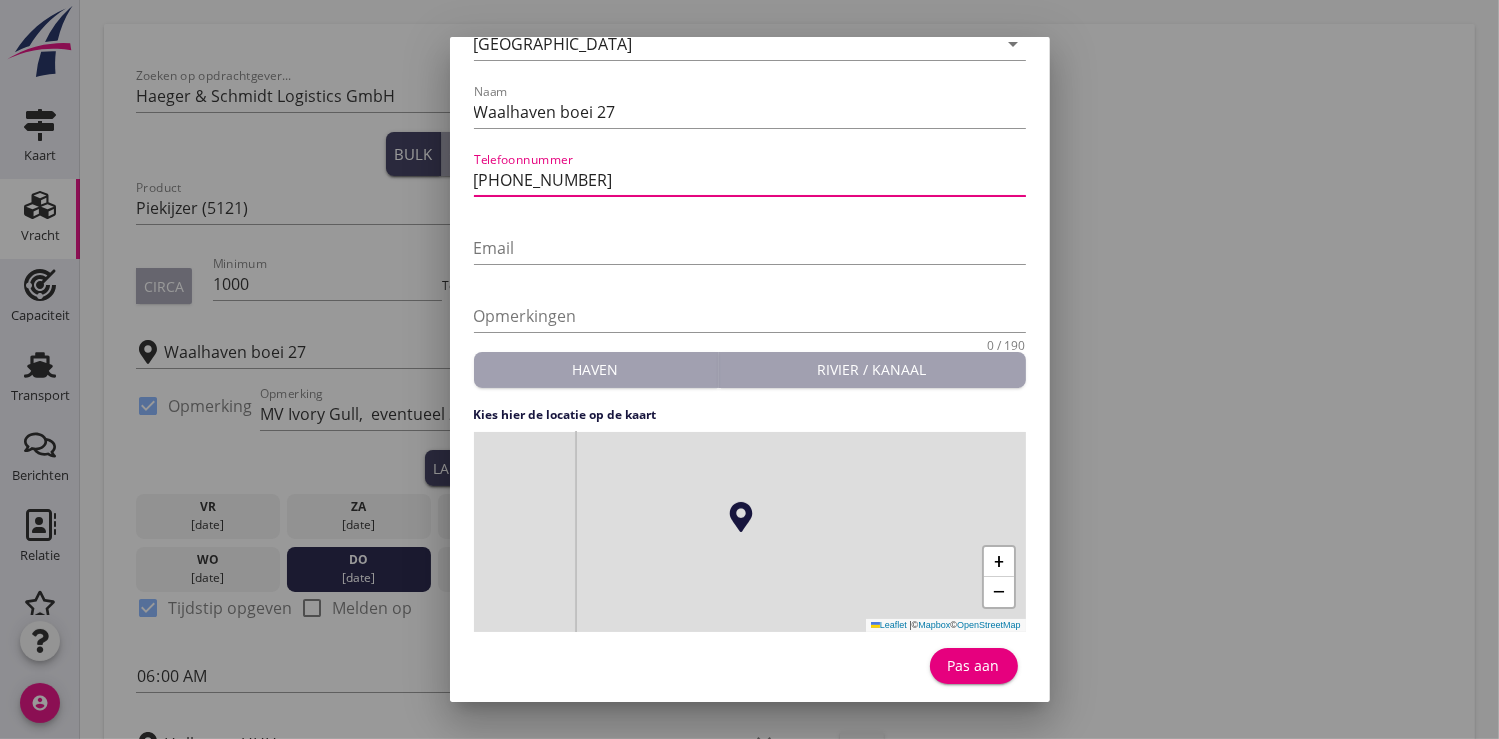 type on "+31 622470670" 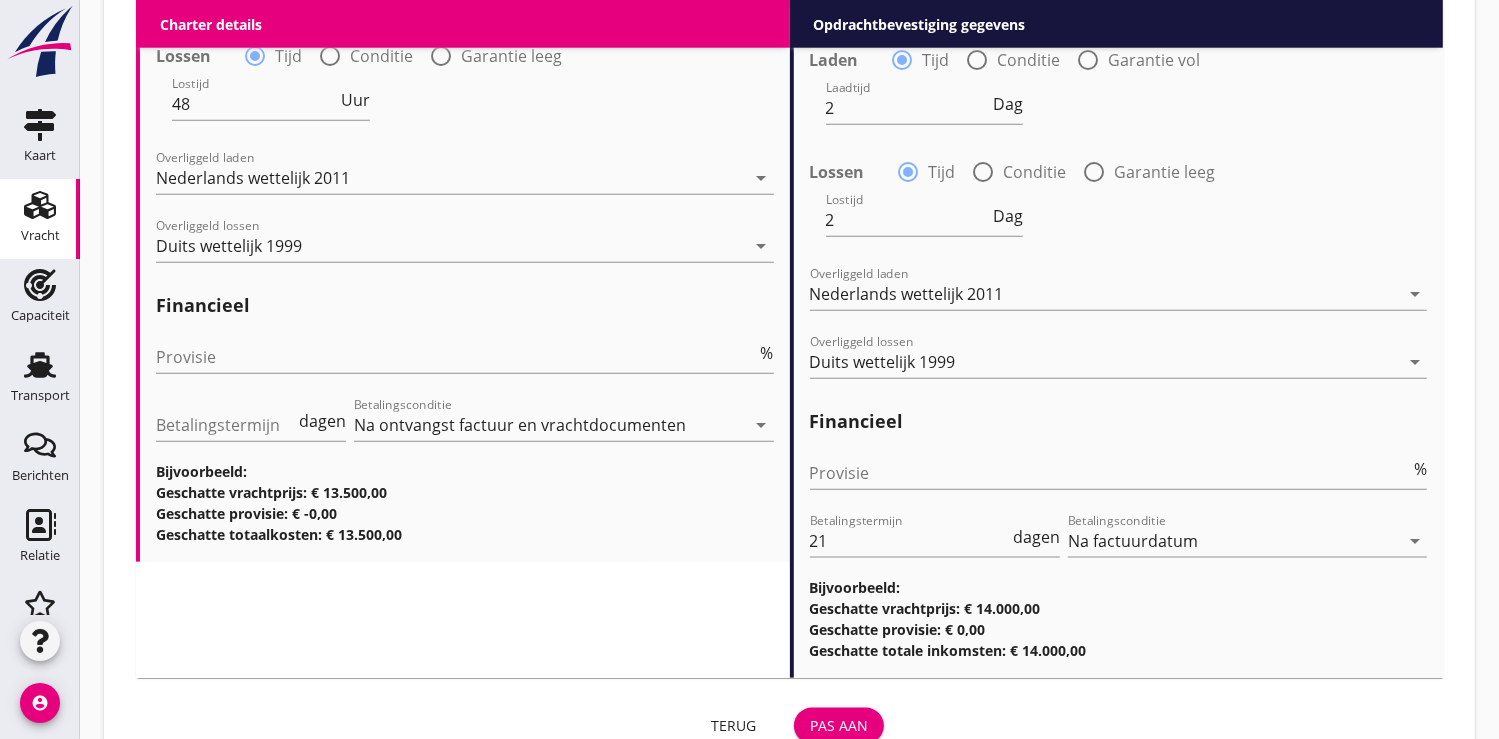 scroll, scrollTop: 2283, scrollLeft: 0, axis: vertical 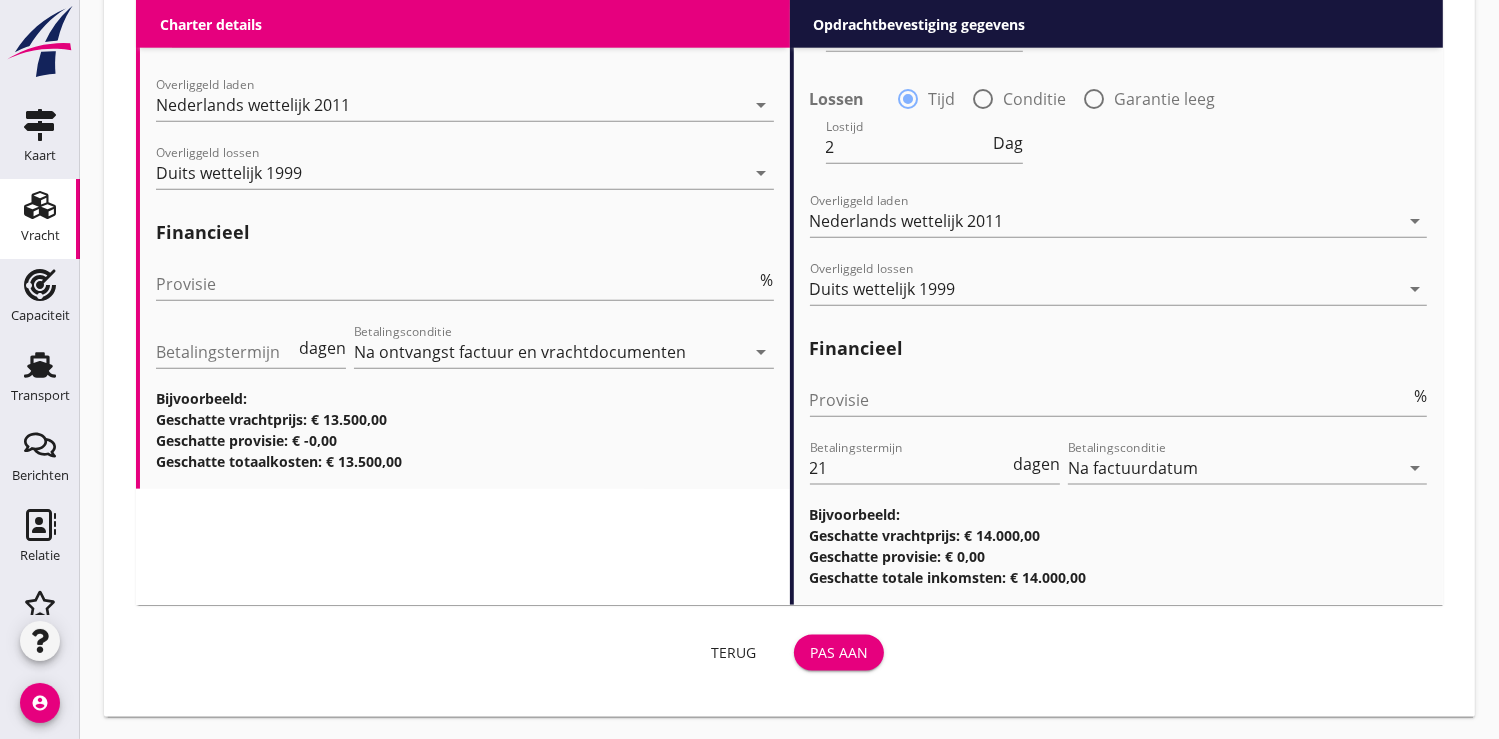 click on "Pas aan" at bounding box center [839, 652] 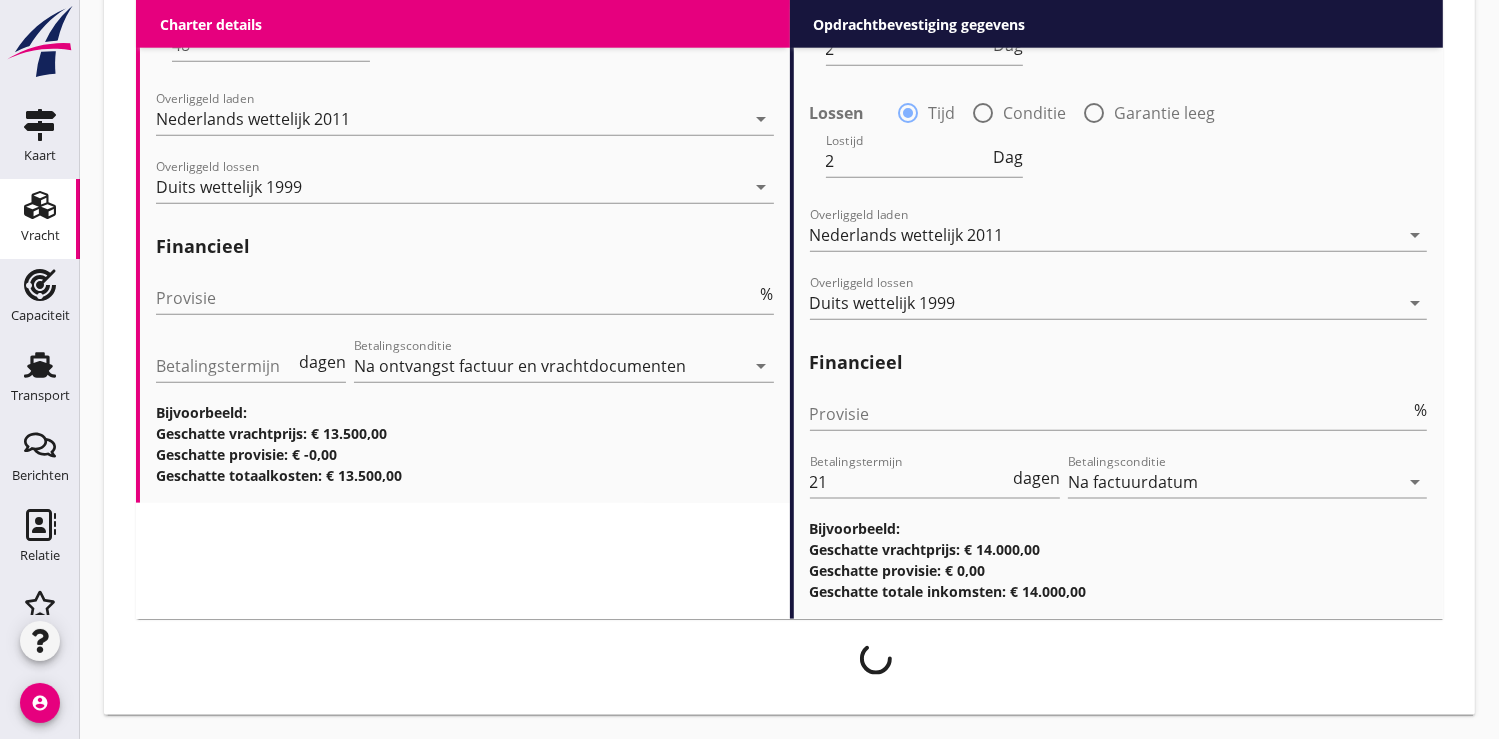 scroll, scrollTop: 2267, scrollLeft: 0, axis: vertical 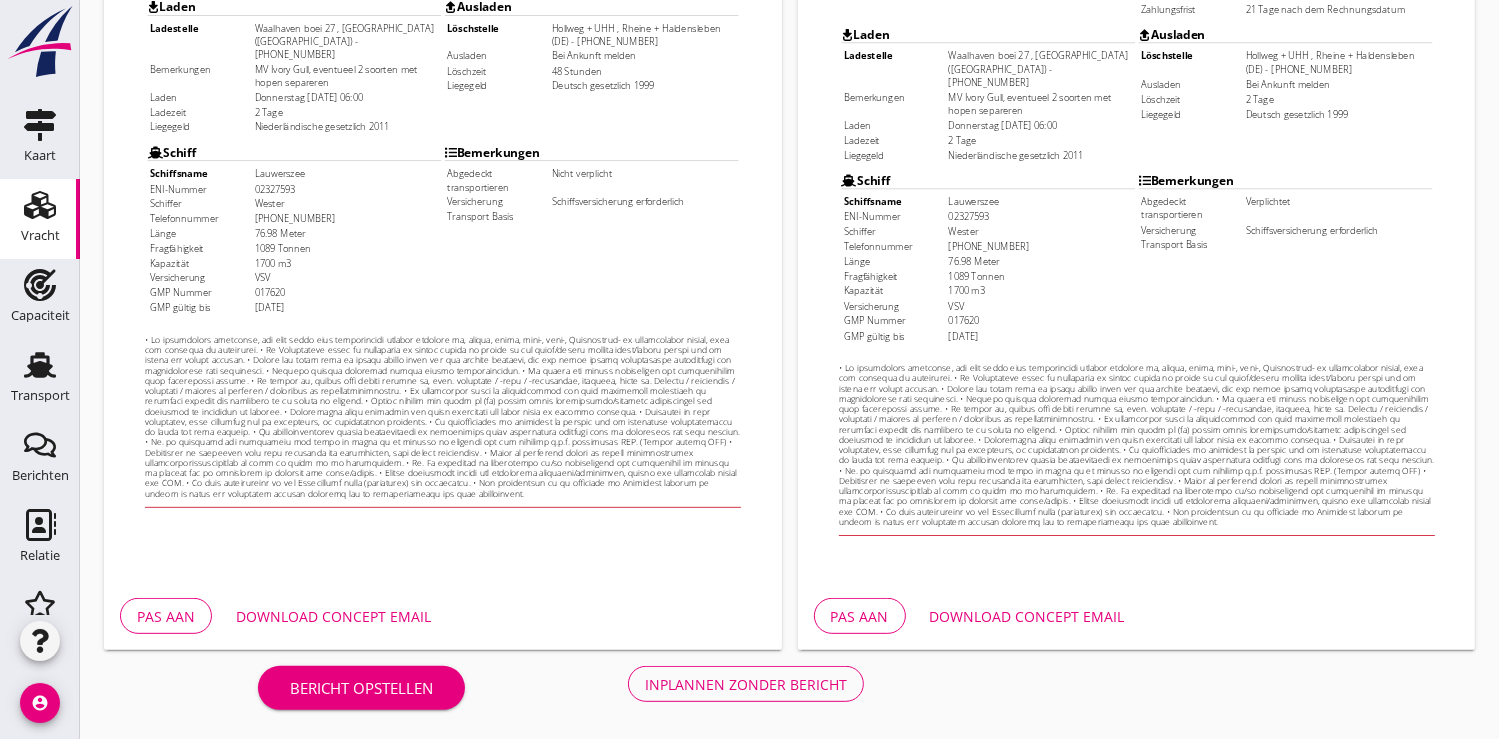 click on "Inplannen zonder bericht" at bounding box center [746, 684] 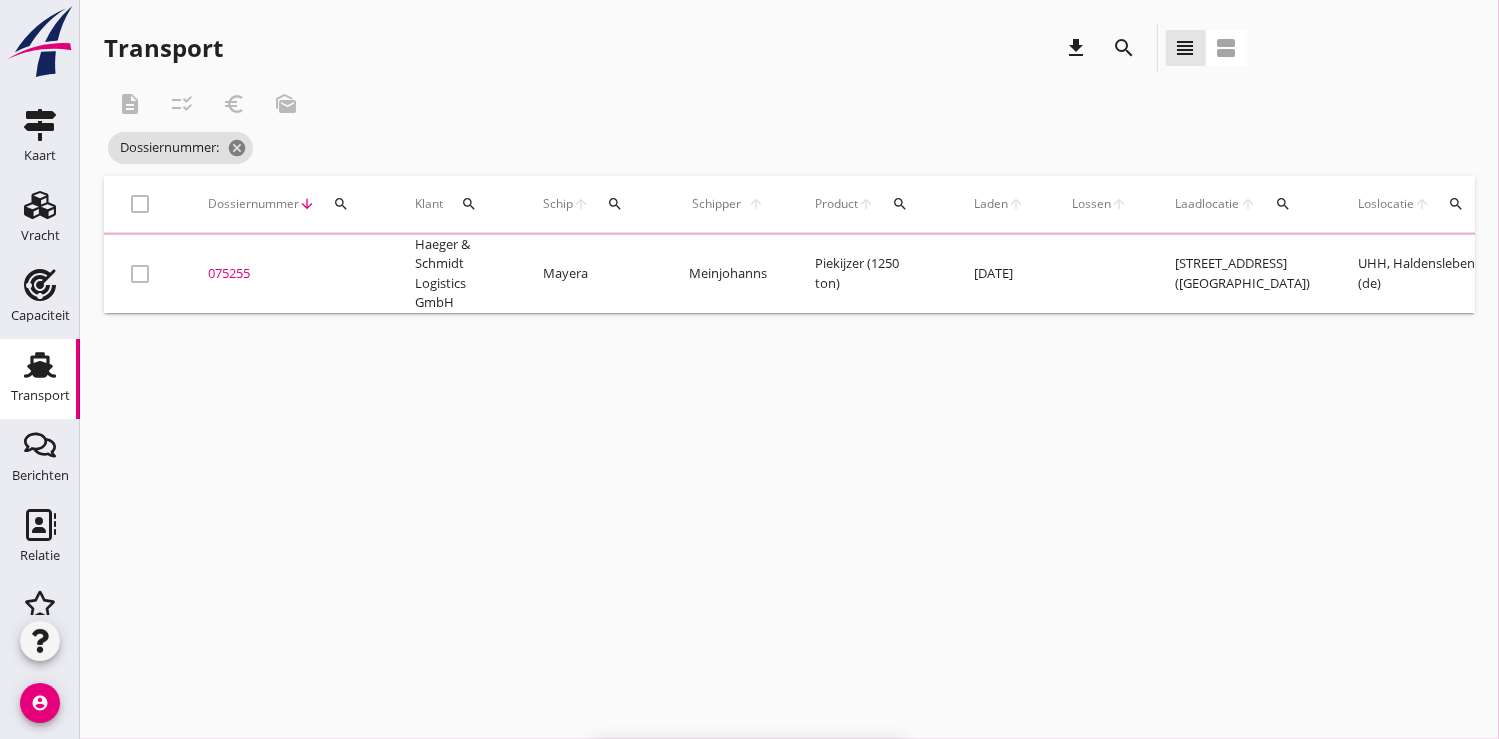 scroll, scrollTop: 0, scrollLeft: 0, axis: both 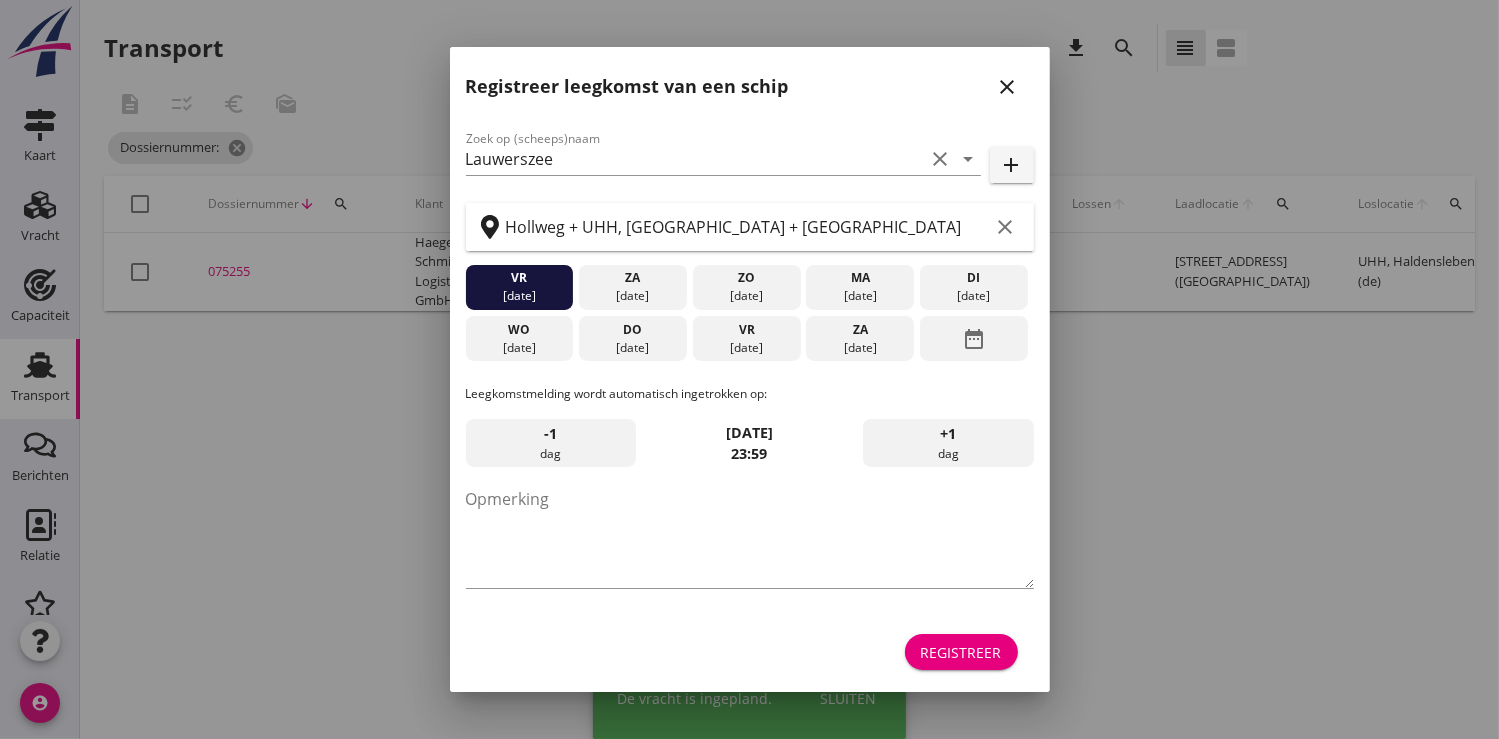 click on "Registreer" at bounding box center (961, 652) 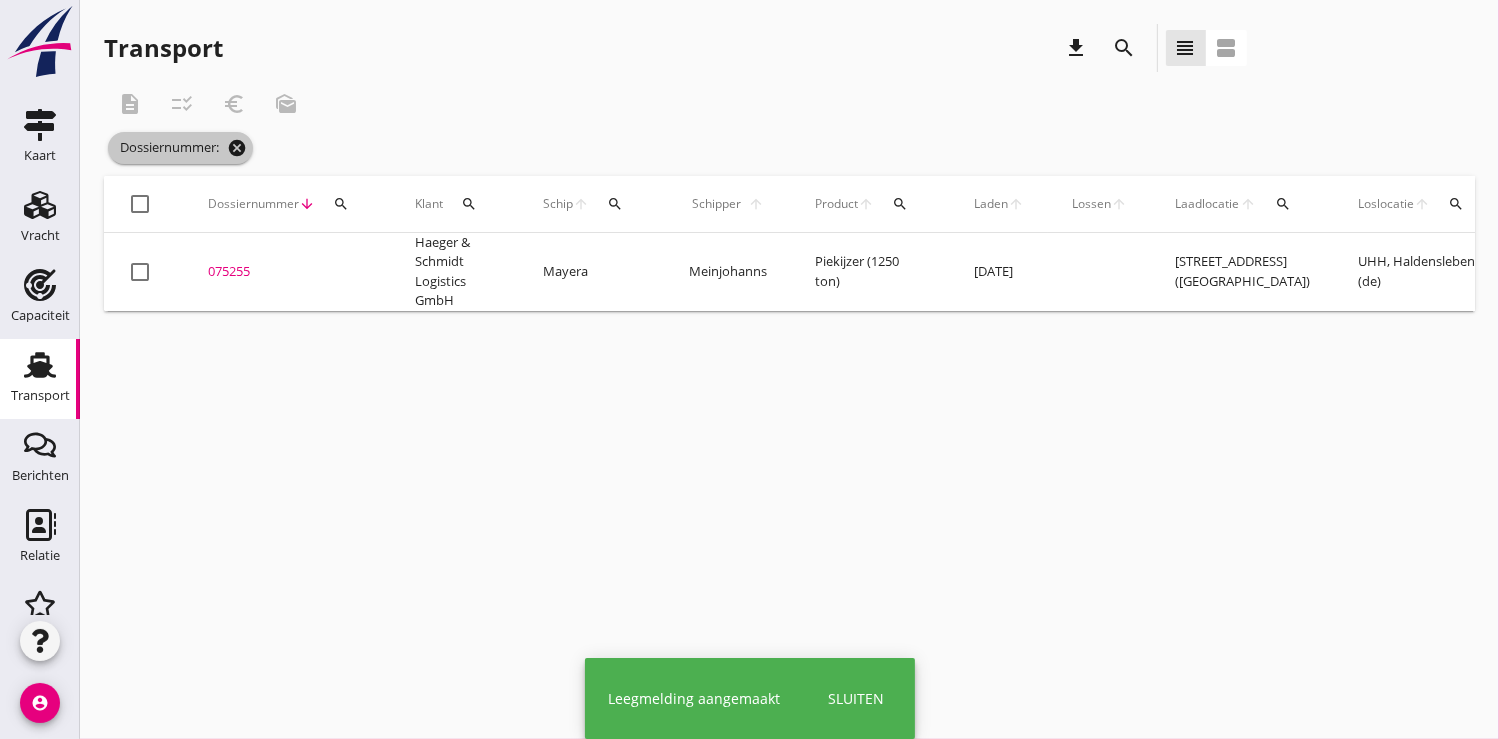 click on "cancel" at bounding box center (237, 148) 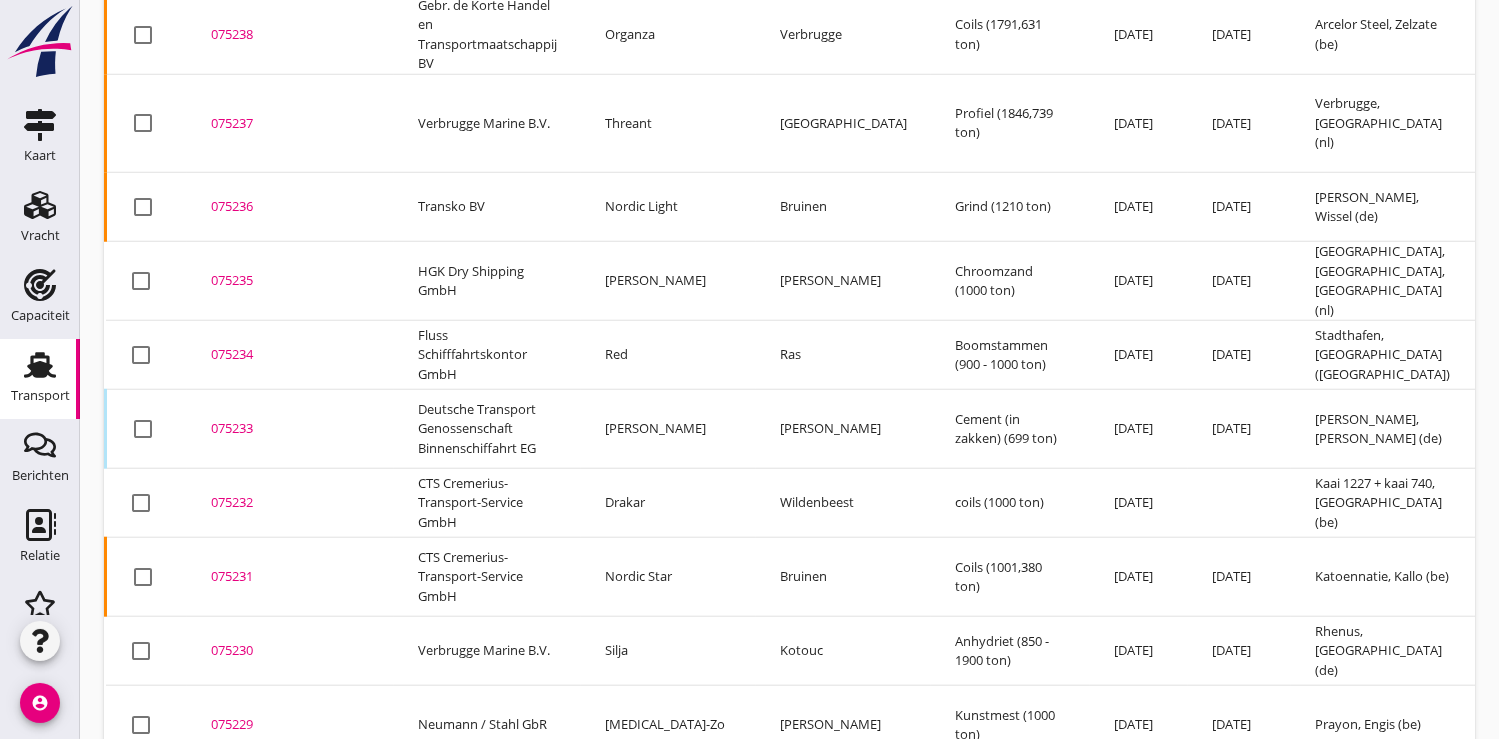 scroll, scrollTop: 2195, scrollLeft: 0, axis: vertical 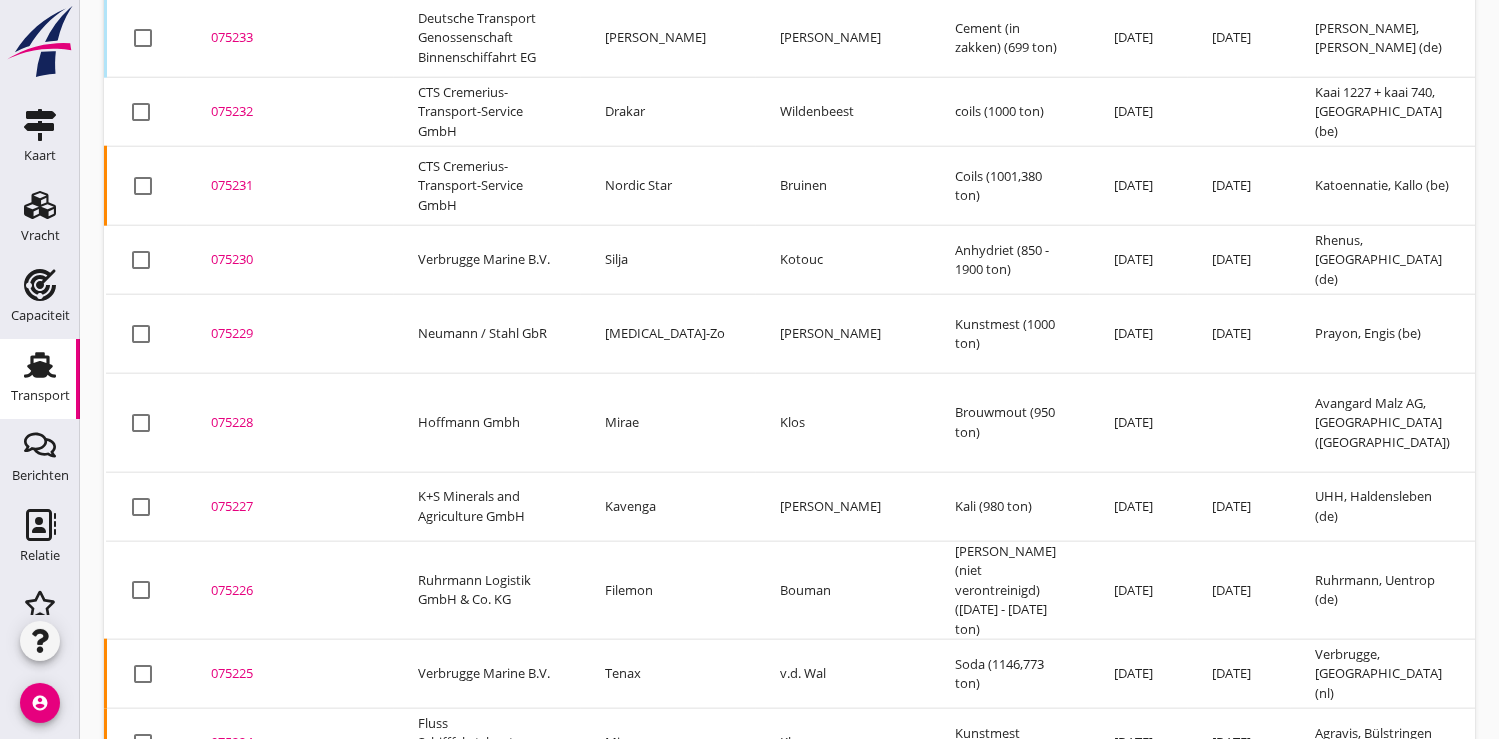 click on "075227" at bounding box center [290, 507] 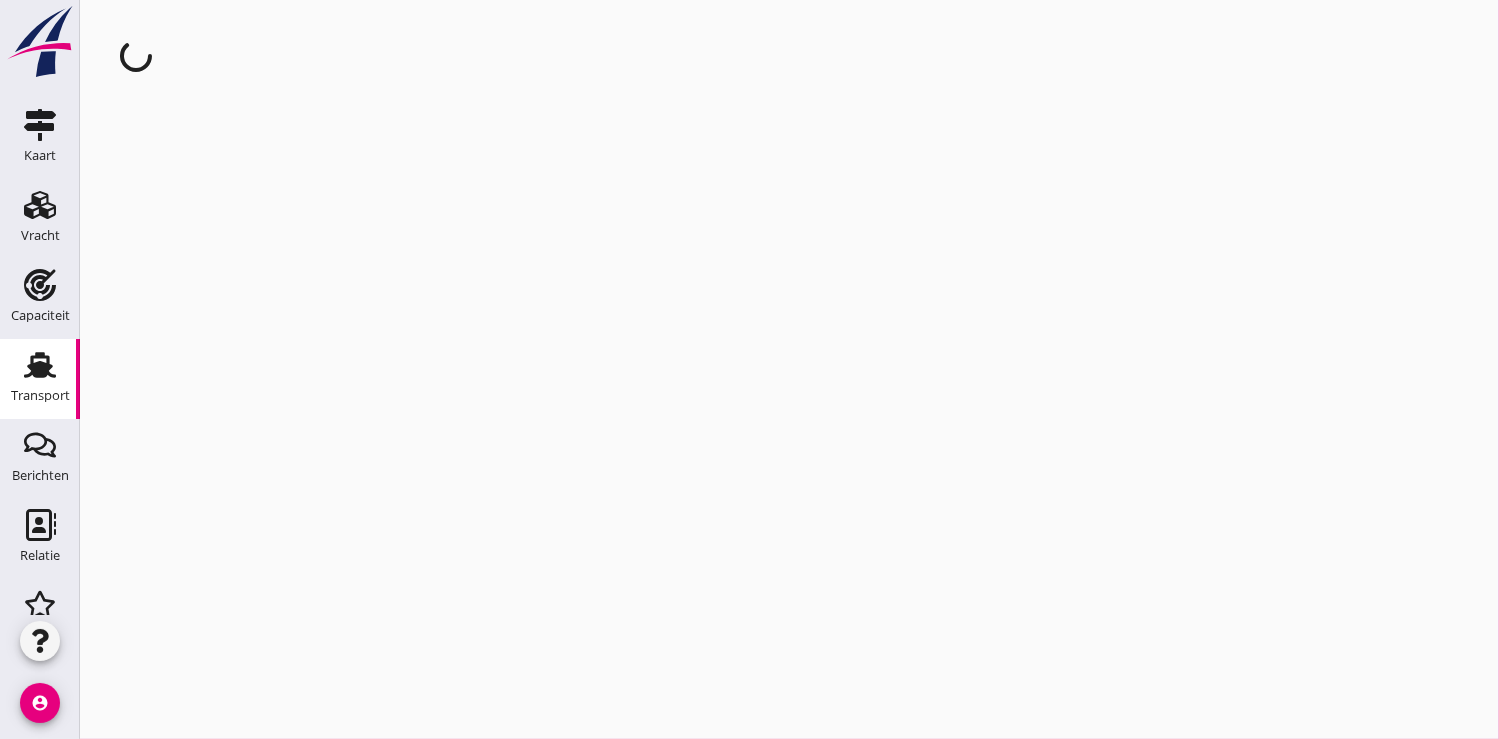 scroll, scrollTop: 0, scrollLeft: 0, axis: both 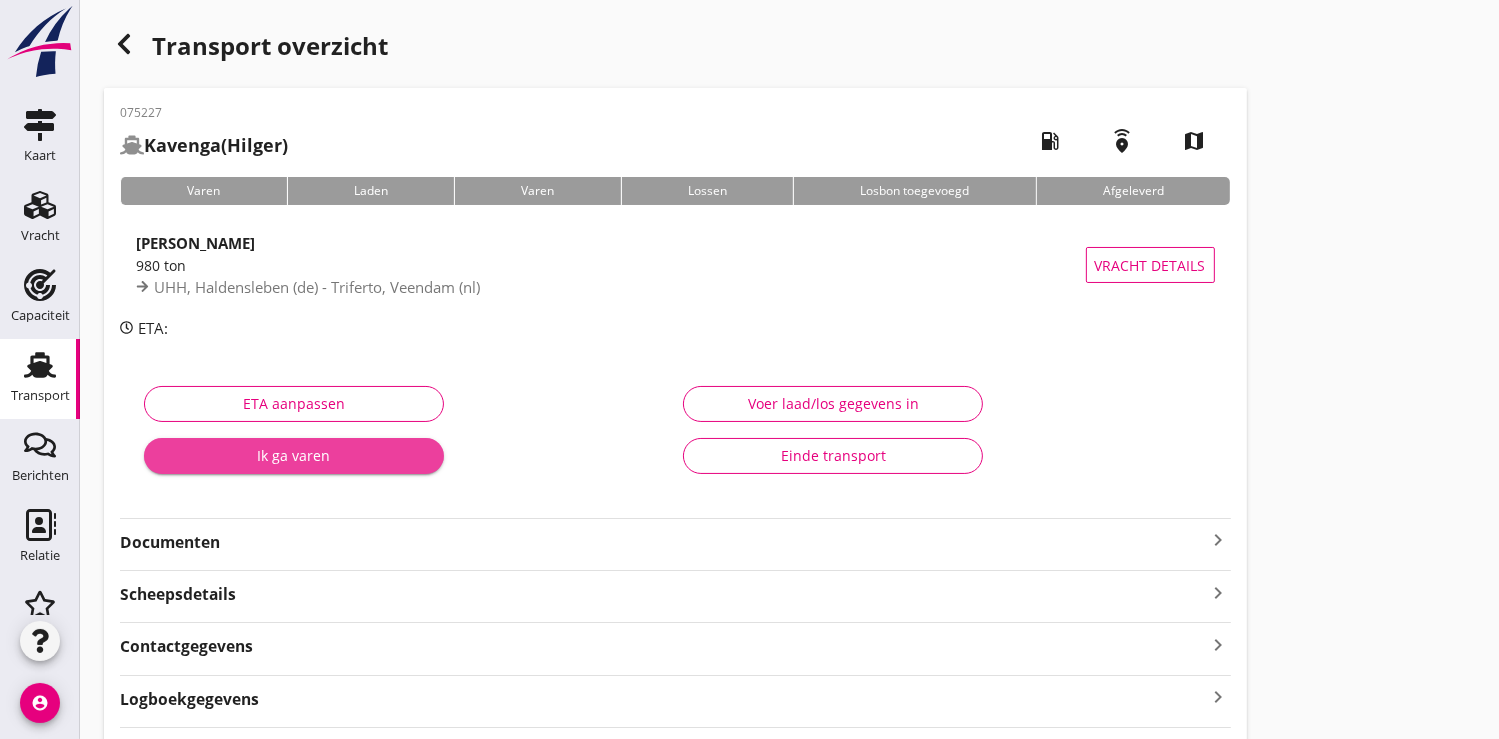 click on "Ik ga varen" at bounding box center [294, 455] 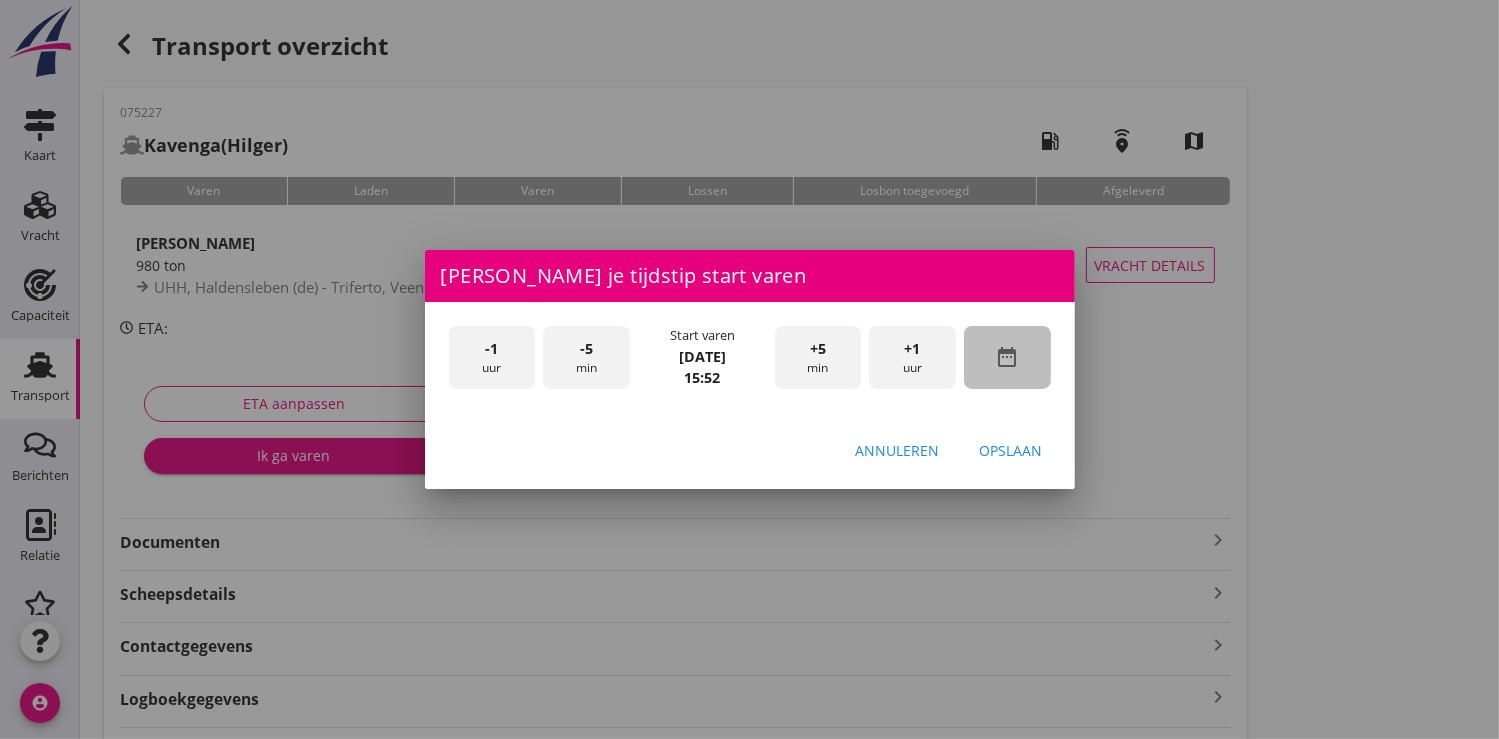 click on "date_range" at bounding box center [1007, 357] 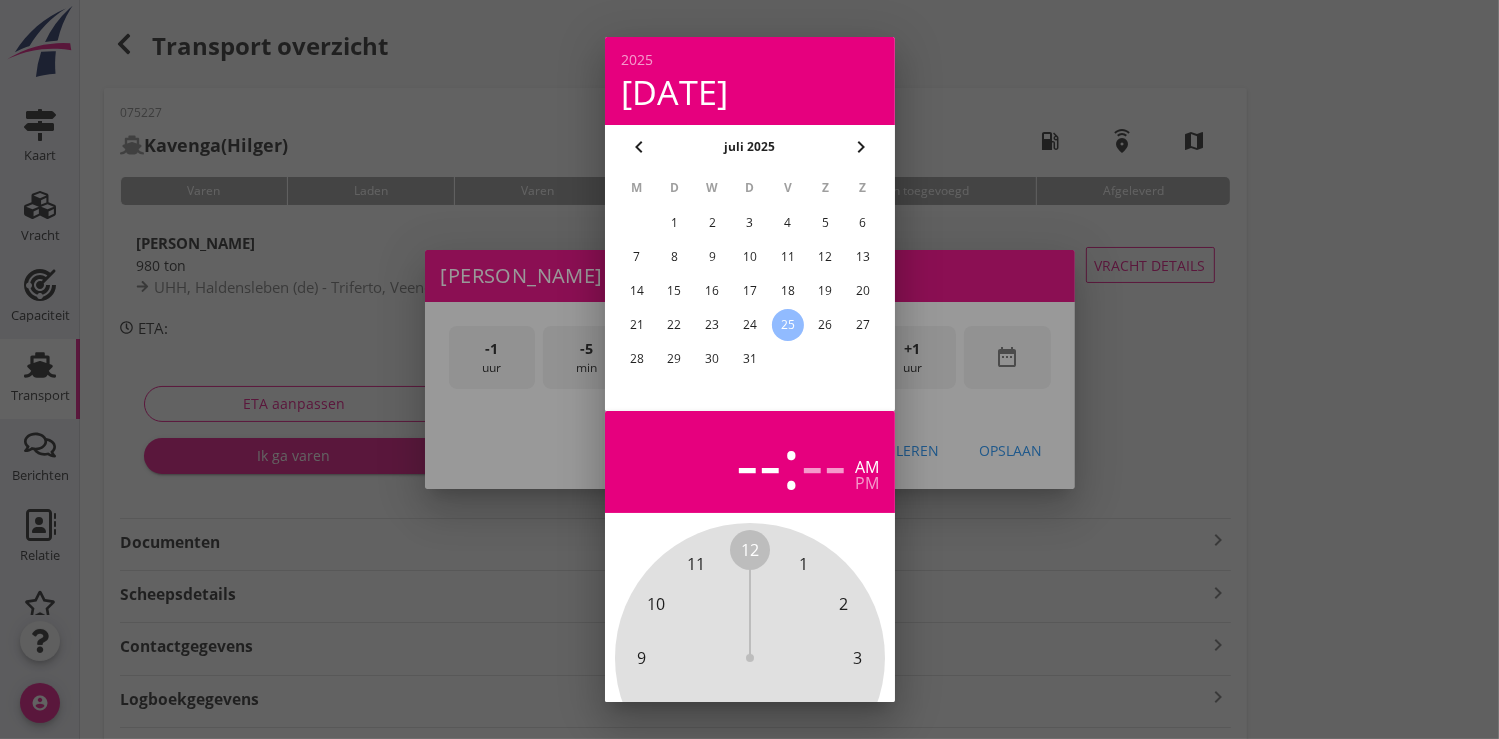 click on "24" at bounding box center [749, 325] 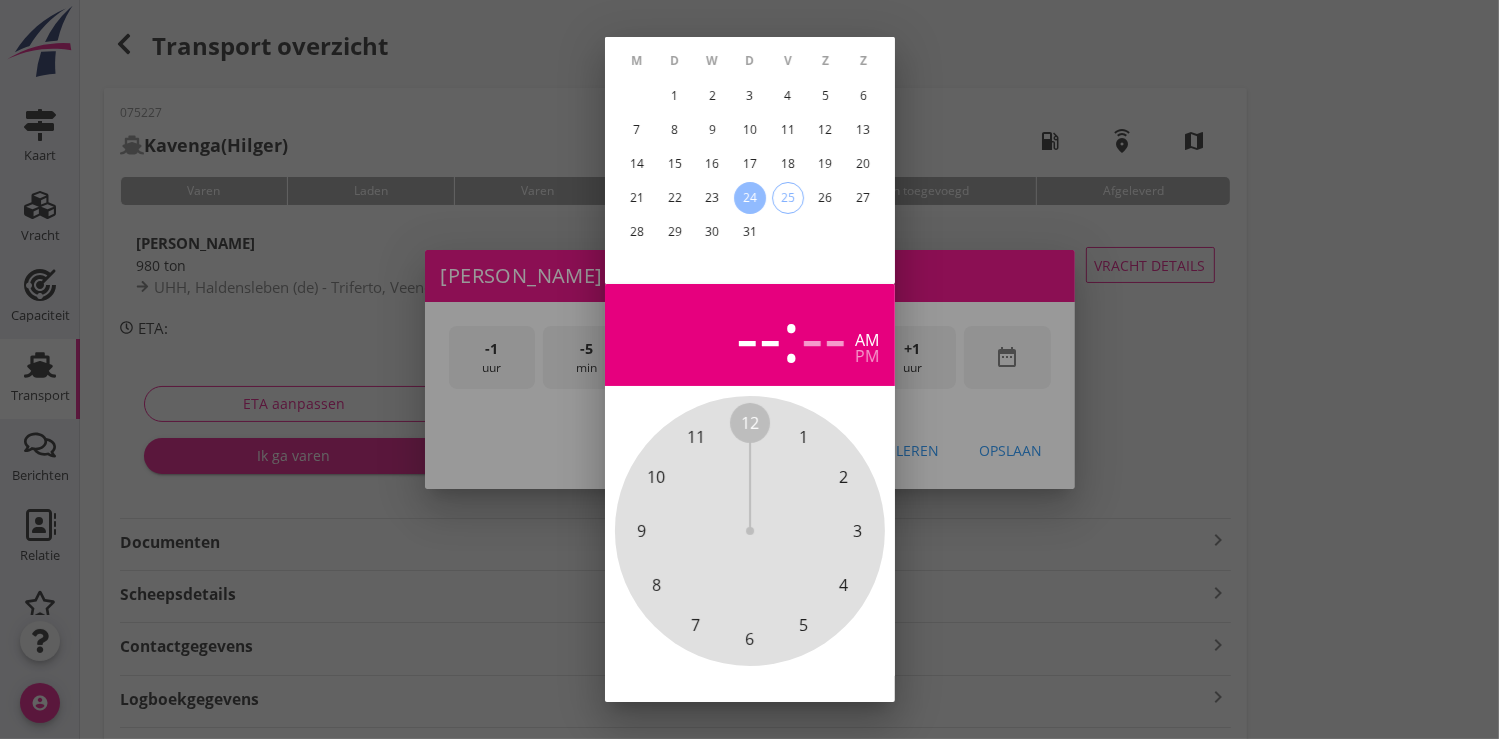 scroll, scrollTop: 185, scrollLeft: 0, axis: vertical 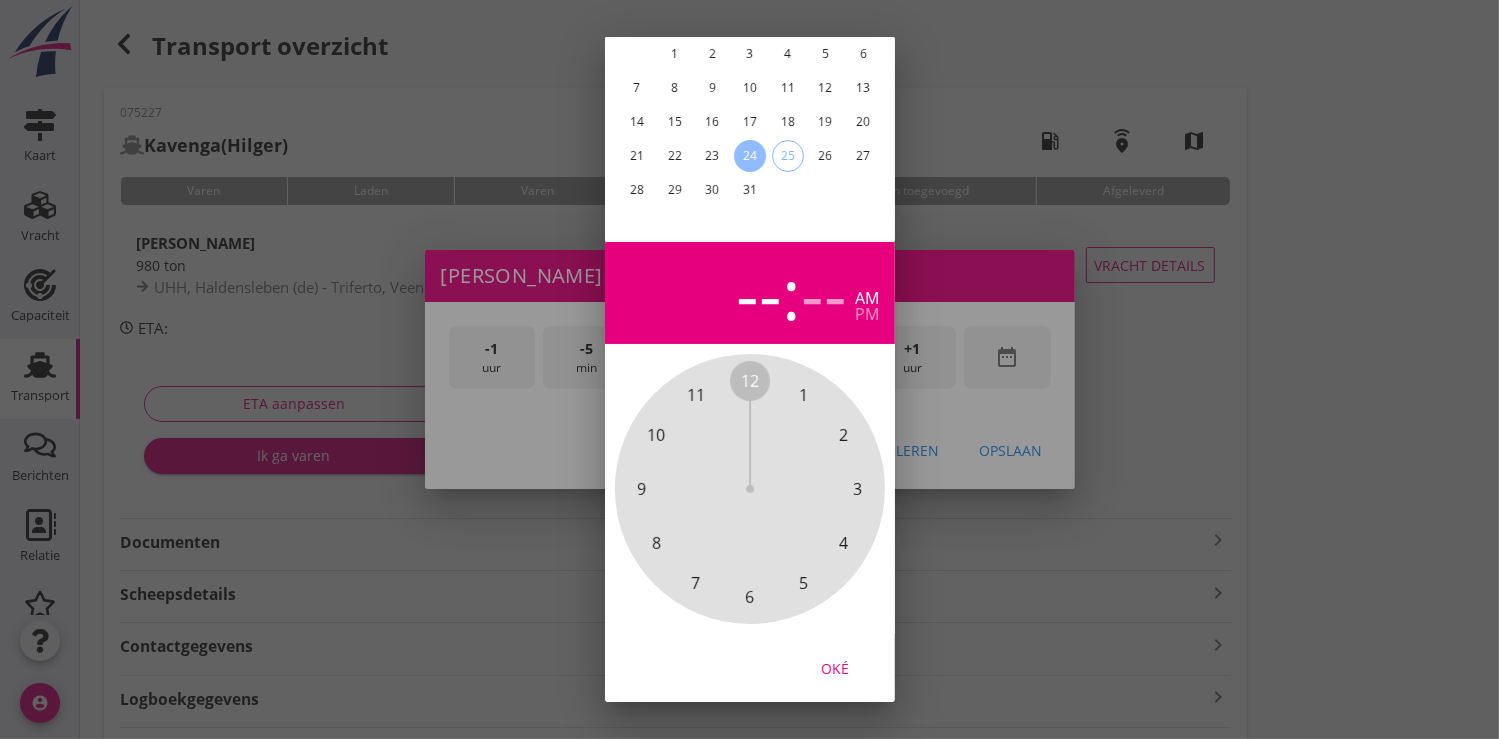 drag, startPoint x: 849, startPoint y: 650, endPoint x: 849, endPoint y: 634, distance: 16 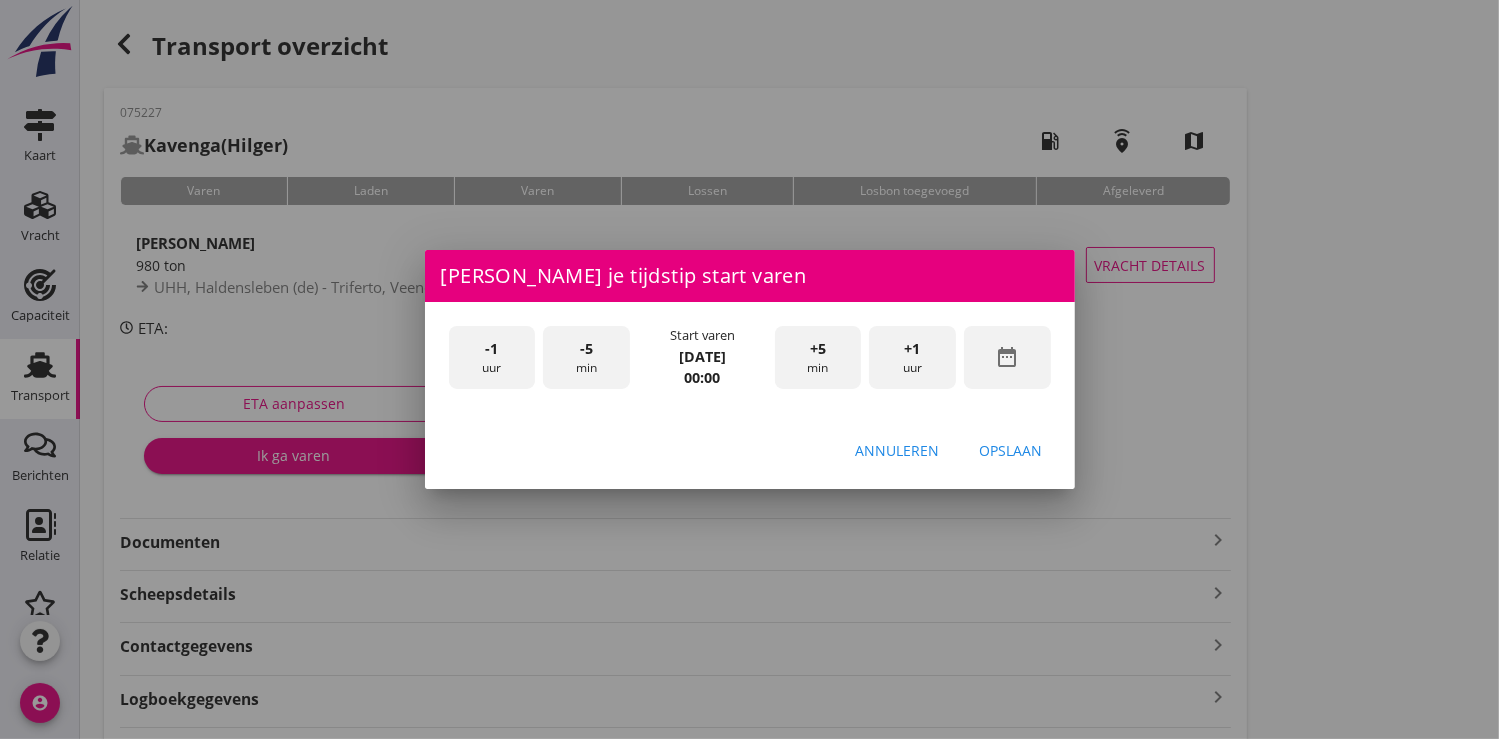 click on "+1  uur" at bounding box center [912, 357] 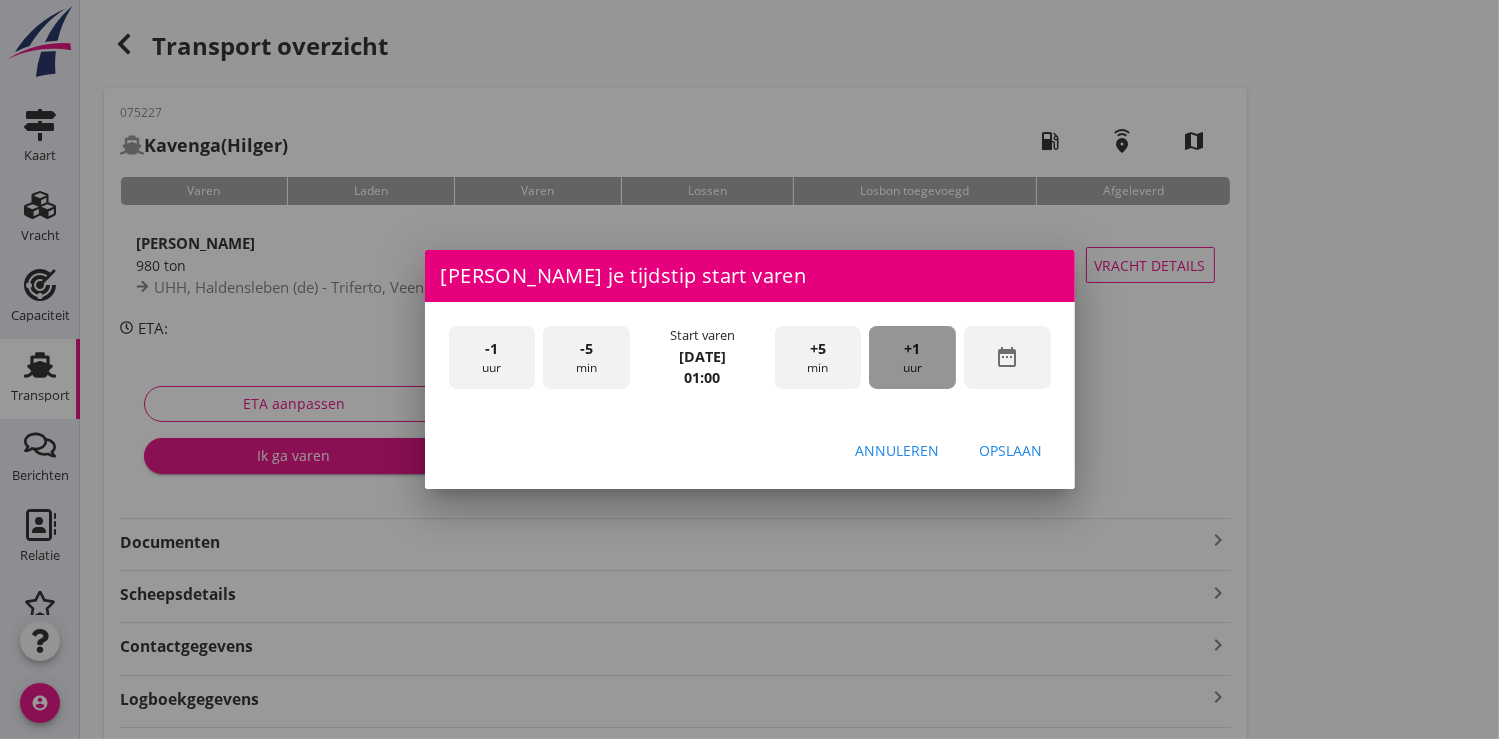 click on "+1  uur" at bounding box center [912, 357] 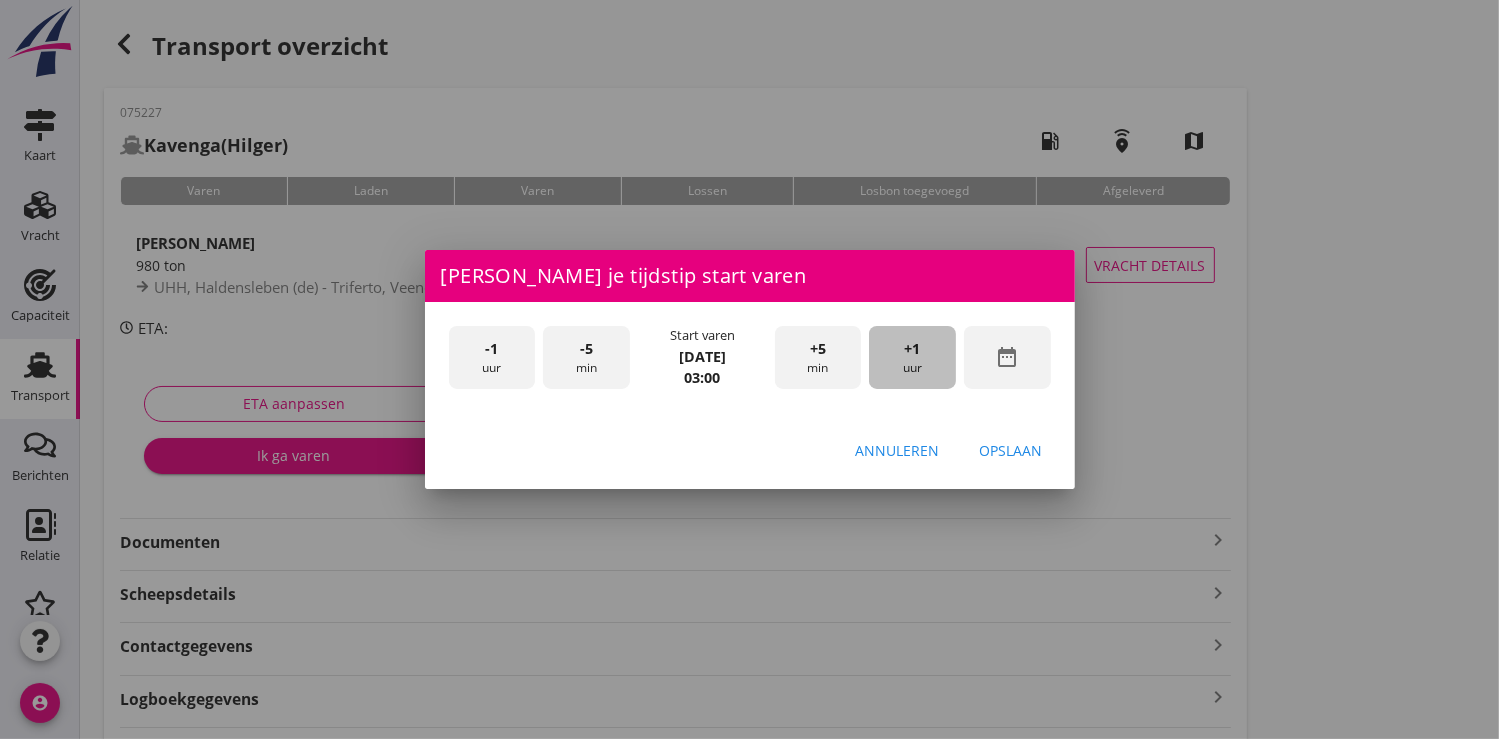 click on "+1  uur" at bounding box center (912, 357) 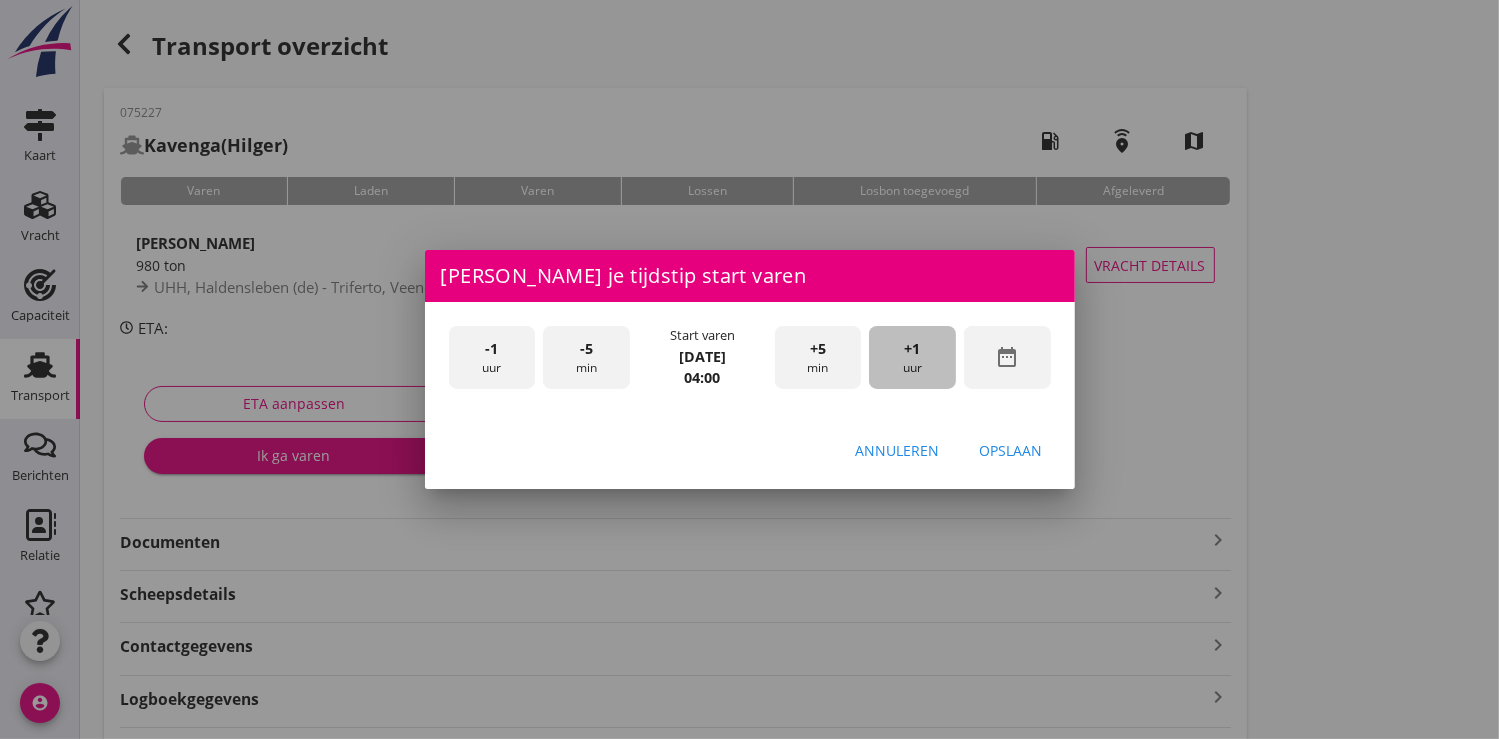 click on "+1  uur" at bounding box center [912, 357] 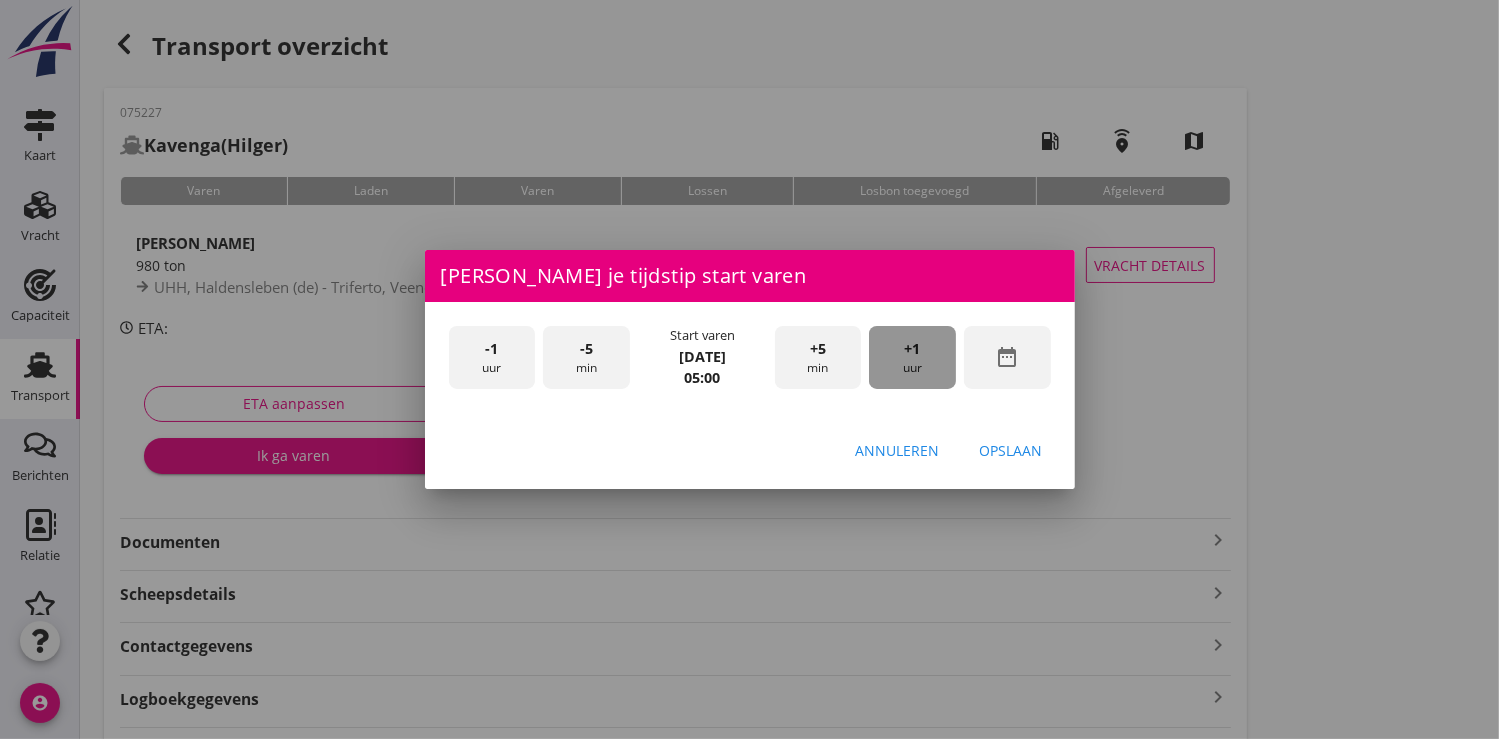 click on "+1  uur" at bounding box center (912, 357) 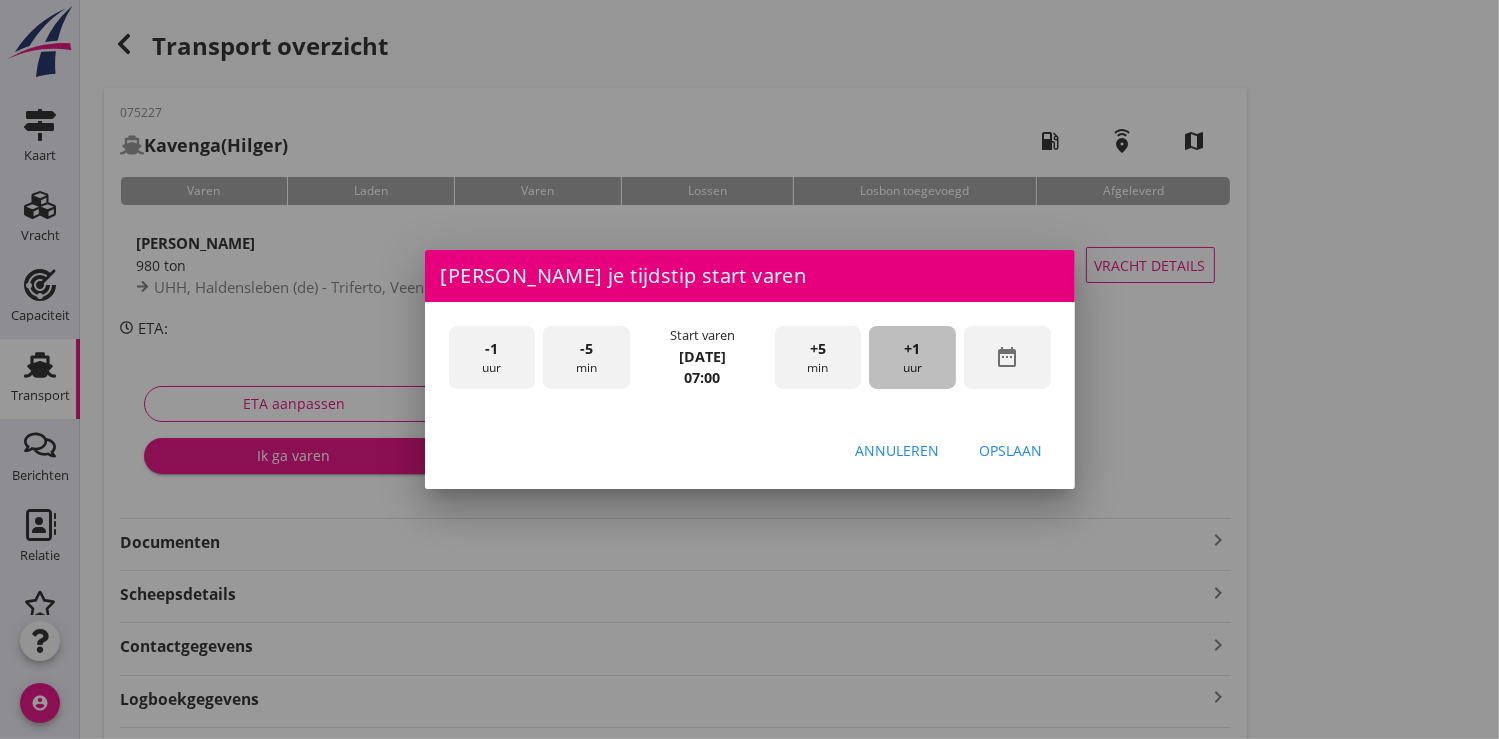 click on "+1  uur" at bounding box center [912, 357] 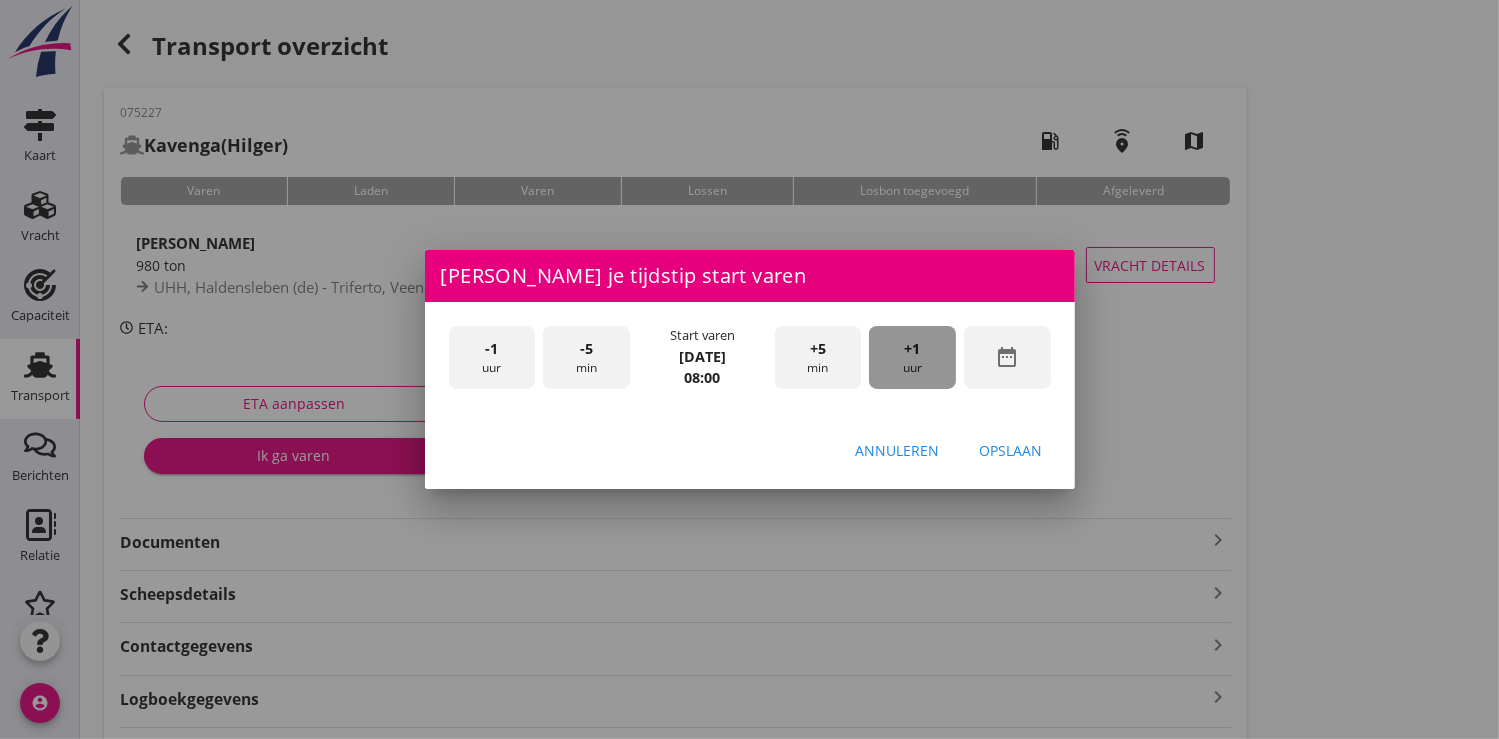 click on "+1  uur" at bounding box center (912, 357) 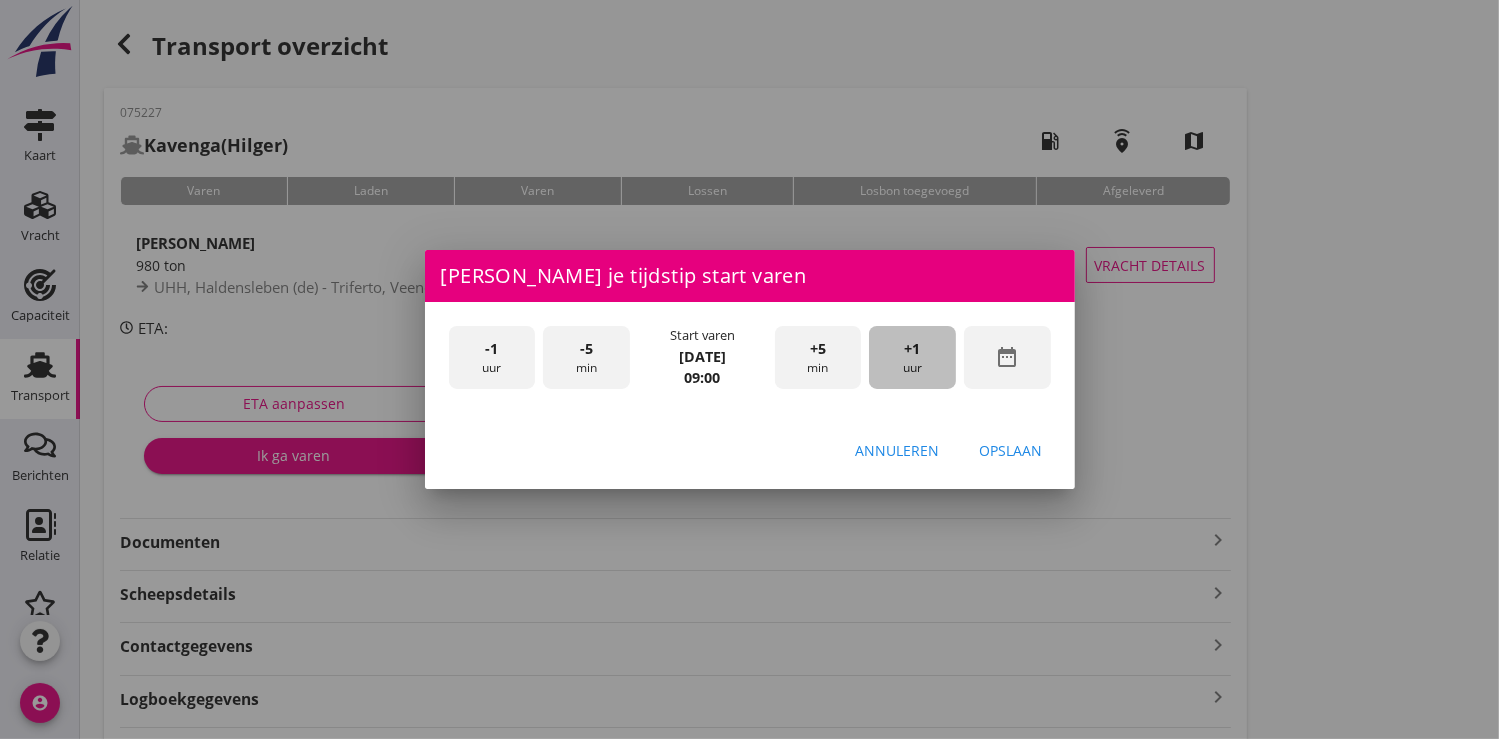 click on "+1  uur" at bounding box center [912, 357] 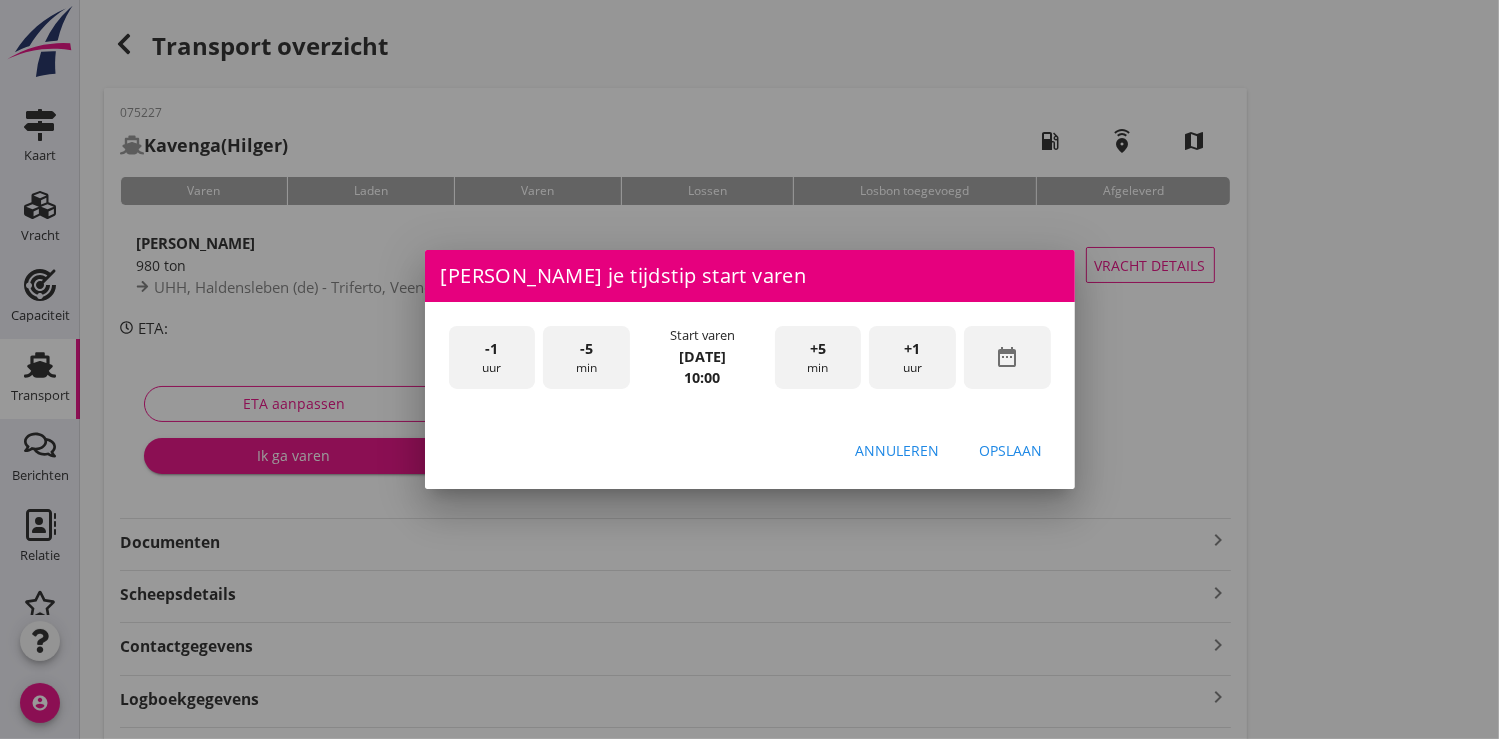 click on "+1  uur" at bounding box center (912, 357) 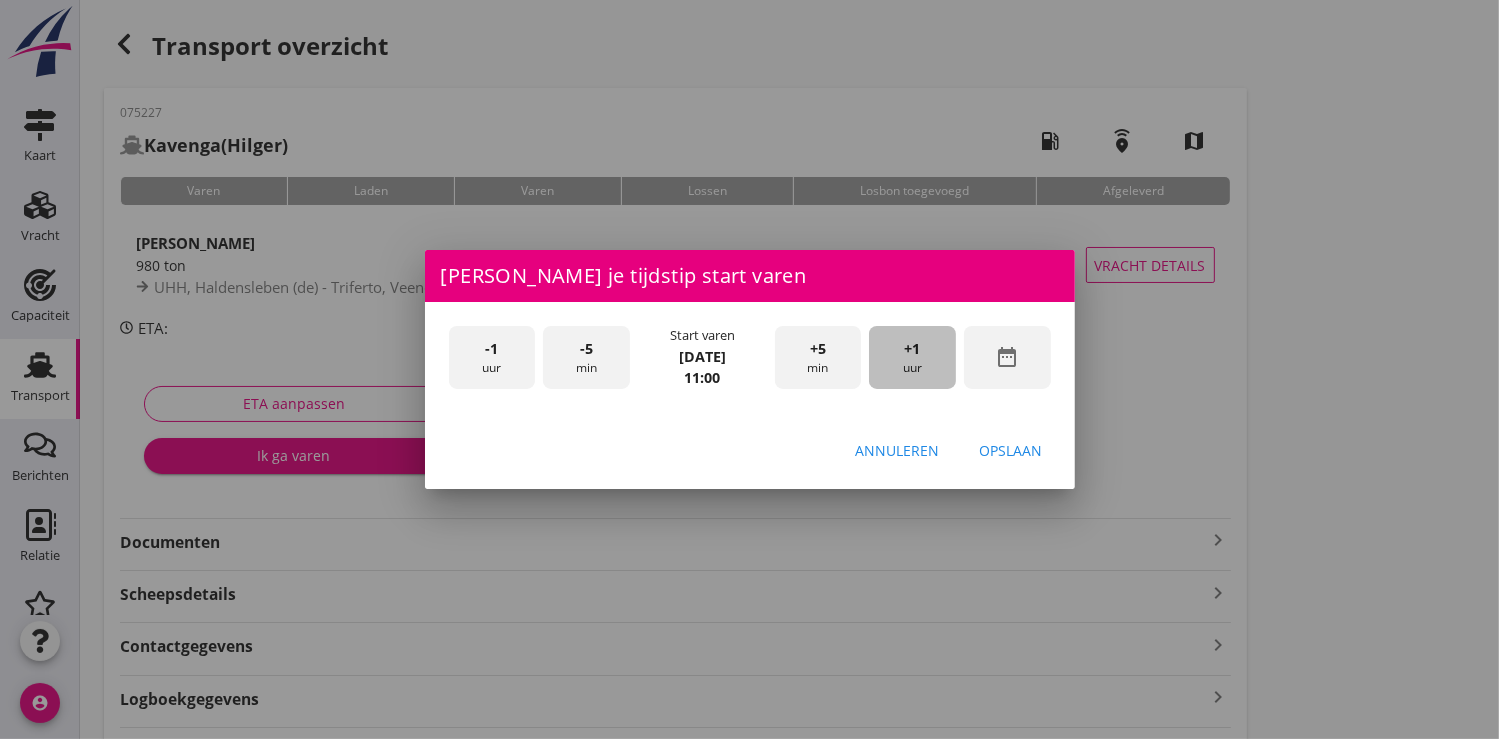 click on "+1  uur" at bounding box center (912, 357) 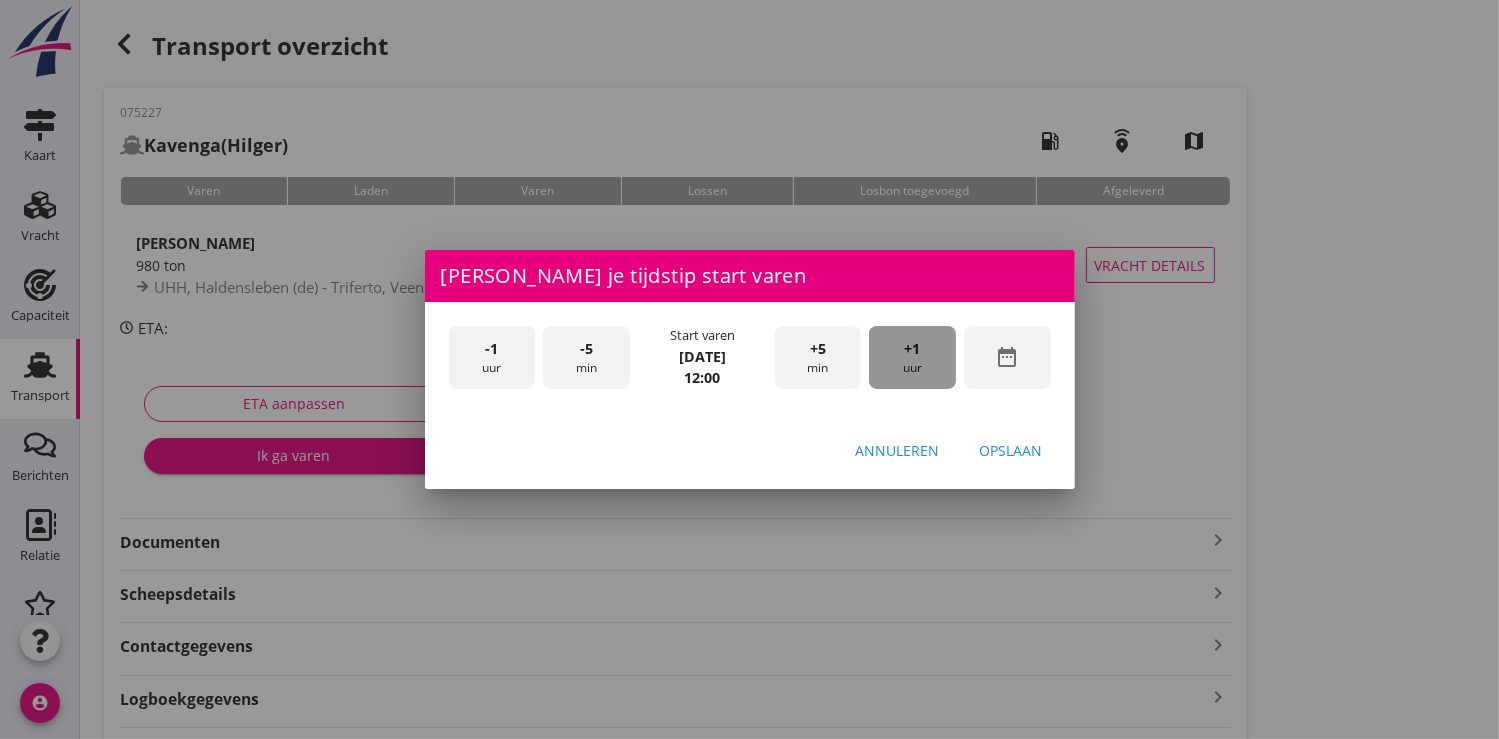 click on "+1  uur" at bounding box center [912, 357] 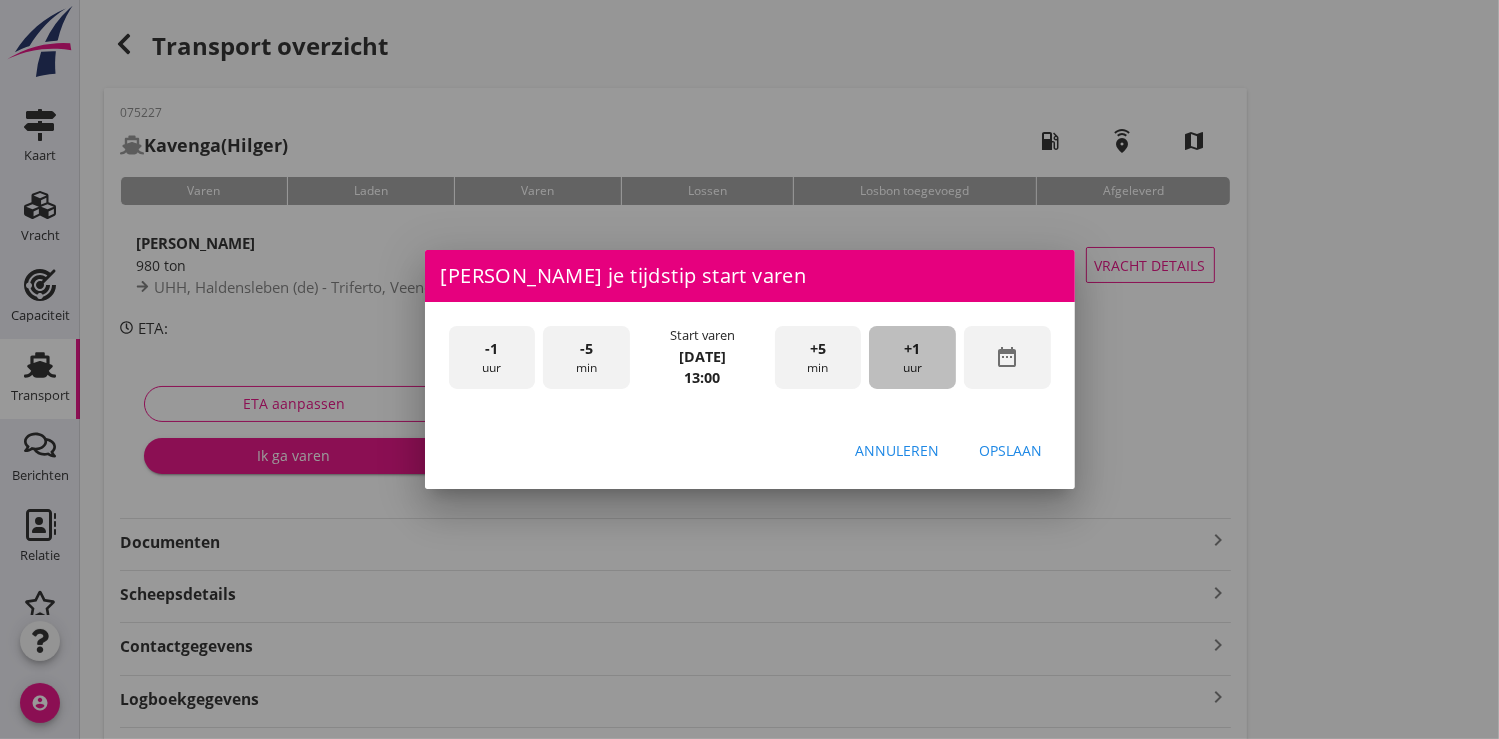 click on "+1  uur" at bounding box center [912, 357] 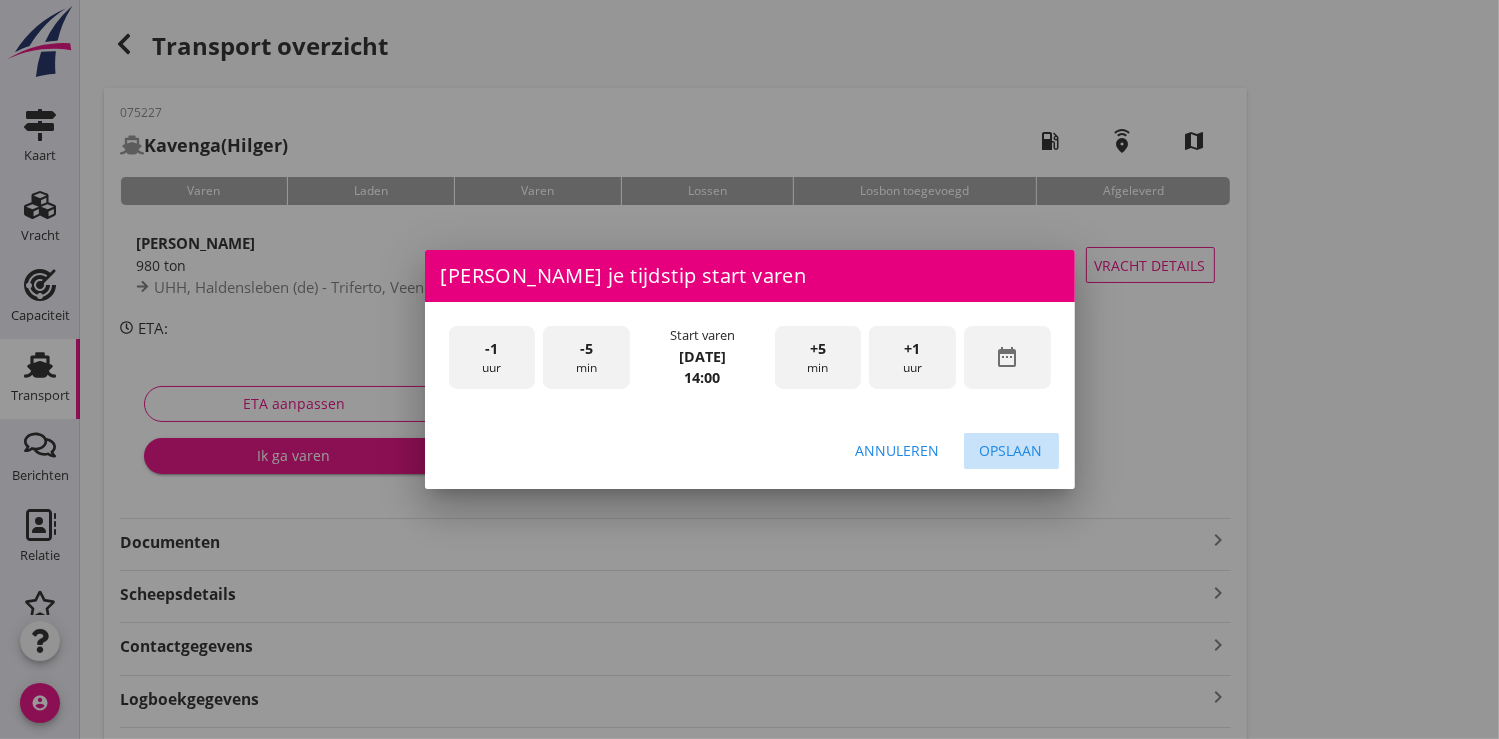 click on "Opslaan" at bounding box center (1011, 450) 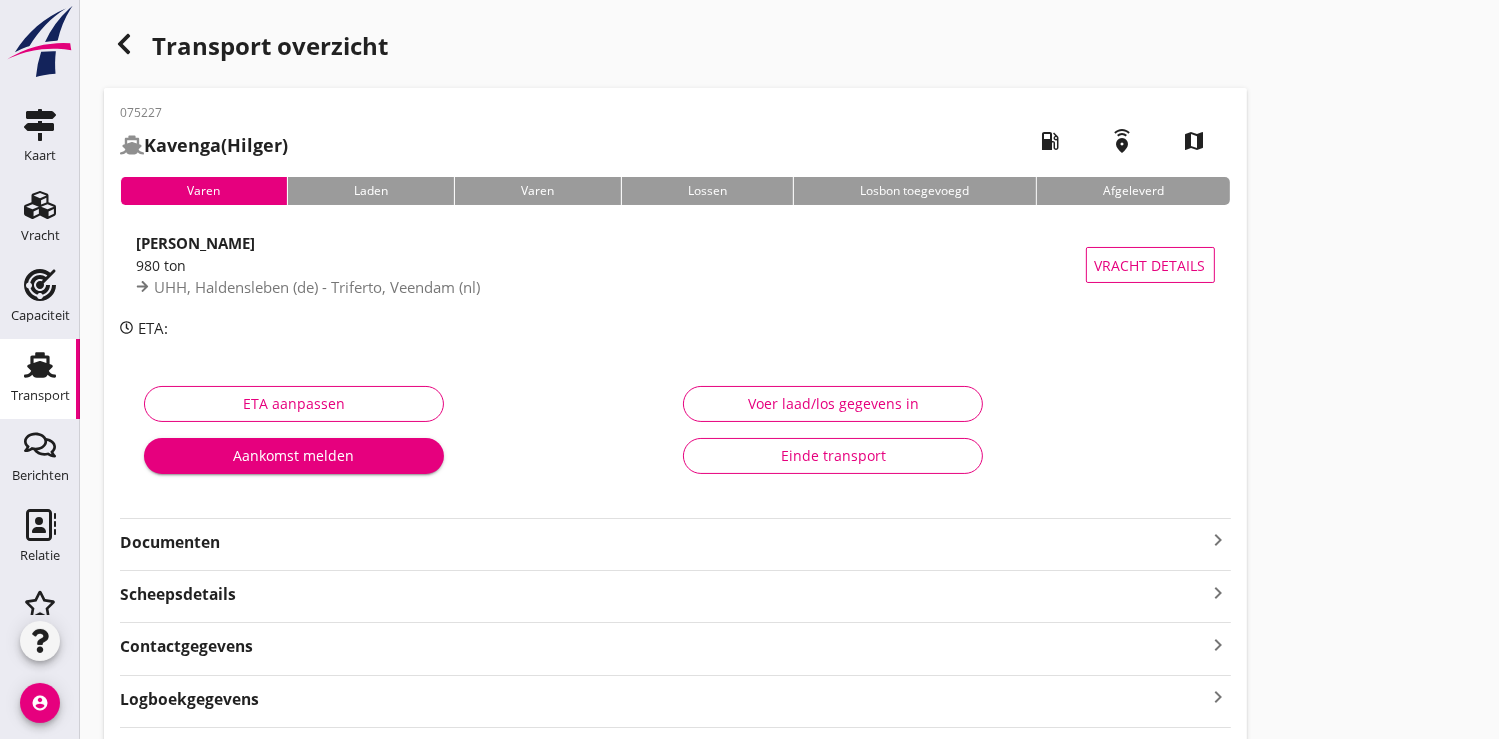 click on "Aankomst melden" at bounding box center (294, 455) 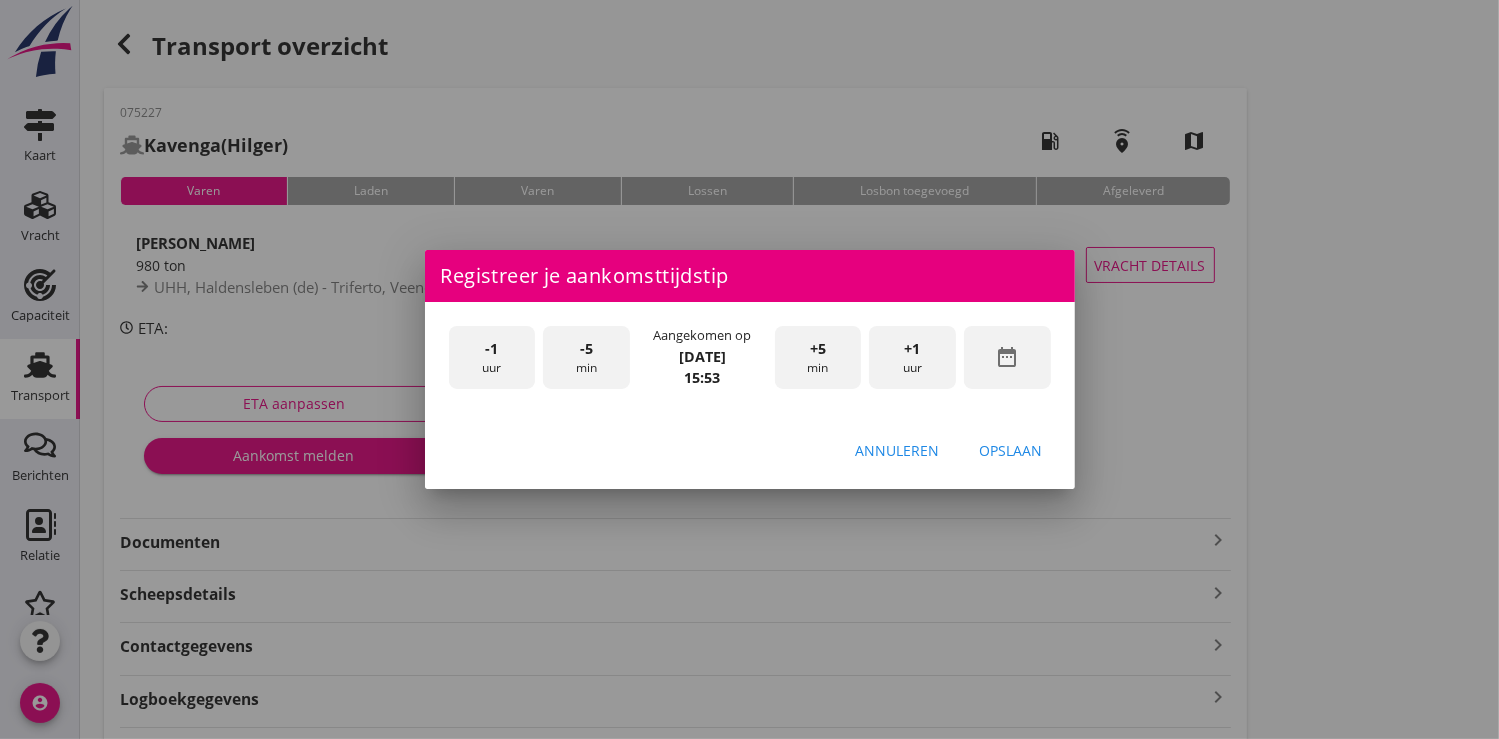 click on "-1  uur" at bounding box center [492, 357] 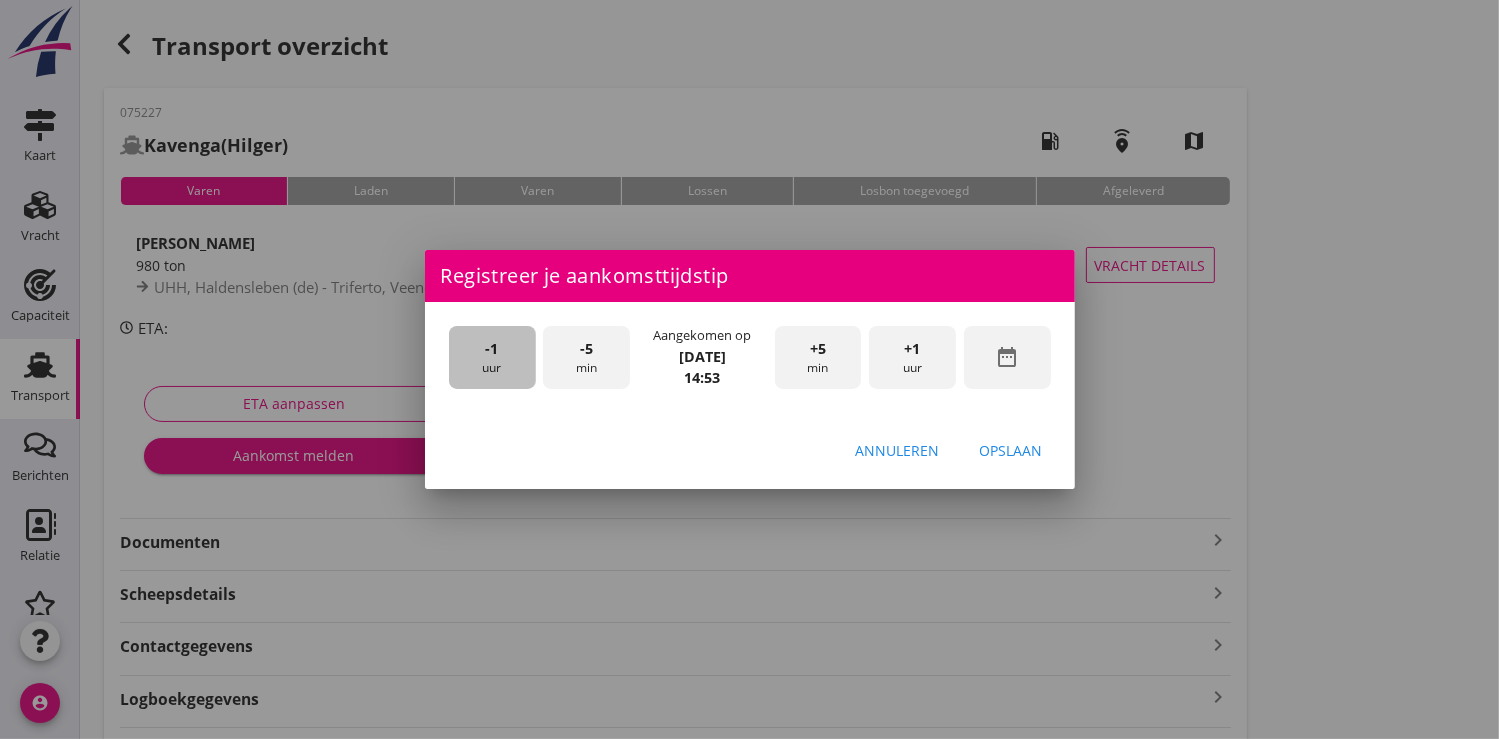 click on "-1  uur" at bounding box center [492, 357] 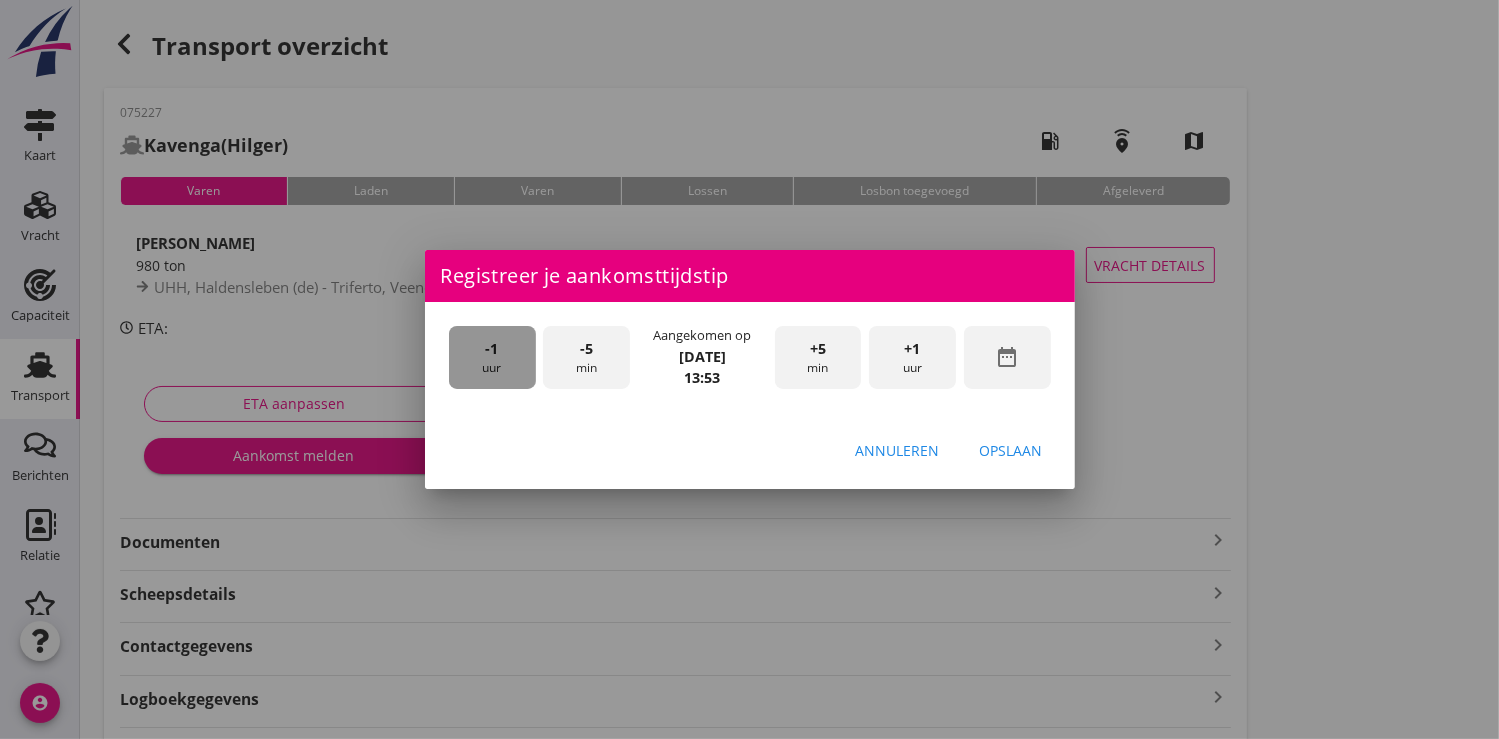 click on "-1  uur" at bounding box center (492, 357) 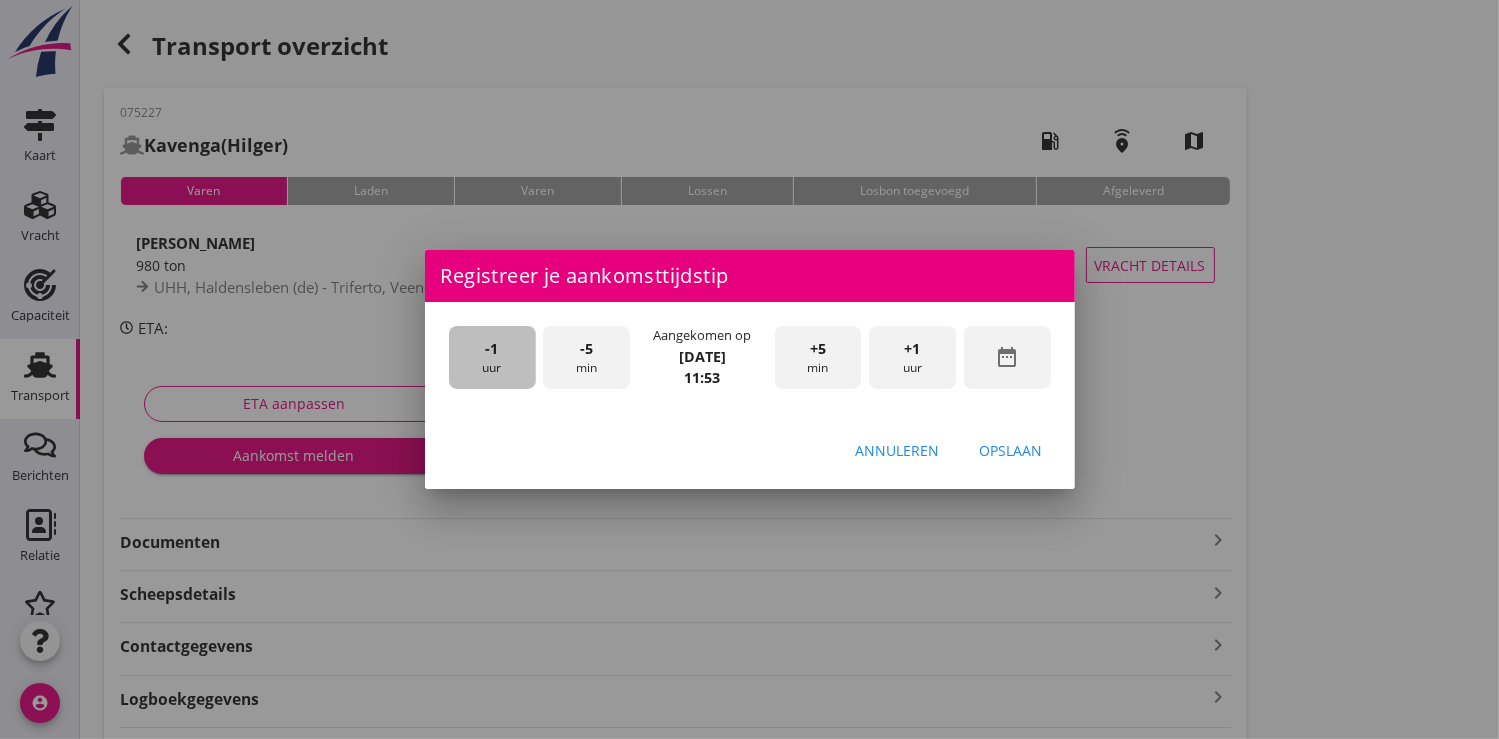 click on "-1  uur" at bounding box center (492, 357) 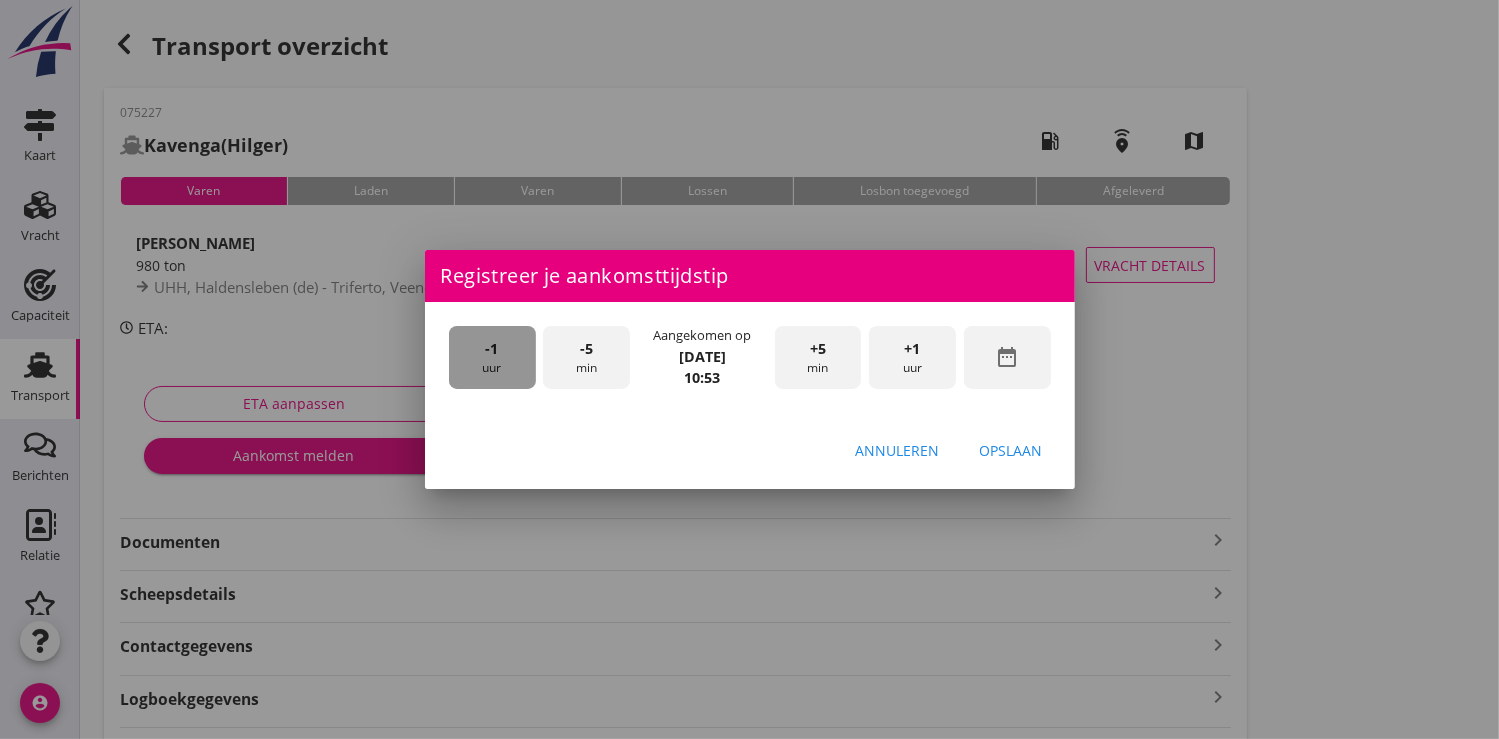click on "-1  uur" at bounding box center (492, 357) 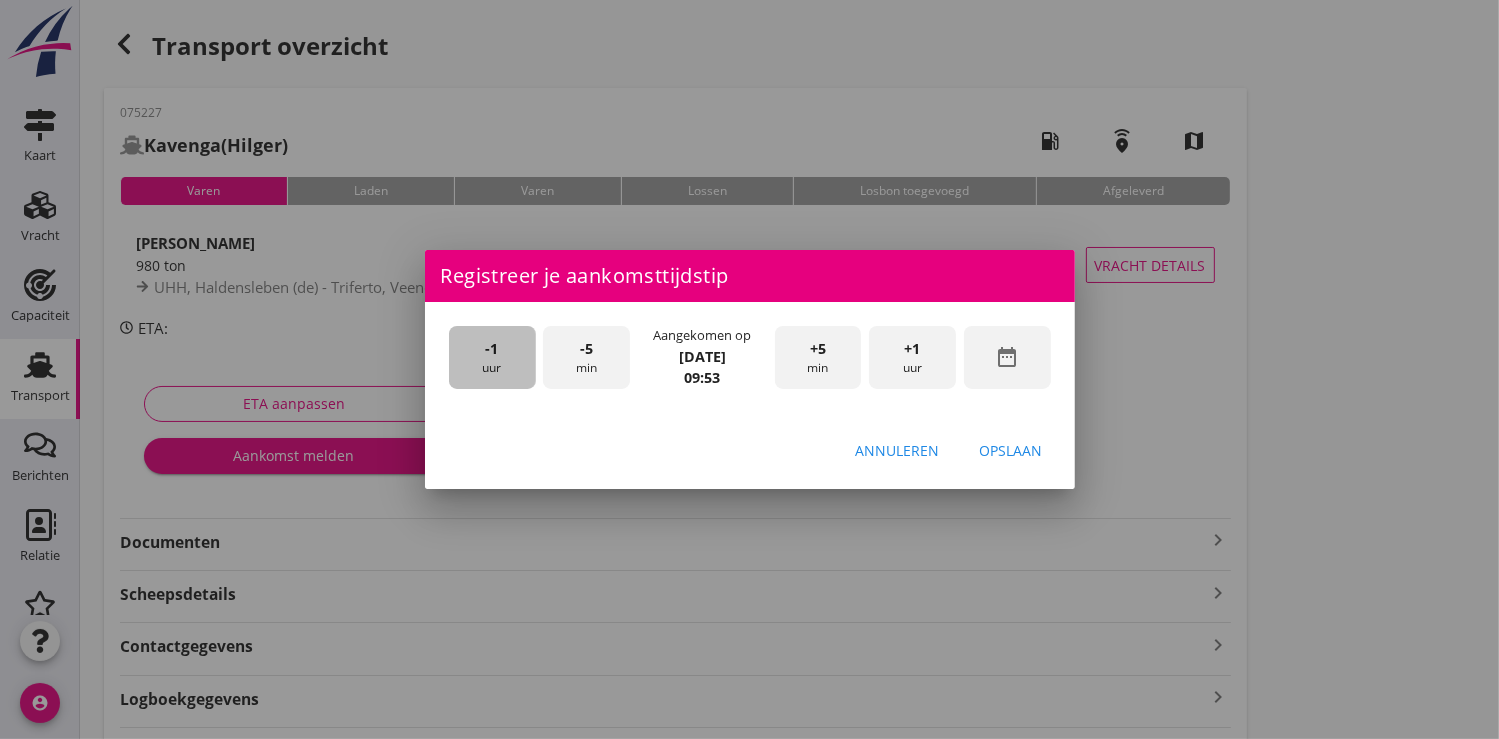 click on "-1  uur" at bounding box center [492, 357] 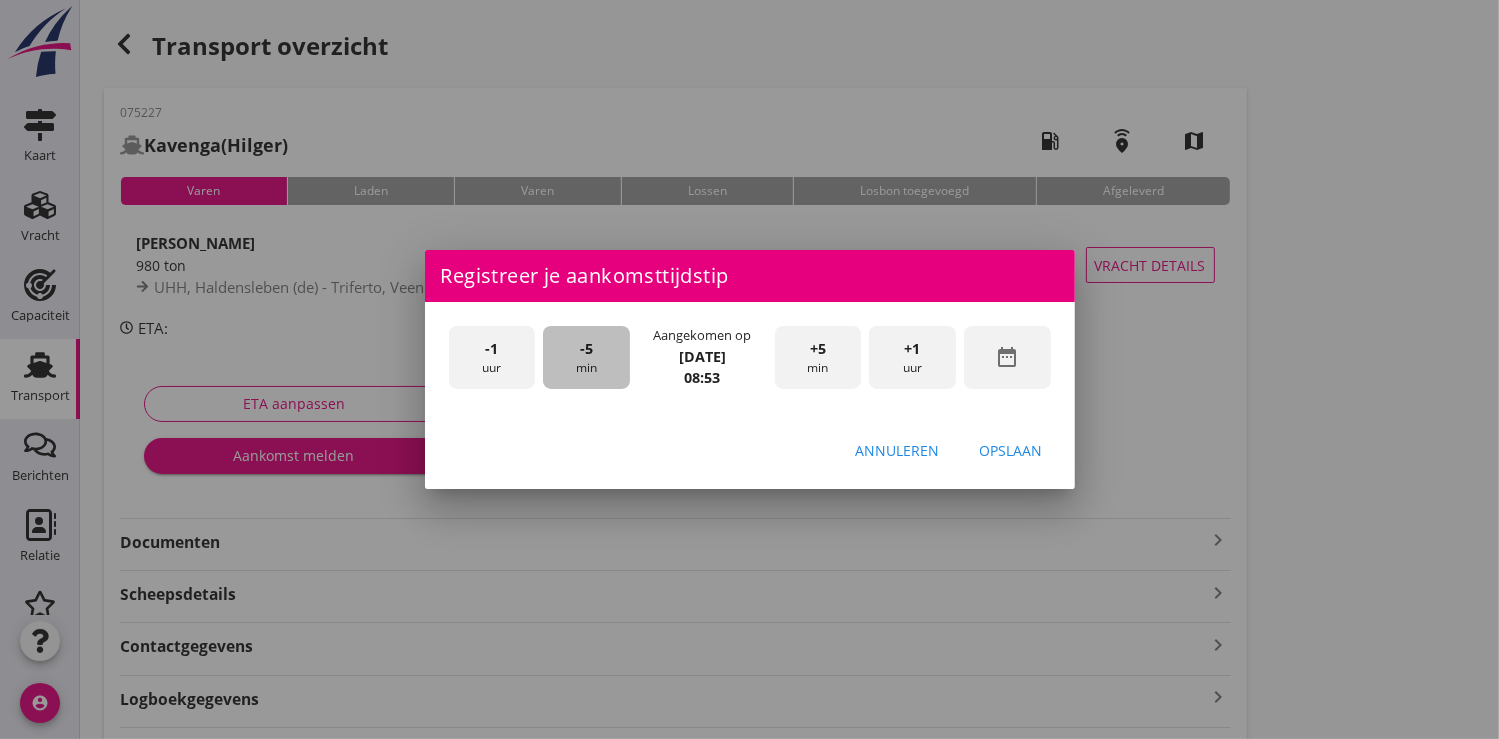 click on "-5" at bounding box center (586, 349) 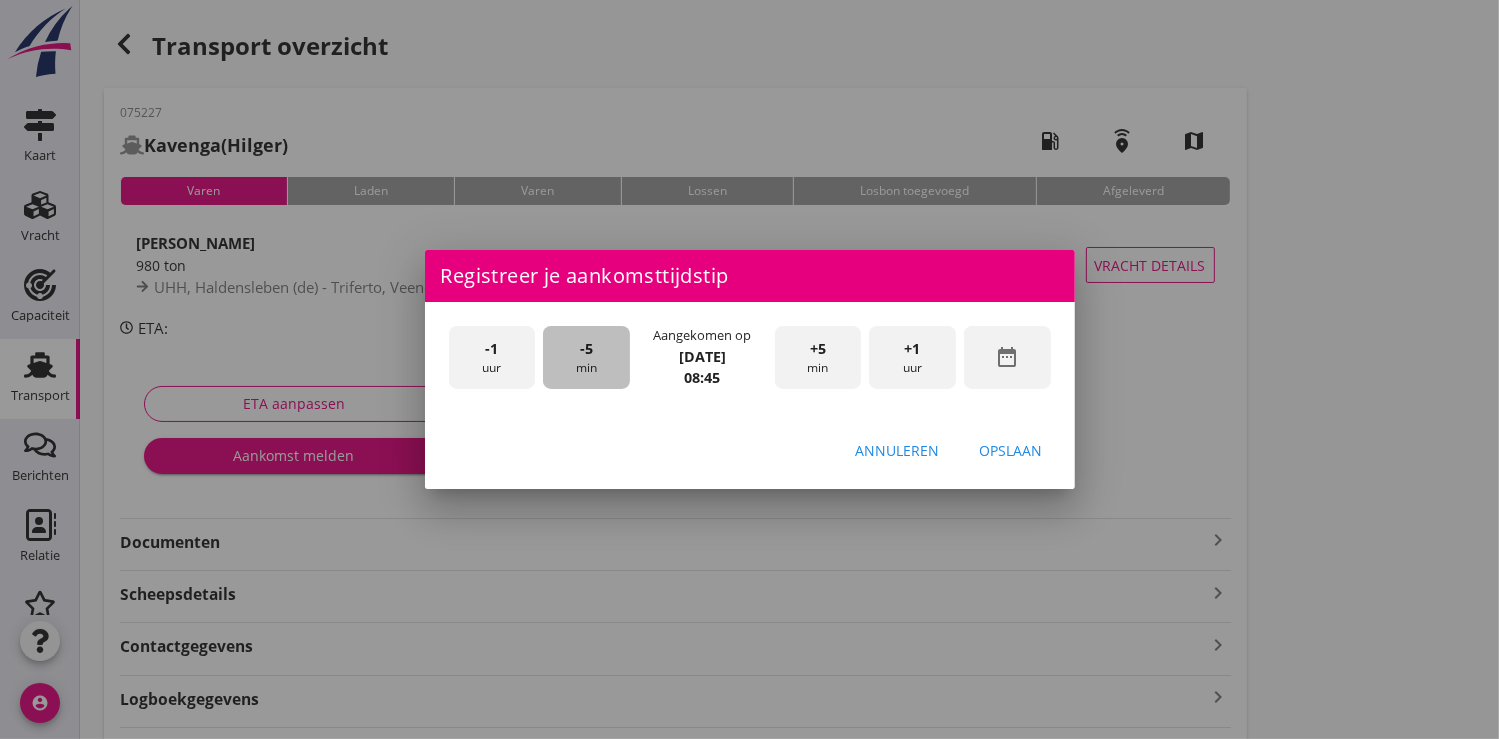 click on "-5" at bounding box center [586, 349] 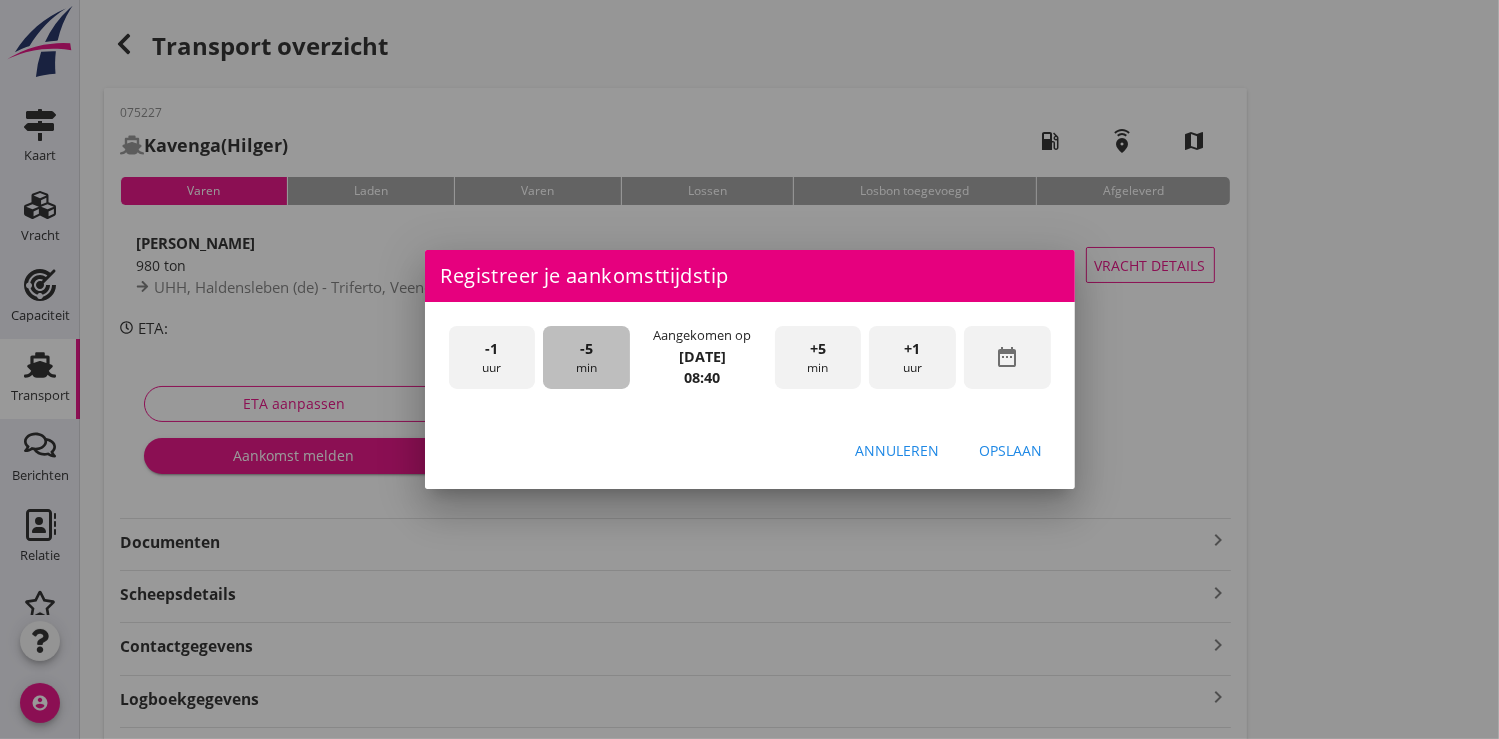 click on "-5" at bounding box center [586, 349] 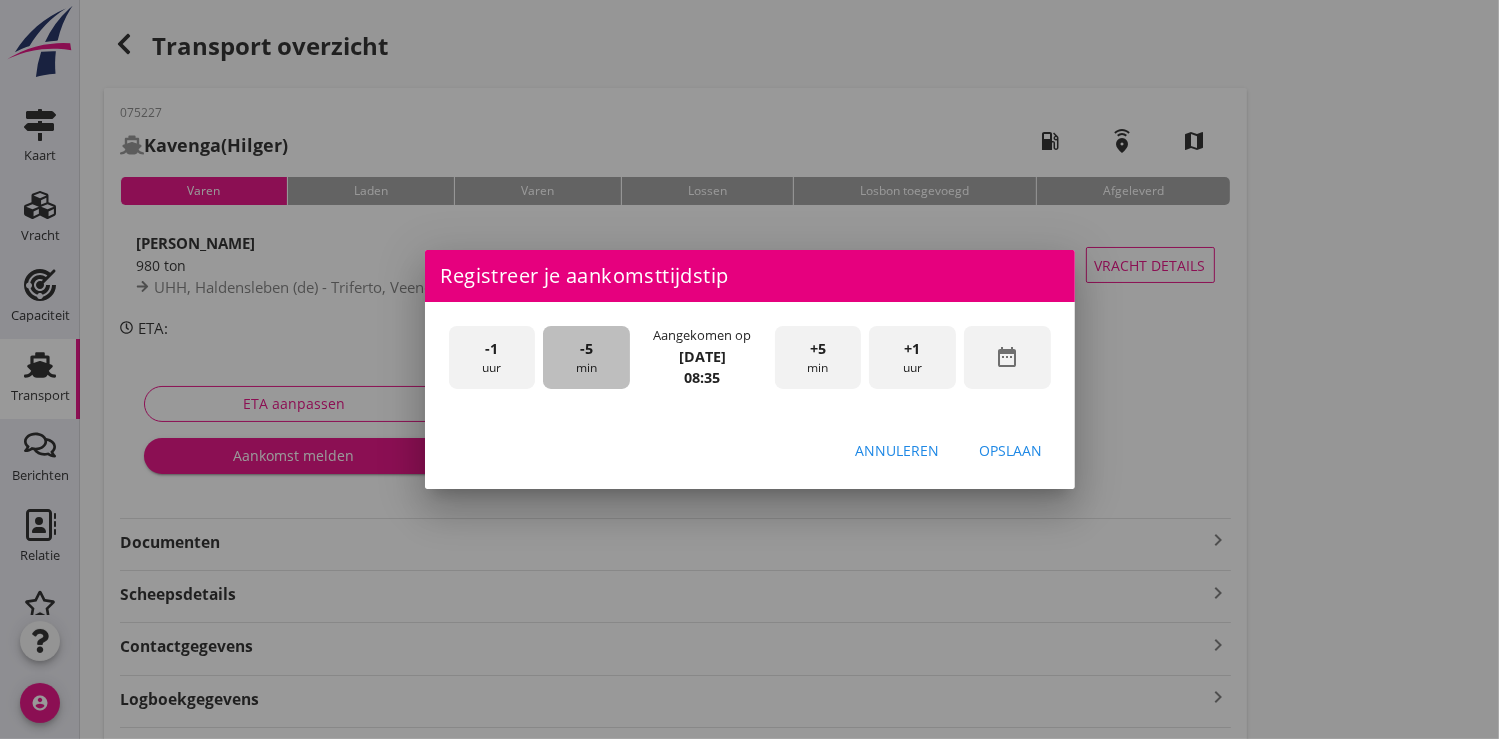click on "-5" at bounding box center [586, 349] 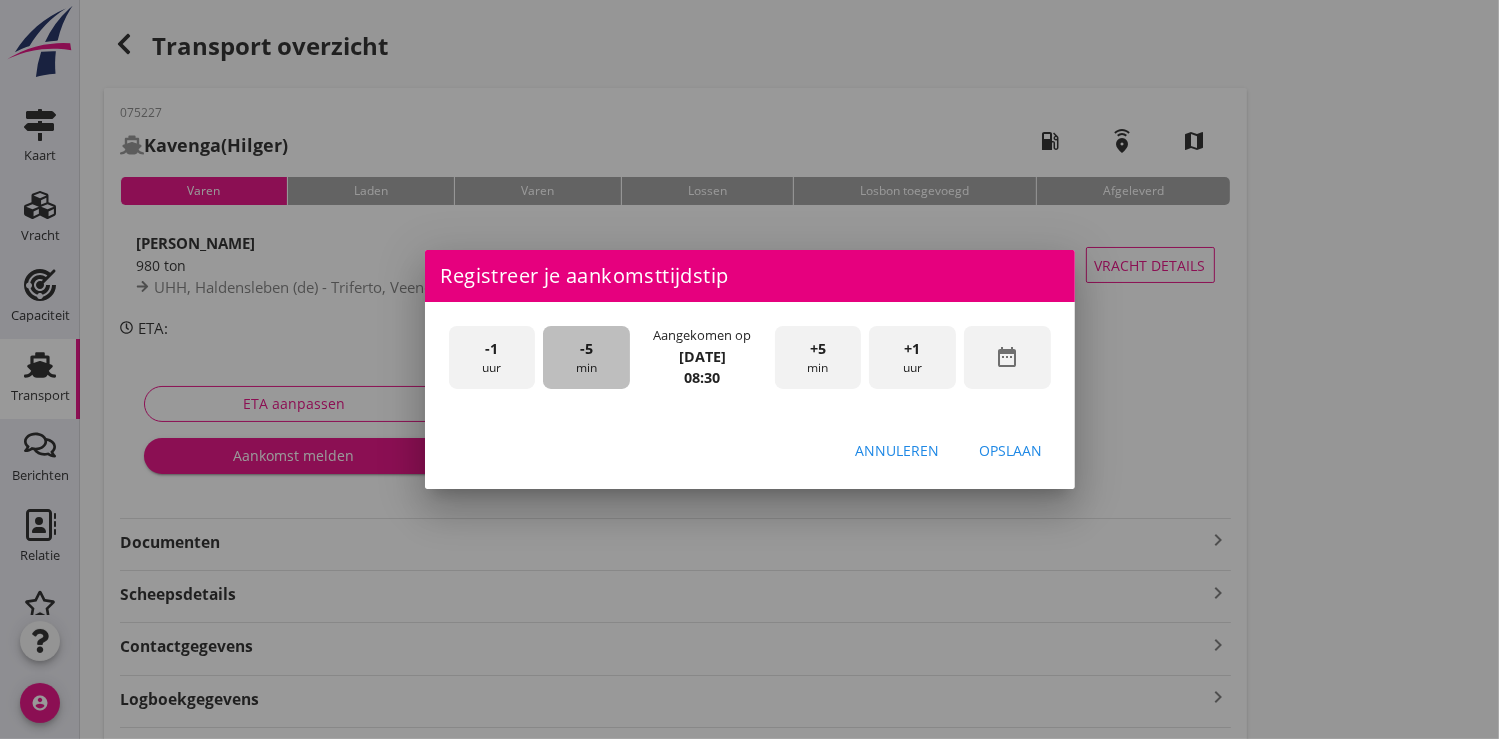 click on "-5" at bounding box center [586, 349] 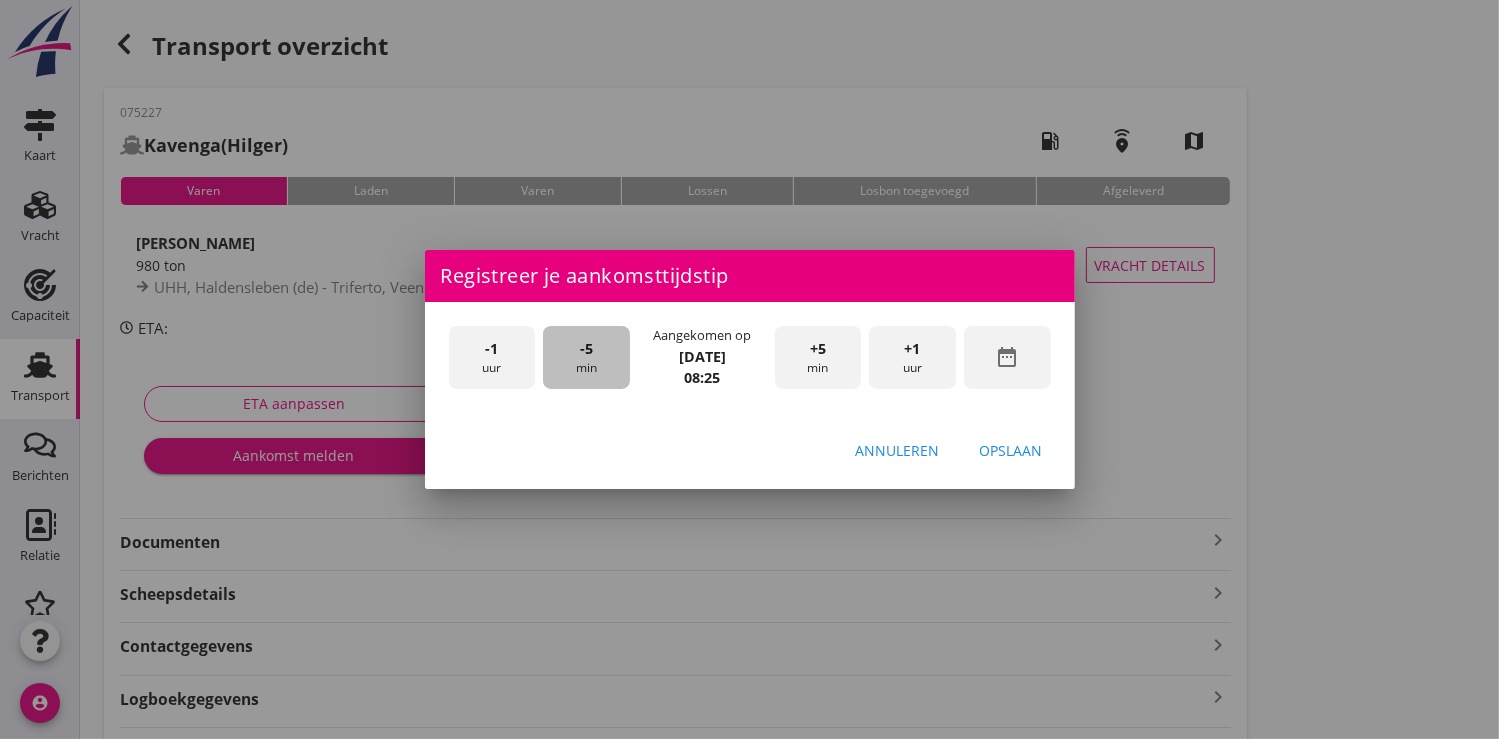 click on "-5" at bounding box center [586, 349] 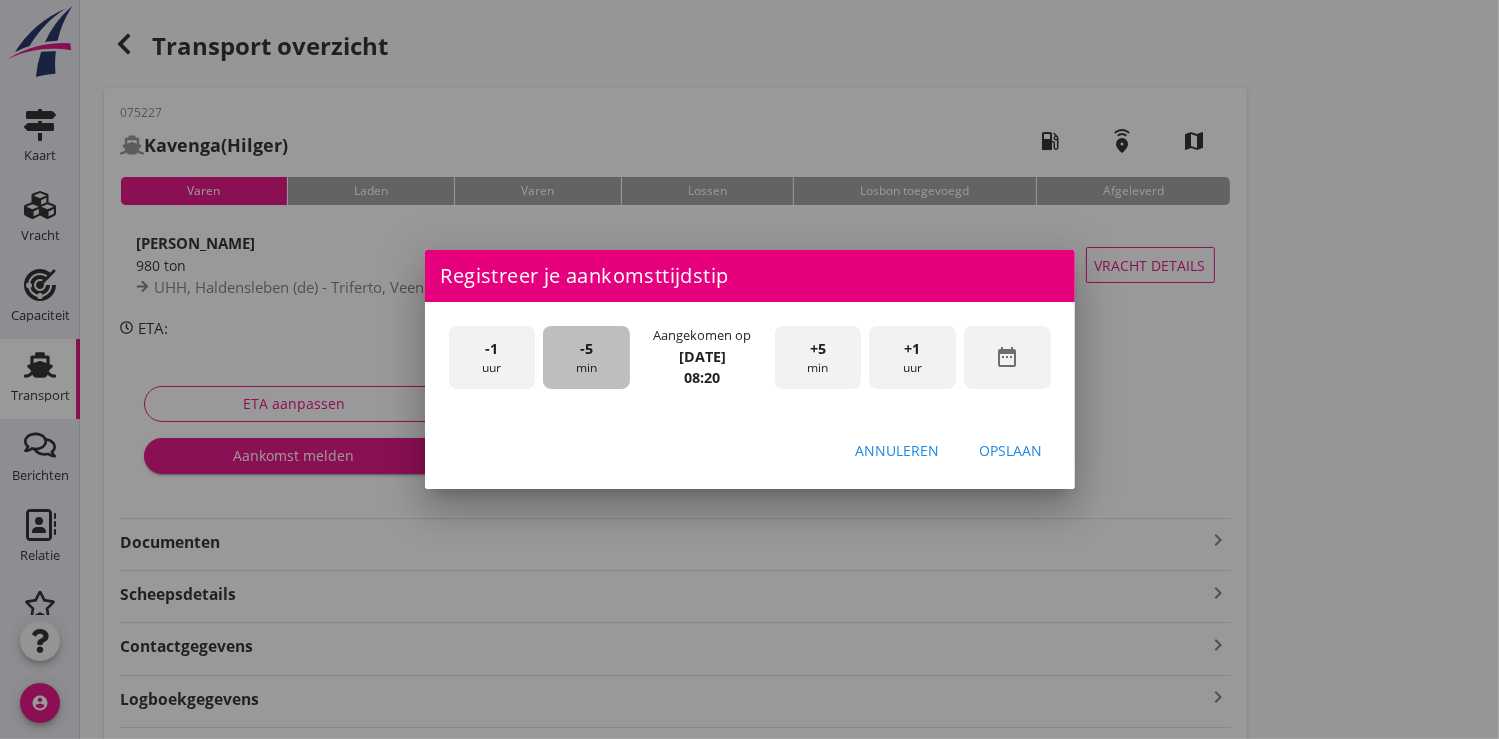 click on "-5" at bounding box center (586, 349) 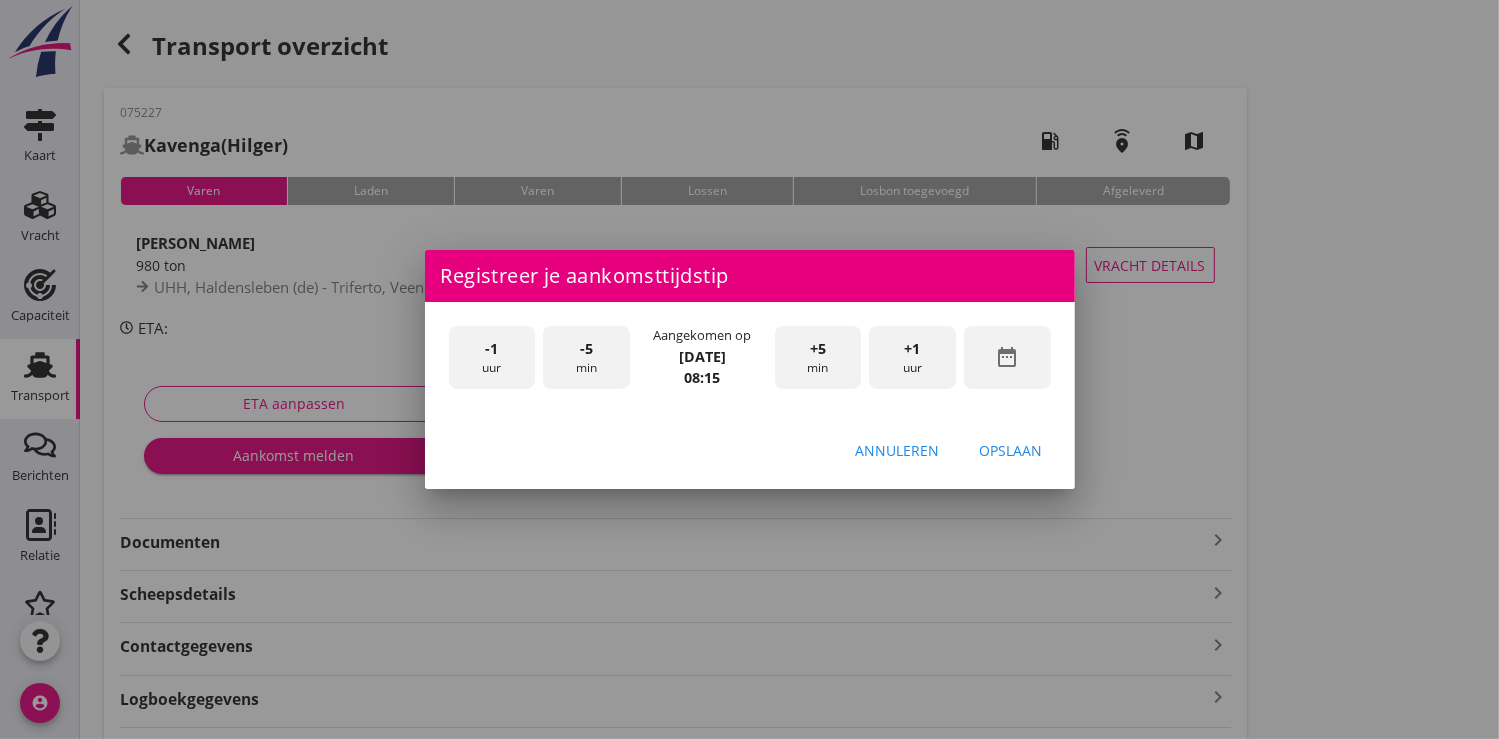 click on "Opslaan" at bounding box center (1011, 450) 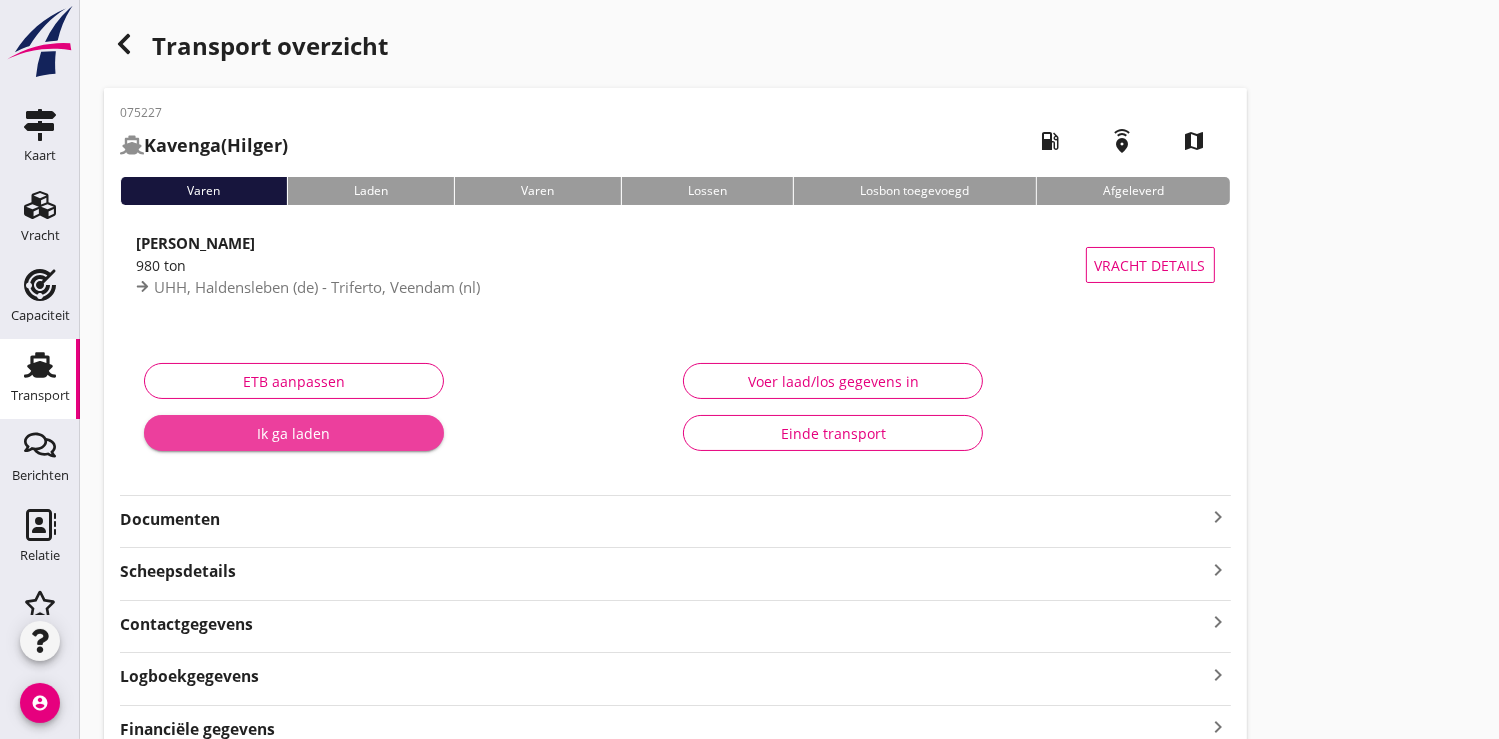 click on "Ik ga laden" at bounding box center [294, 433] 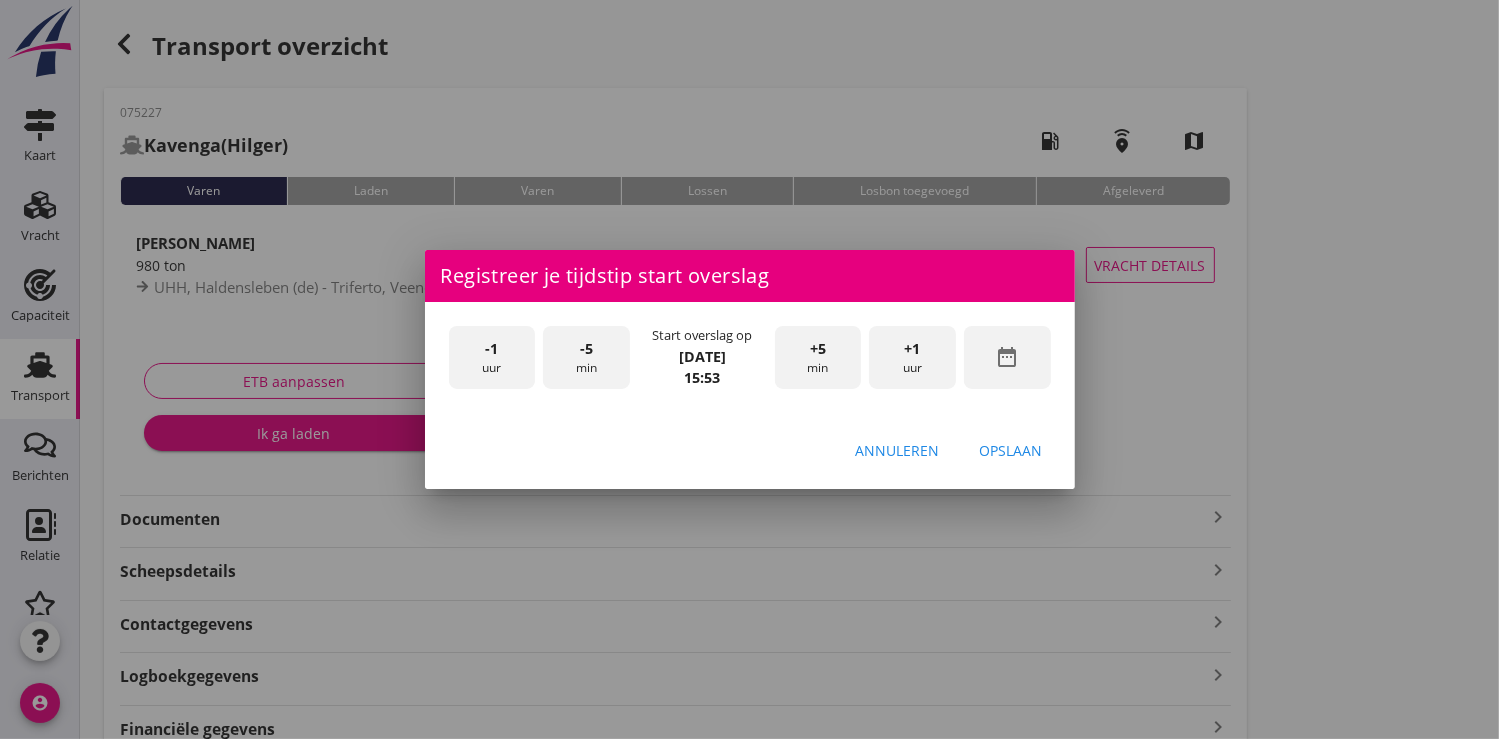click on "-1  uur" at bounding box center (492, 357) 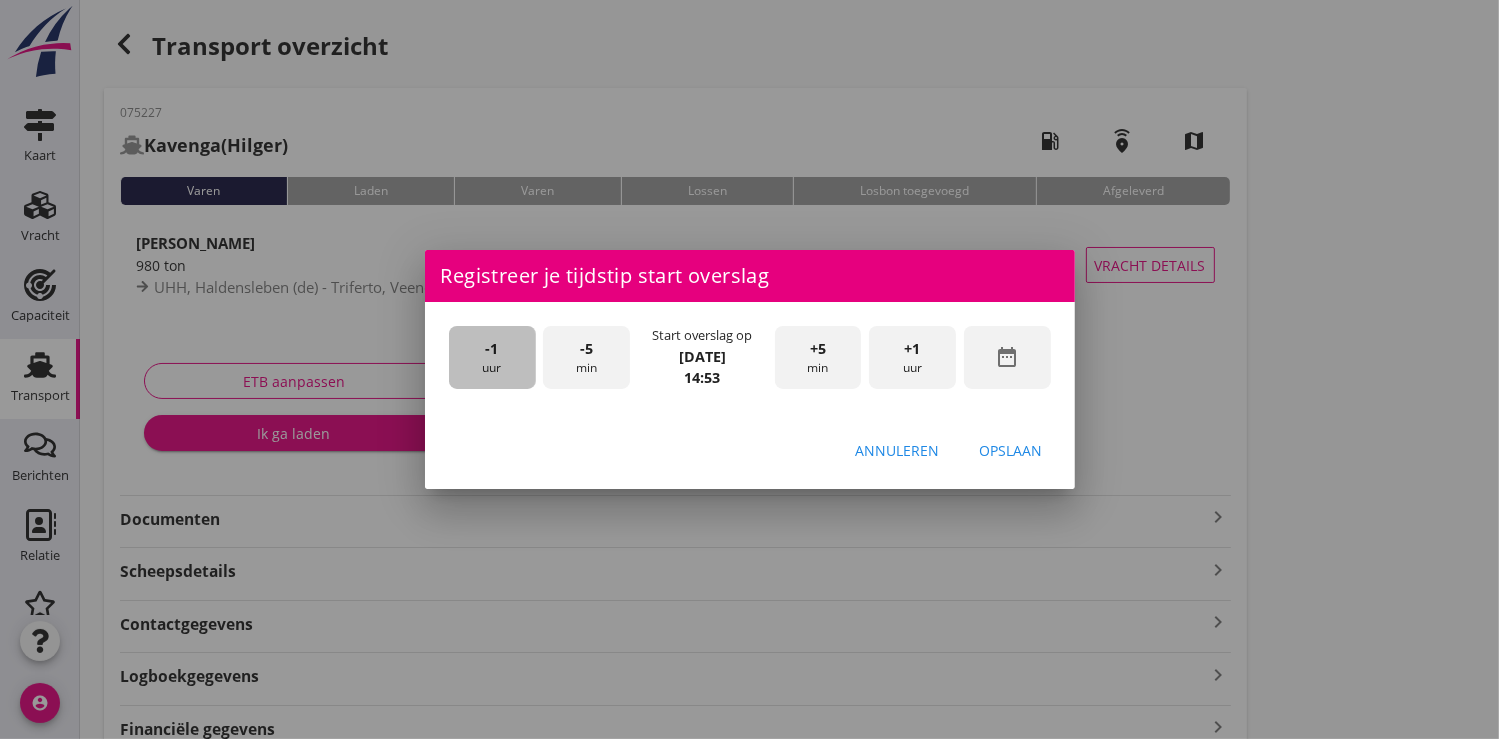 click on "-1  uur" at bounding box center (492, 357) 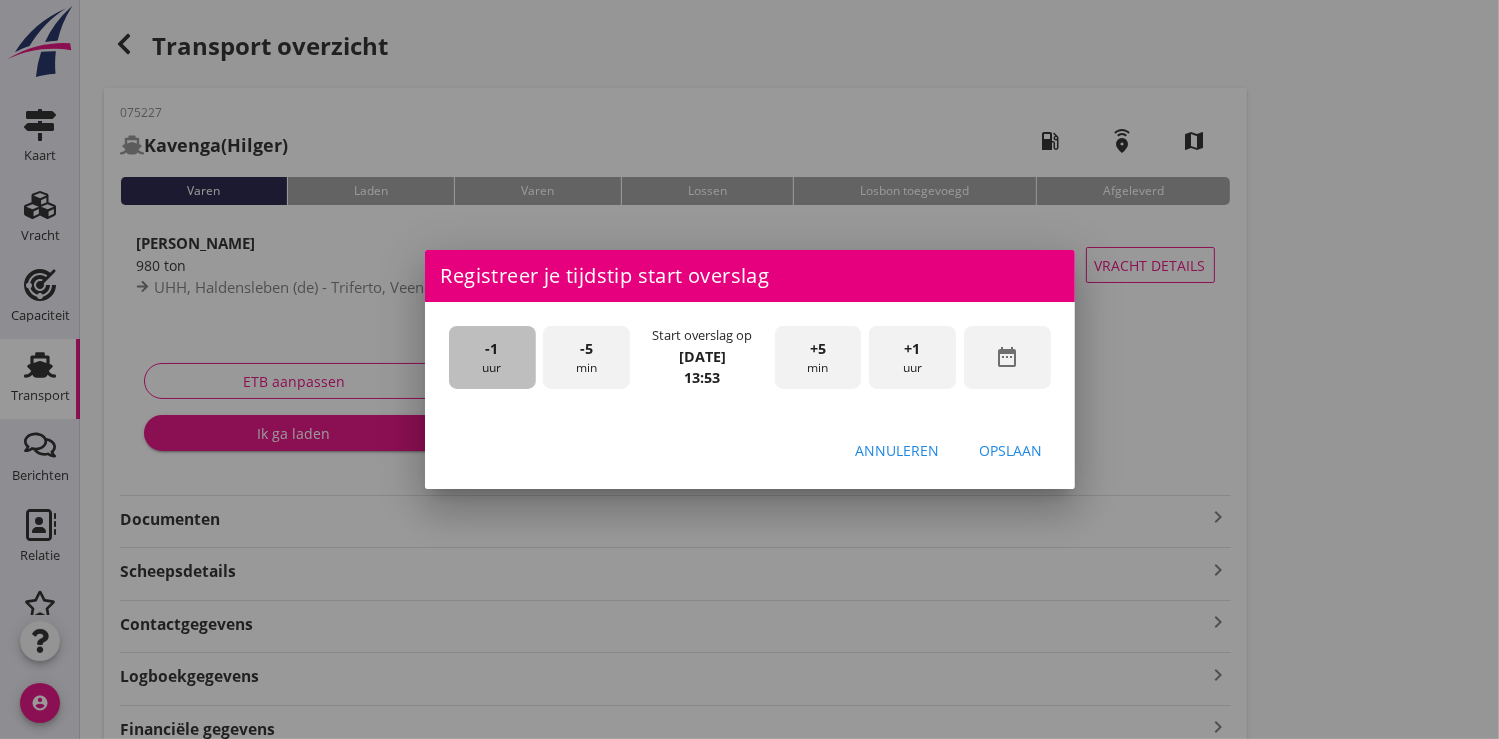 click on "-1  uur" at bounding box center (492, 357) 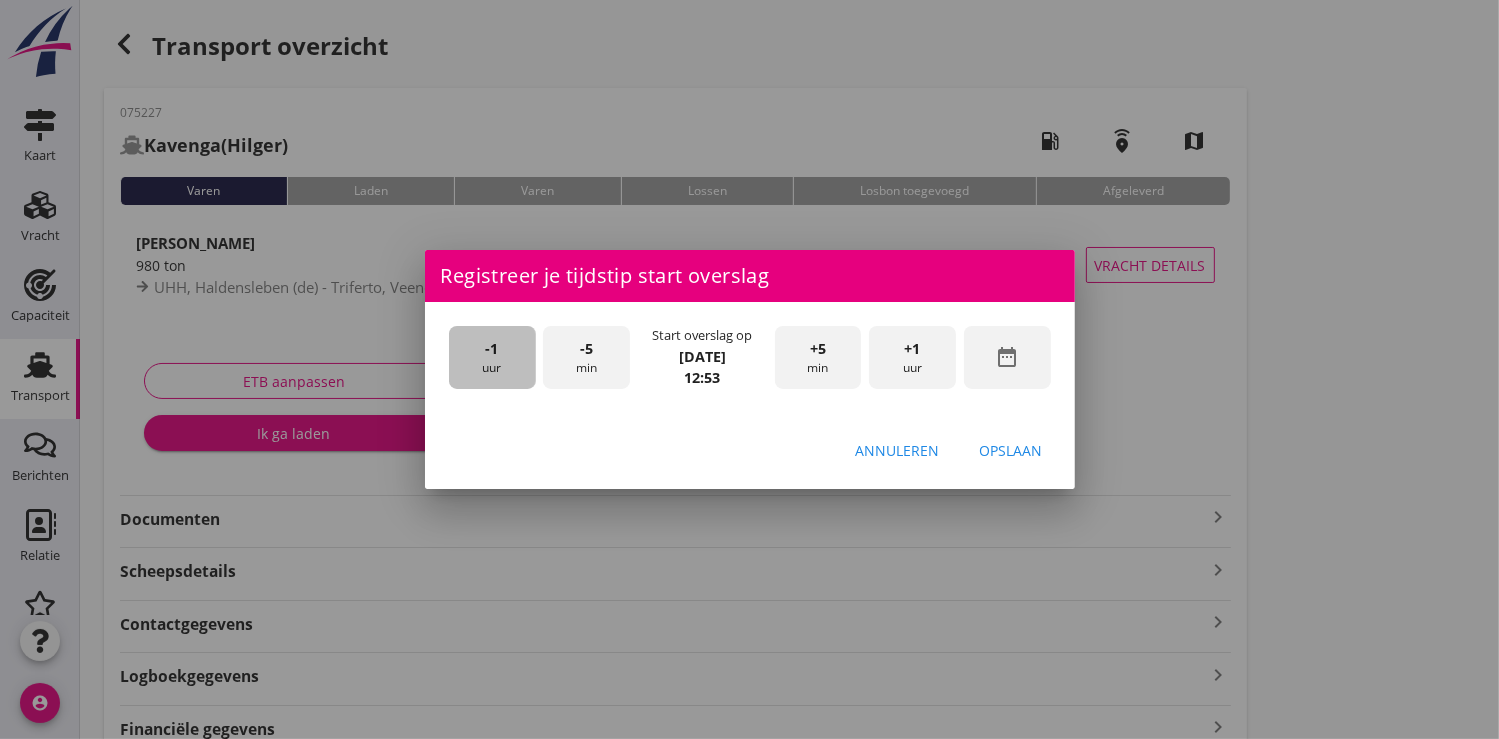 click on "-1  uur" at bounding box center [492, 357] 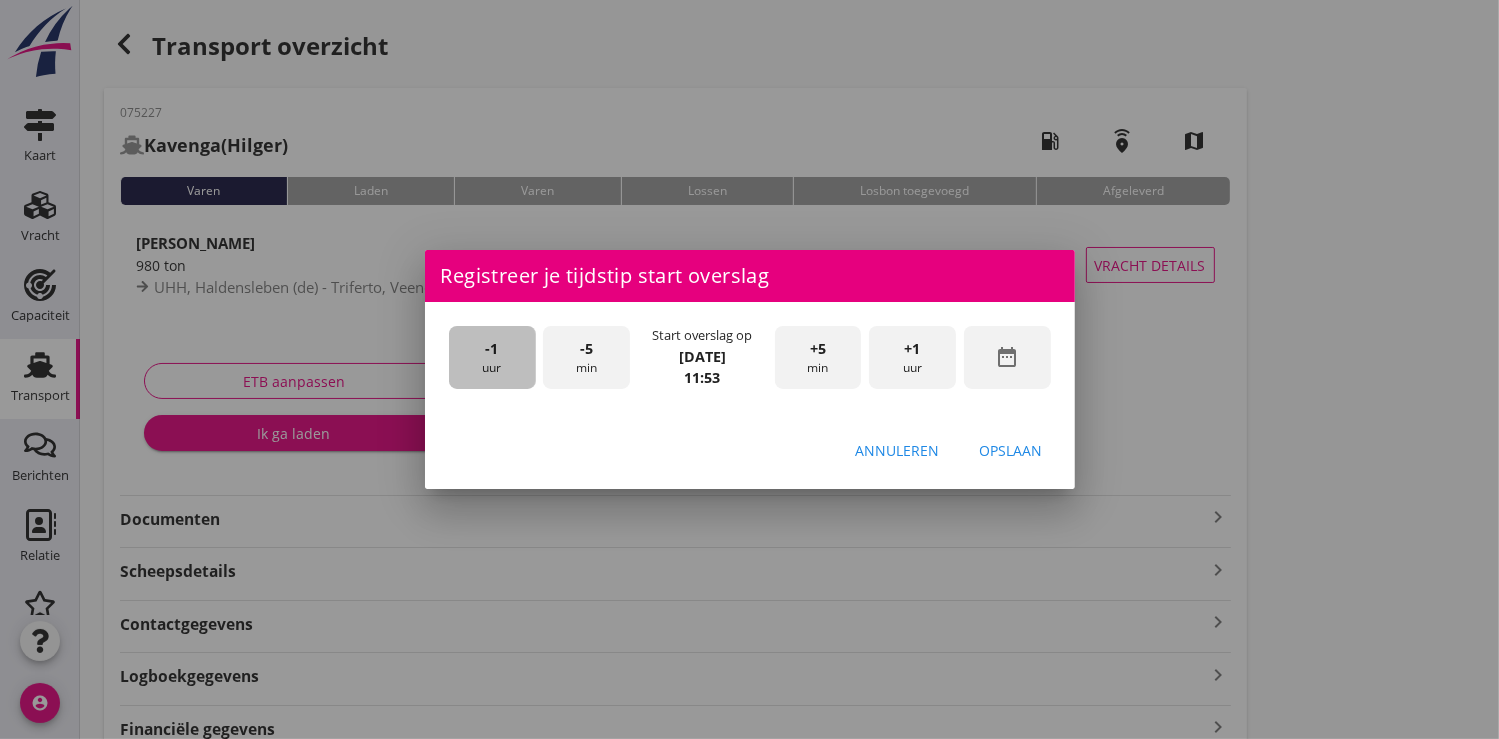 click on "-1  uur" at bounding box center [492, 357] 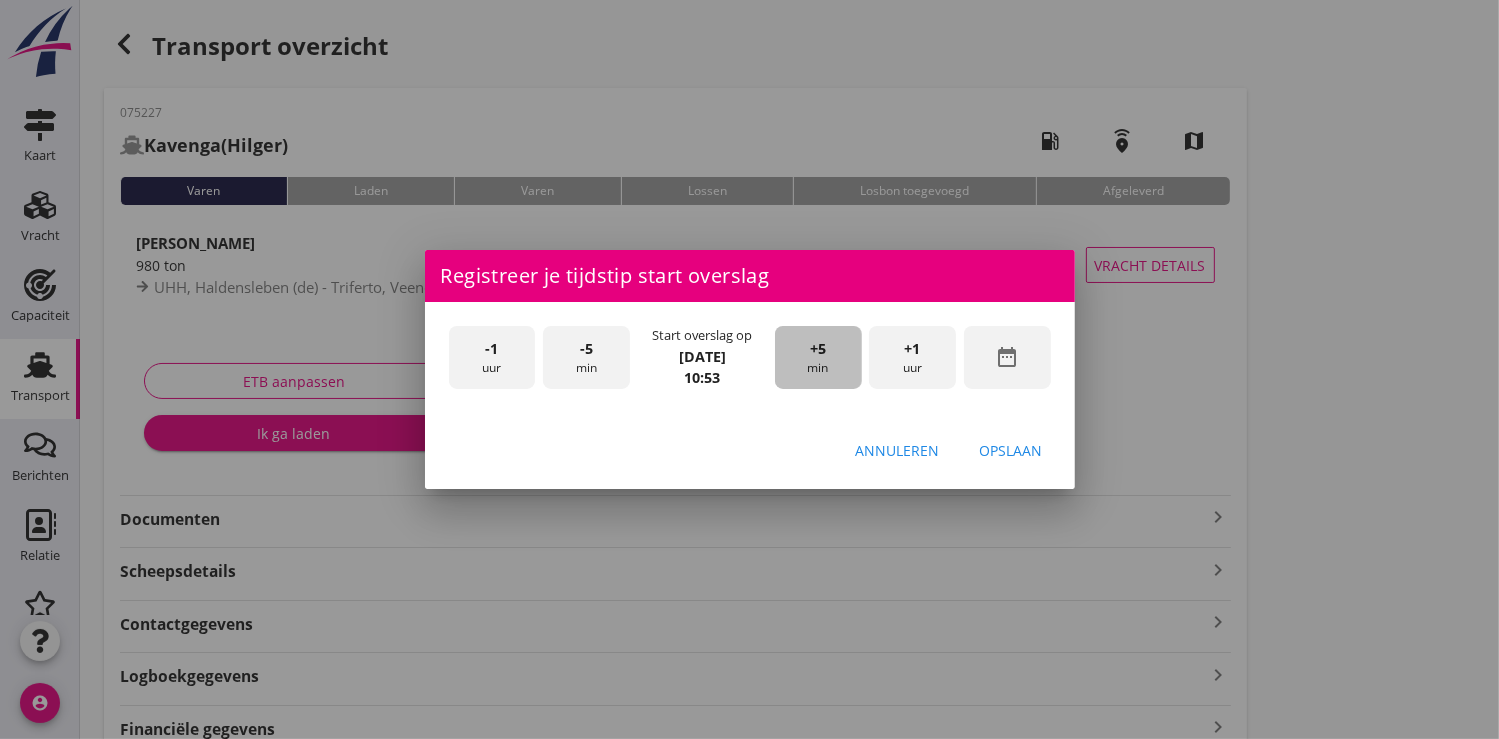 click on "+5" at bounding box center [818, 349] 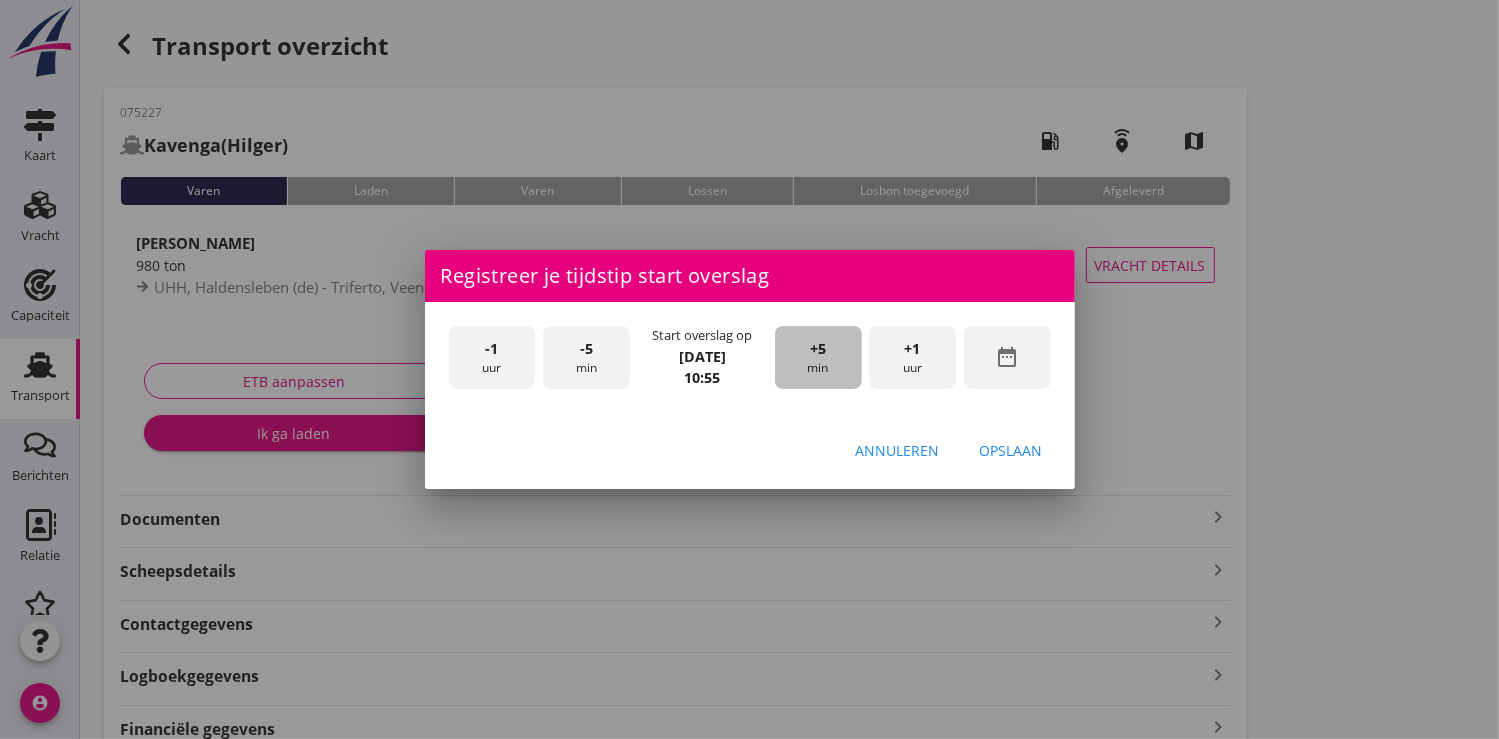 click on "+5" at bounding box center [818, 349] 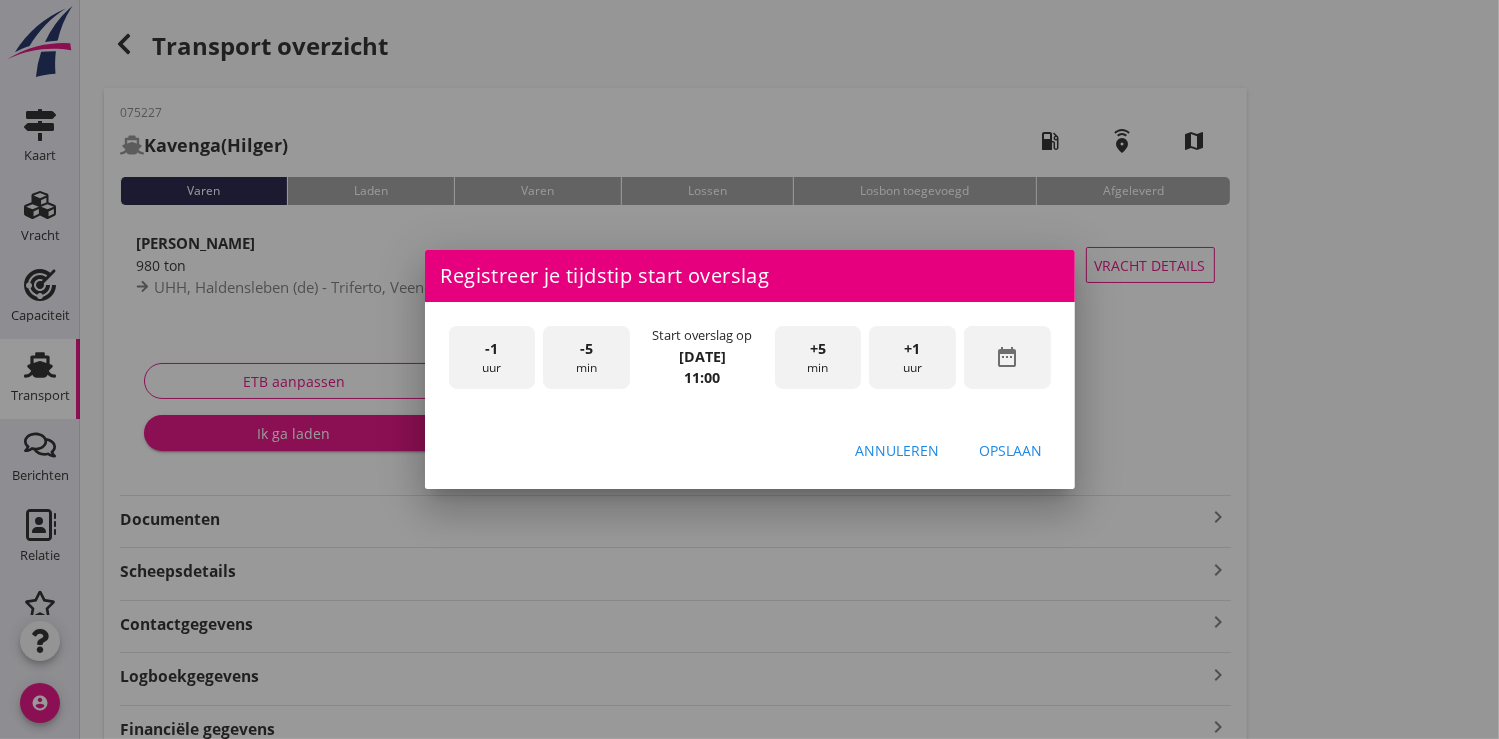 click on "Opslaan" at bounding box center [1011, 450] 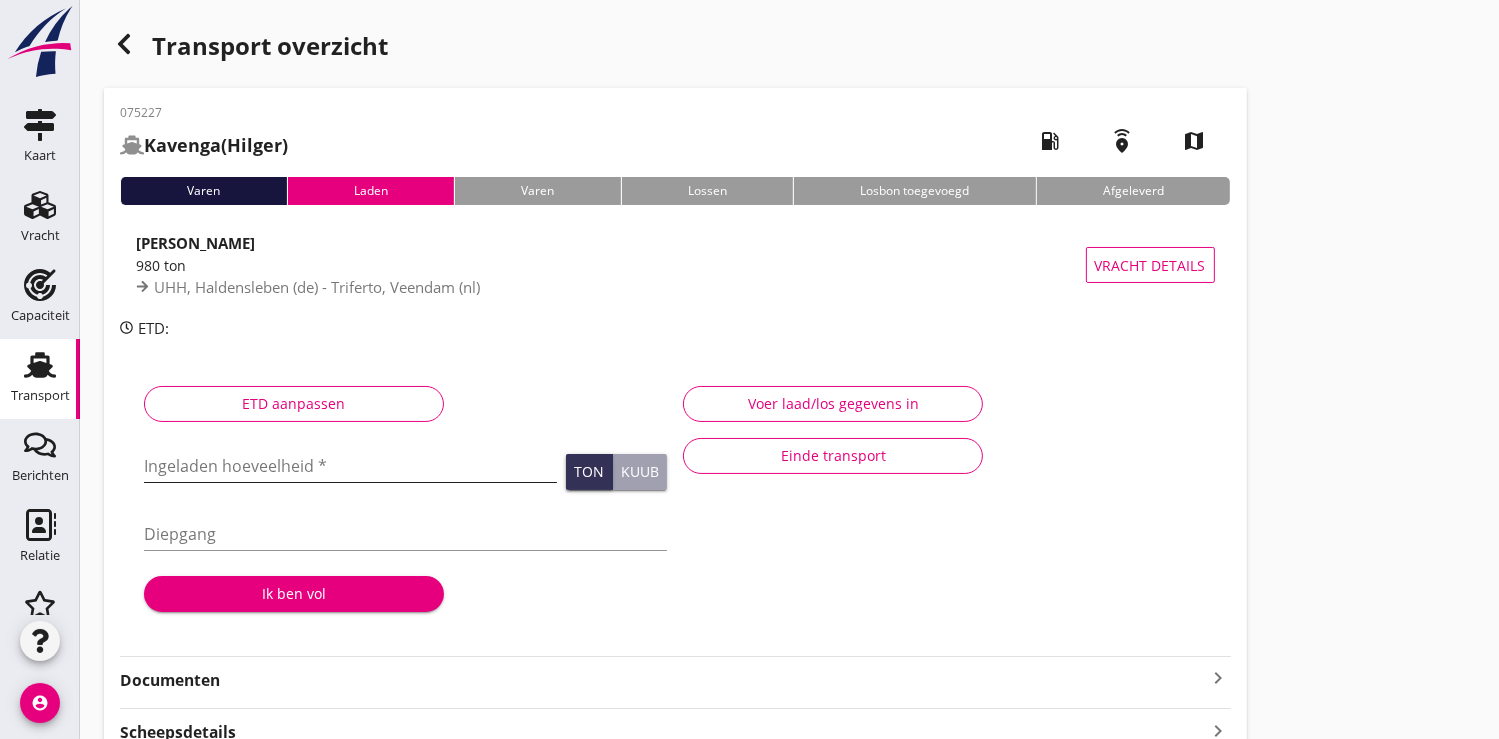 click at bounding box center [350, 466] 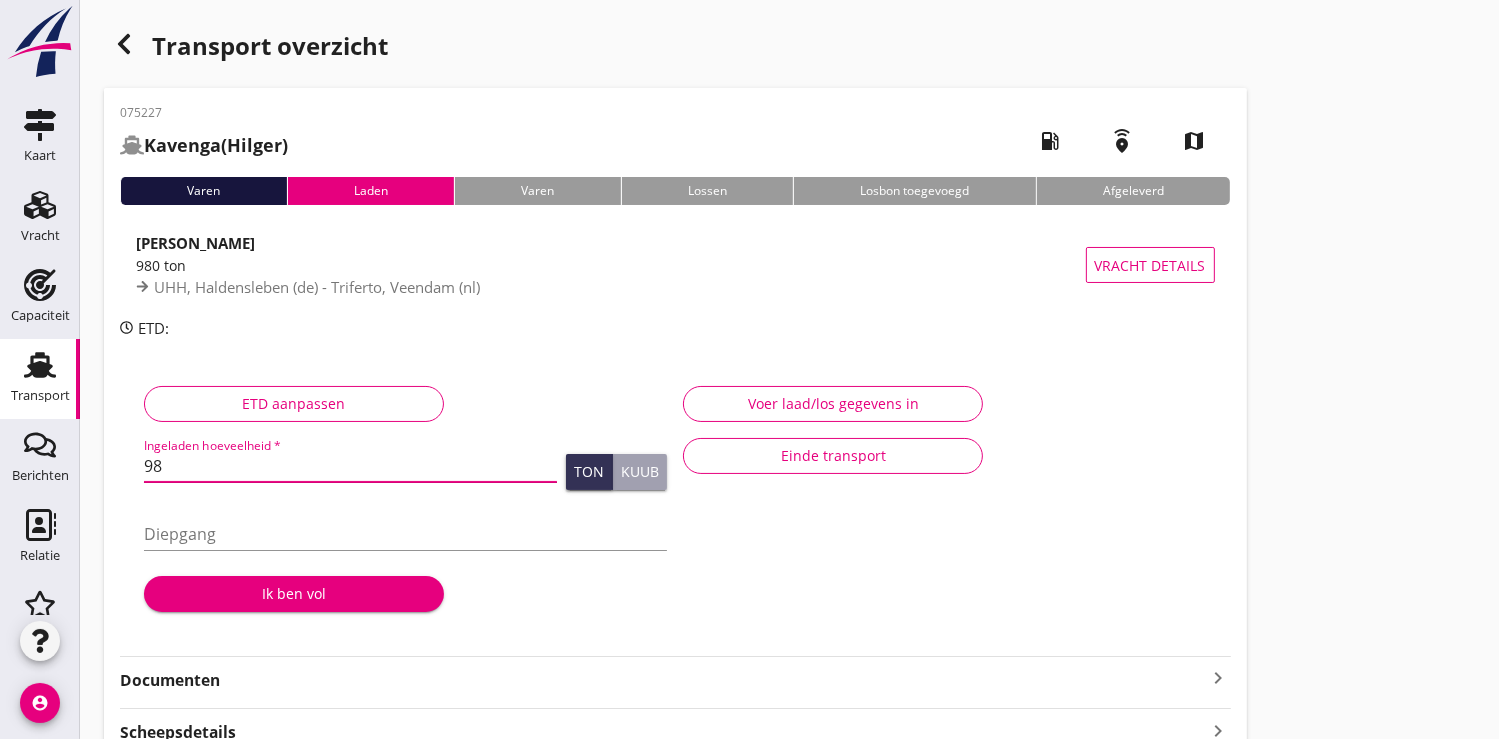 type on "980" 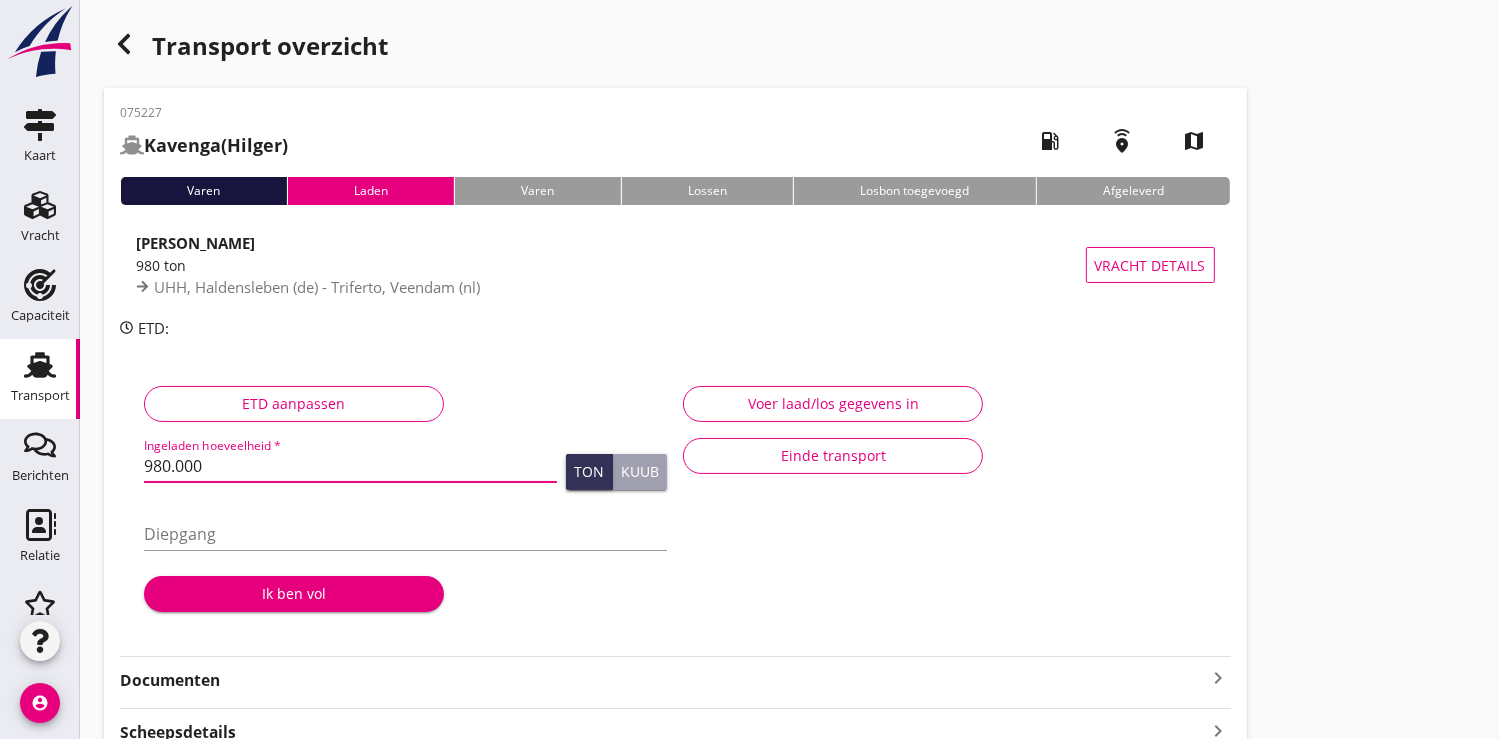 type on "980.000" 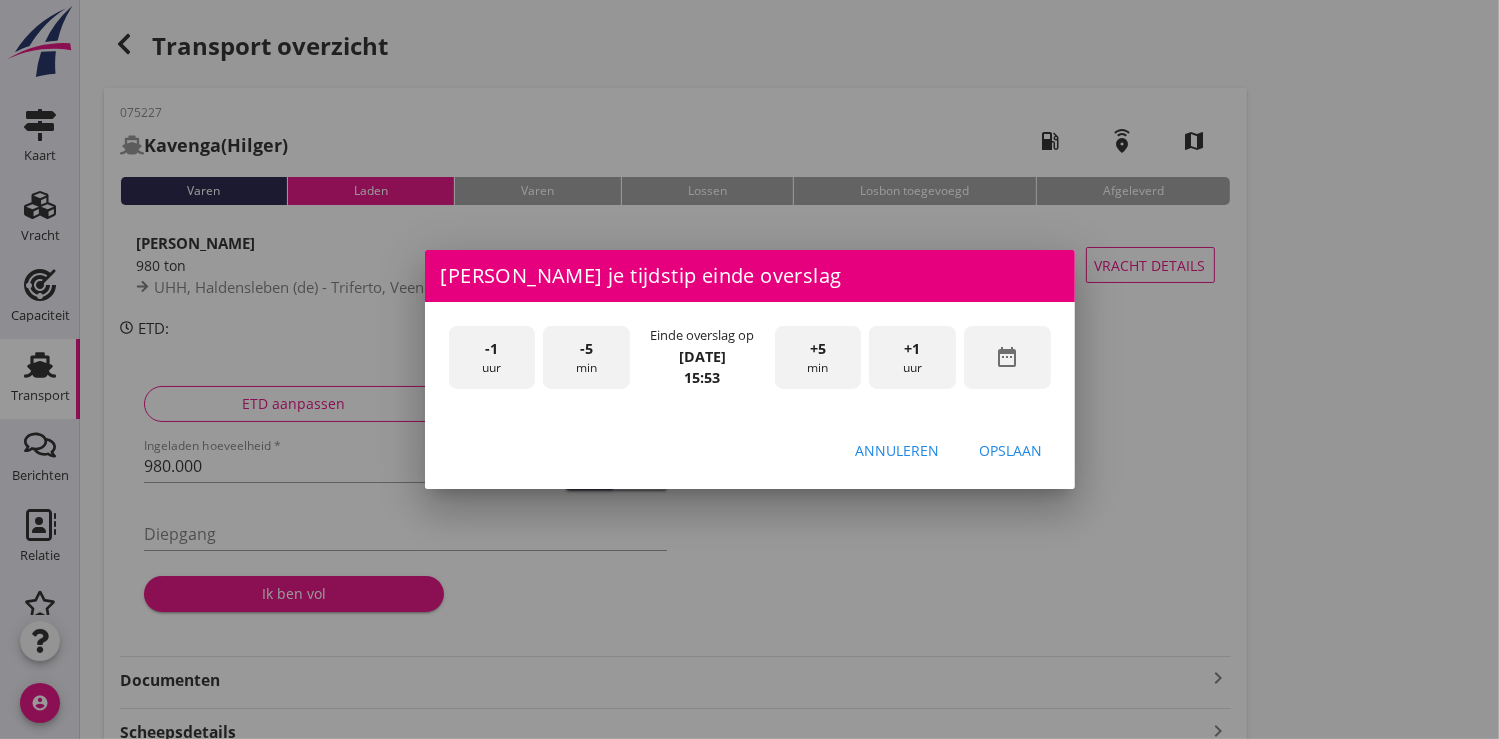 click on "-5  min" at bounding box center [586, 357] 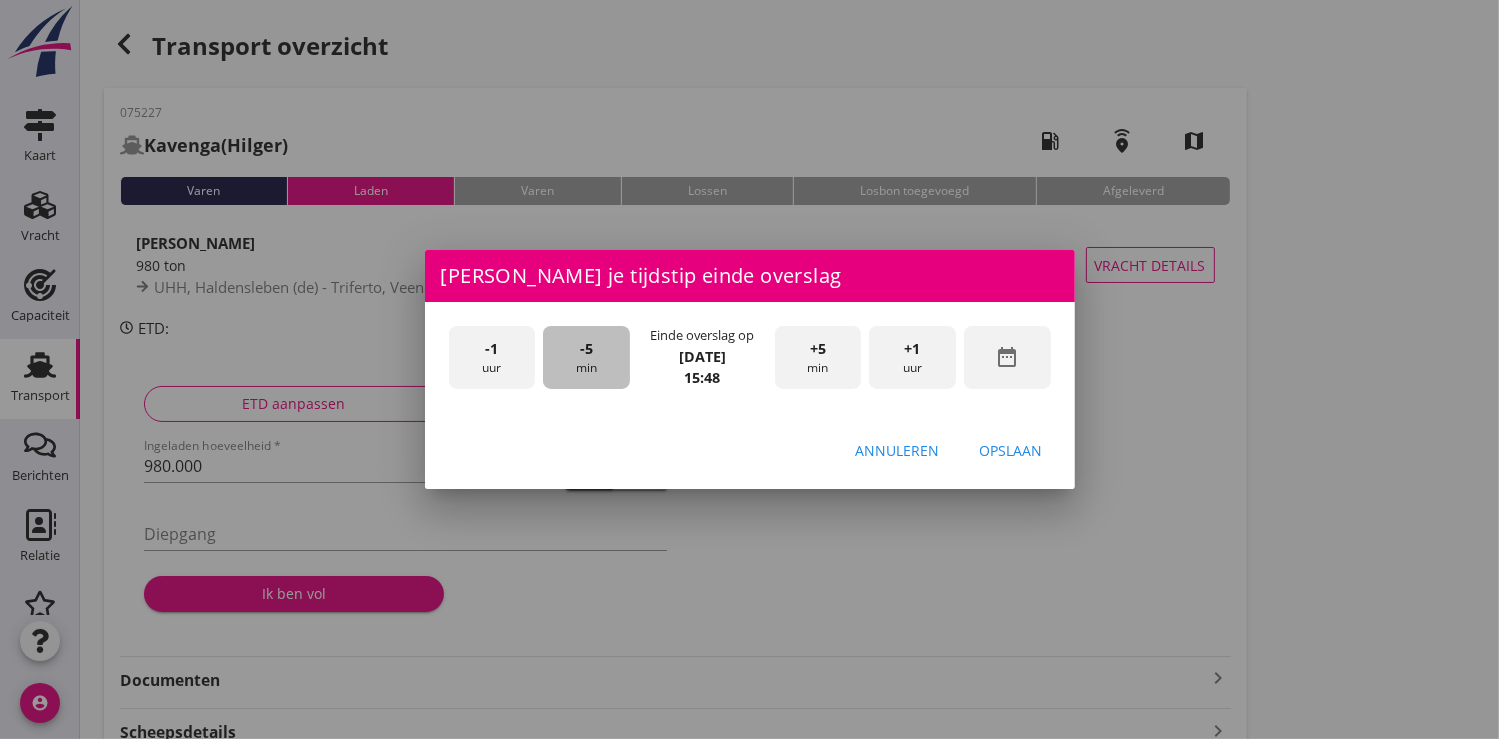 click on "-5  min" at bounding box center (586, 357) 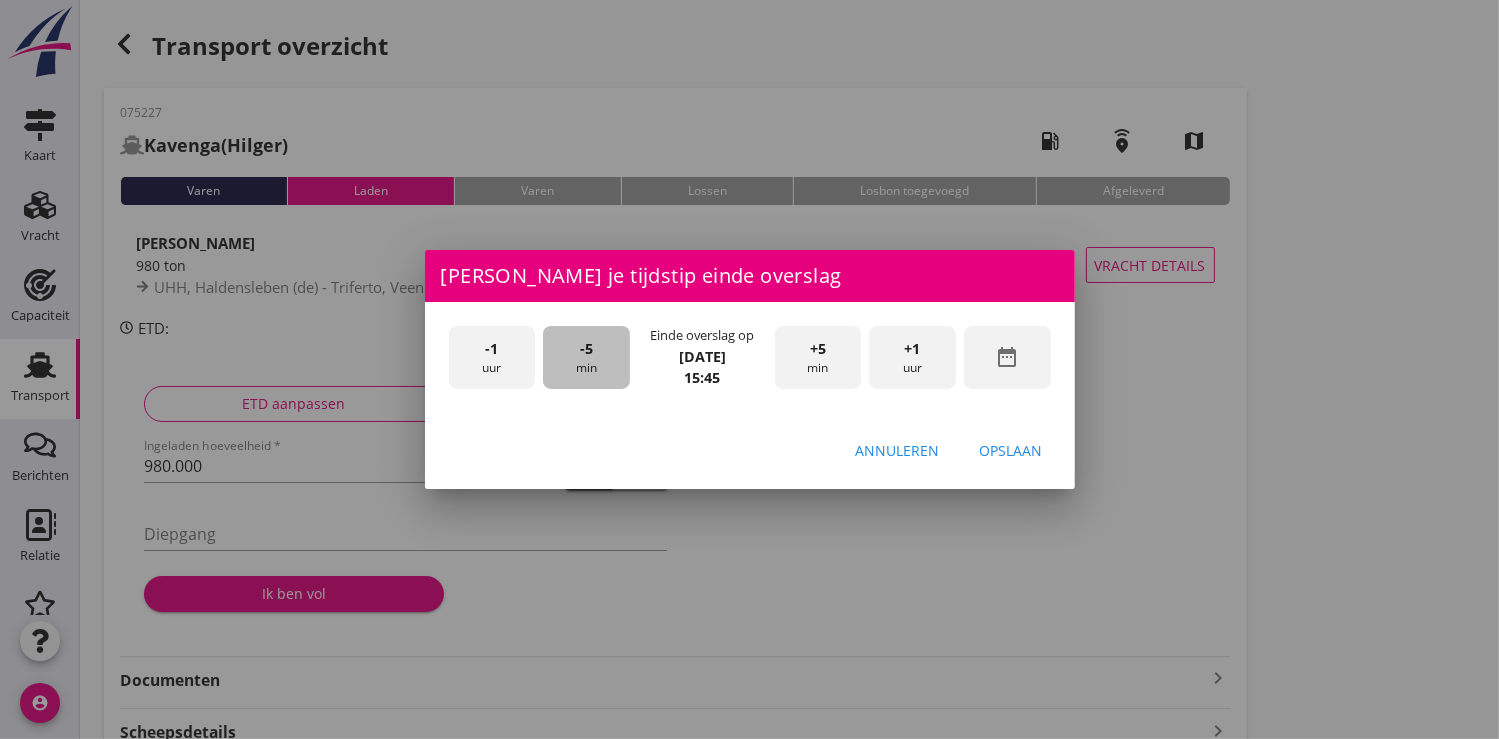 click on "-5  min" at bounding box center [586, 357] 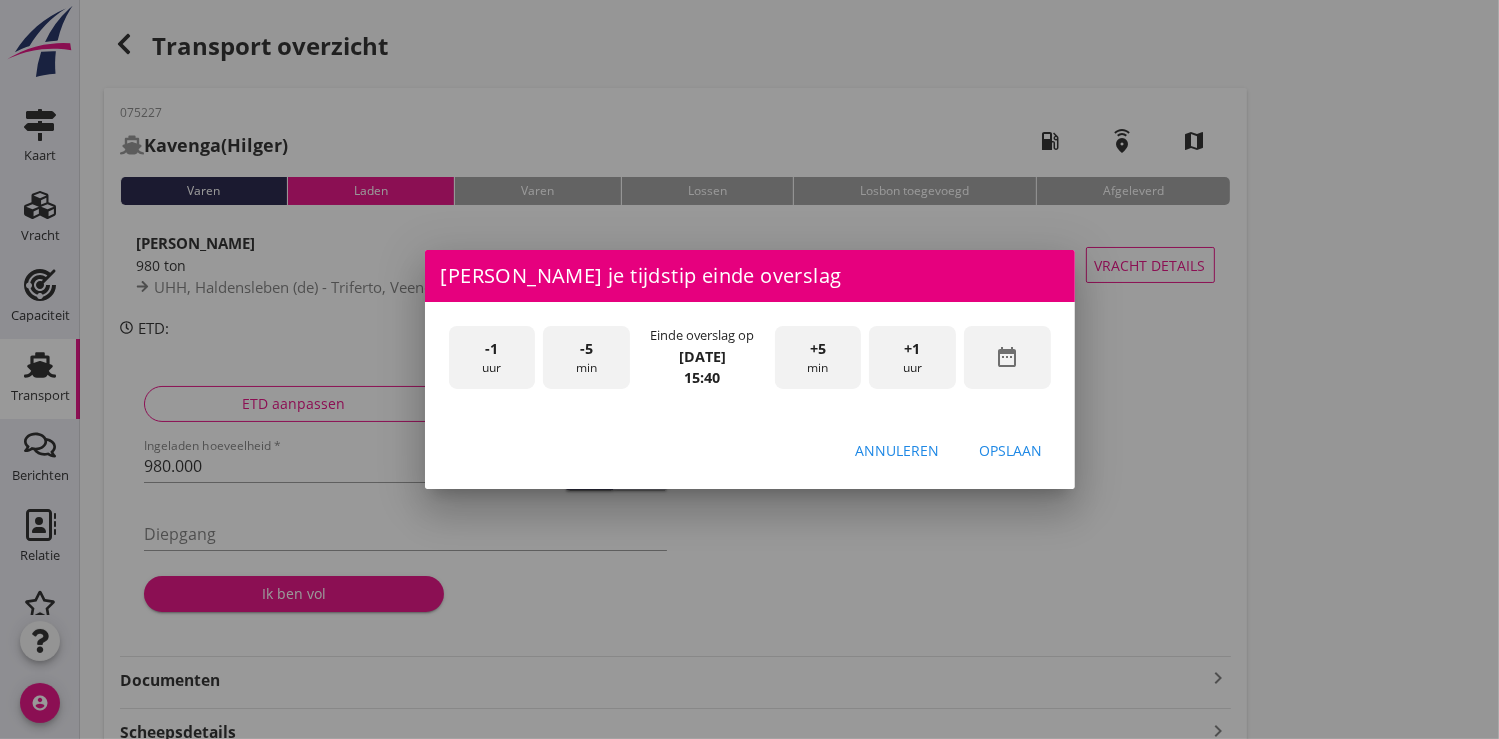 click on "-5  min" at bounding box center [586, 357] 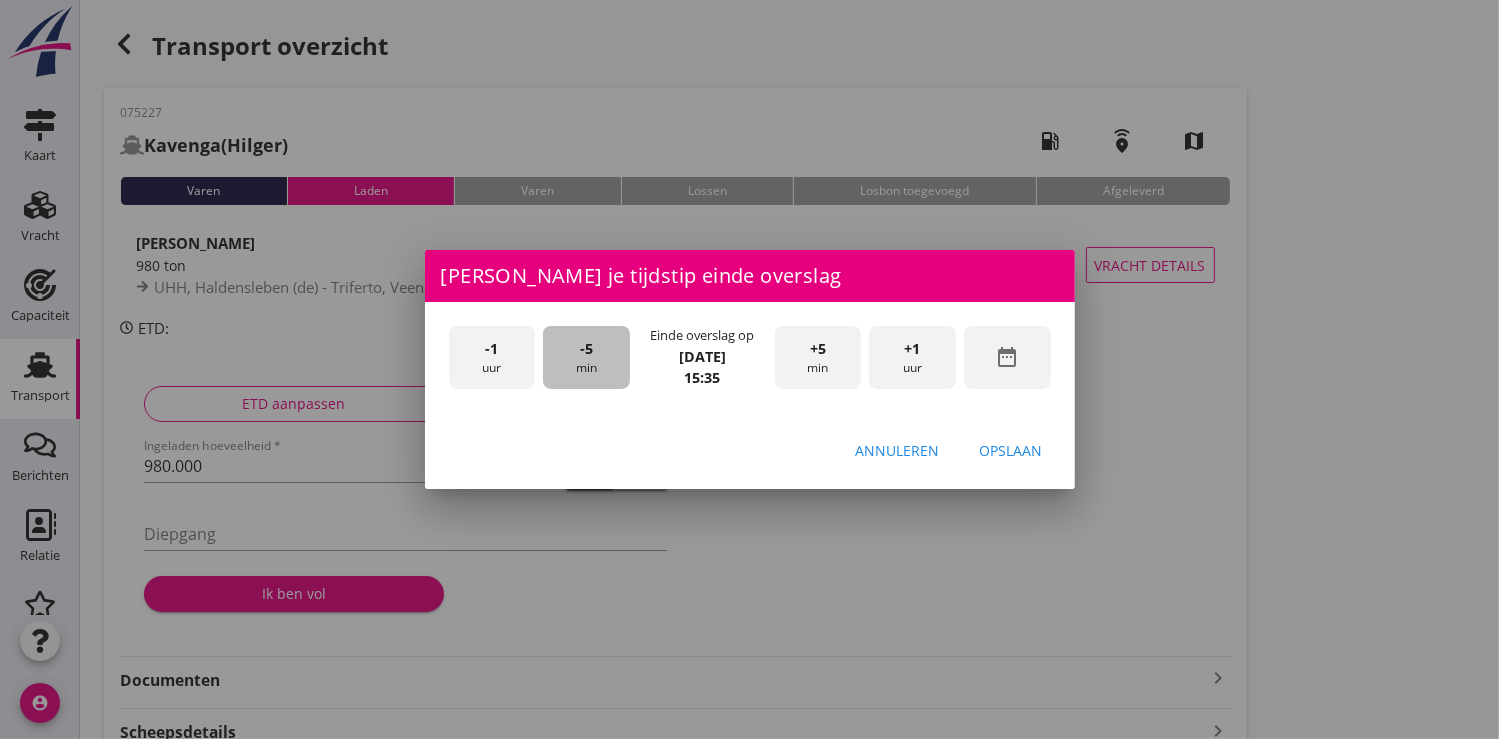 click on "-5  min" at bounding box center [586, 357] 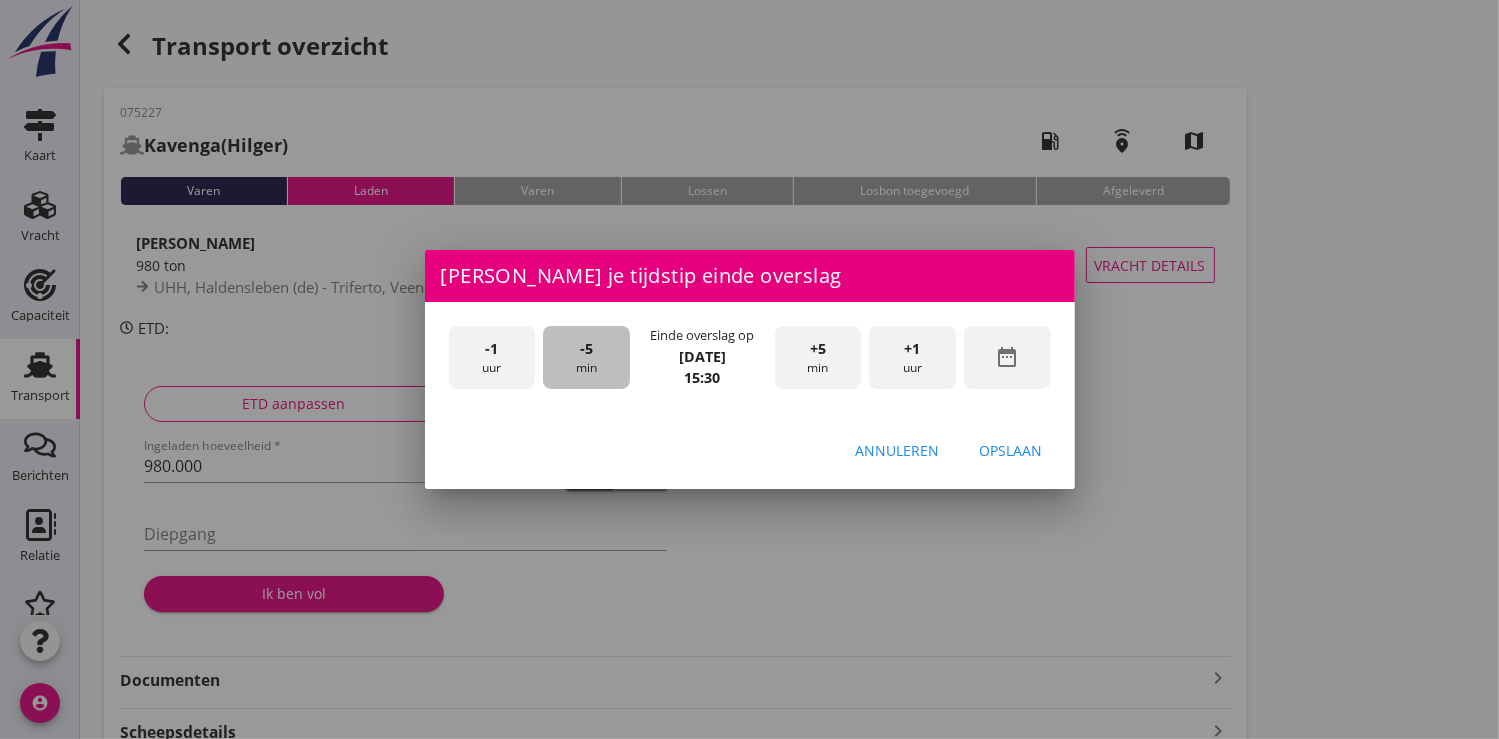 click on "-5  min" at bounding box center (586, 357) 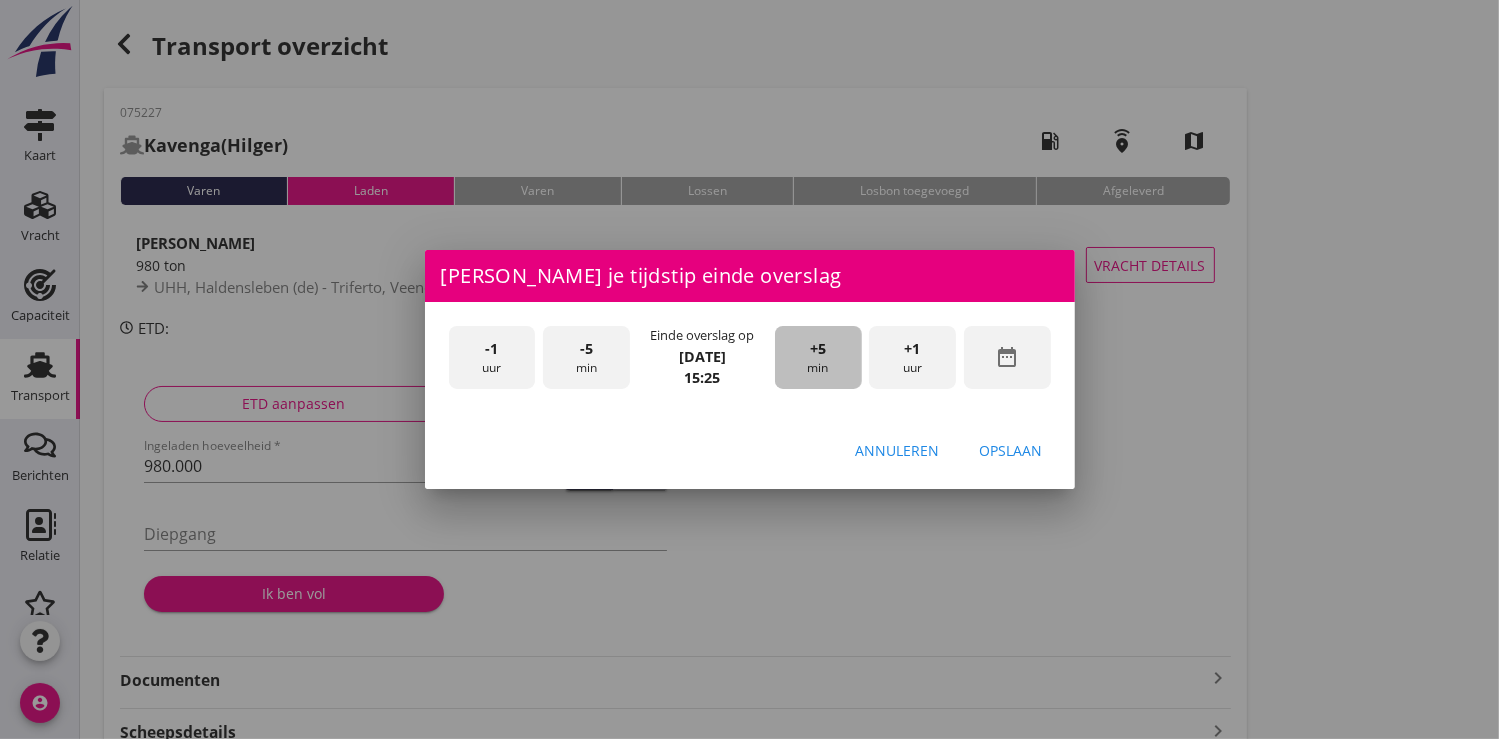 click on "+5  min" at bounding box center (818, 357) 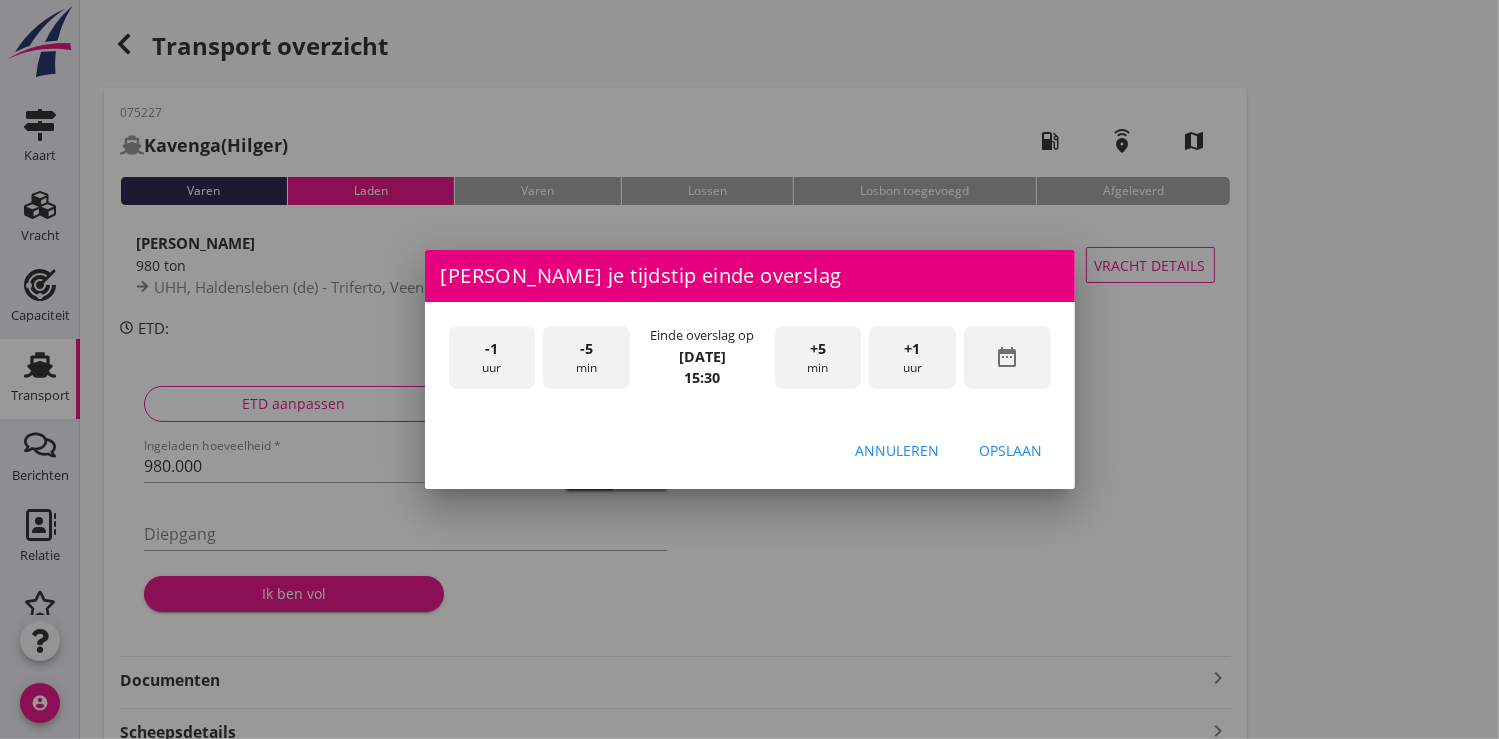 click on "Opslaan" at bounding box center [1011, 450] 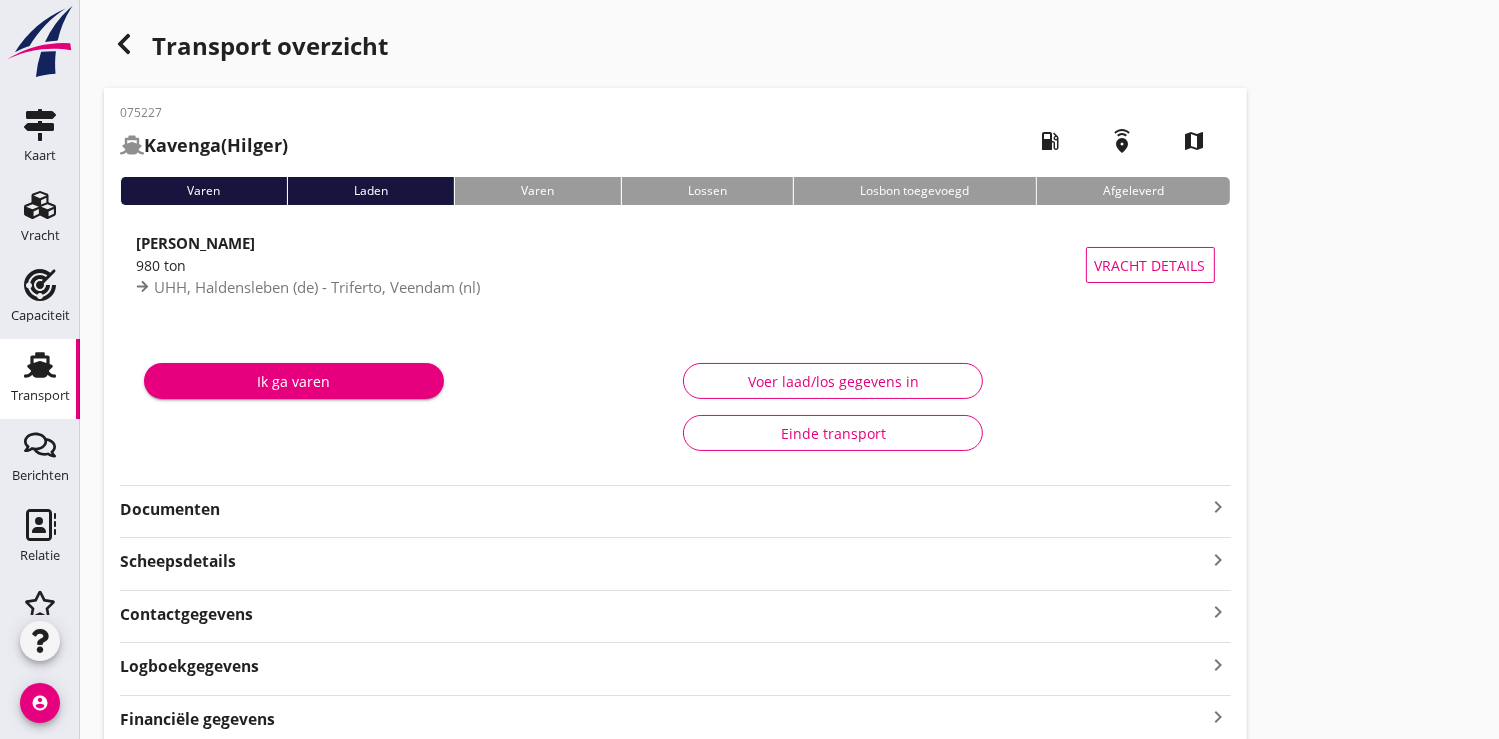 click on "Ik ga varen" at bounding box center (294, 381) 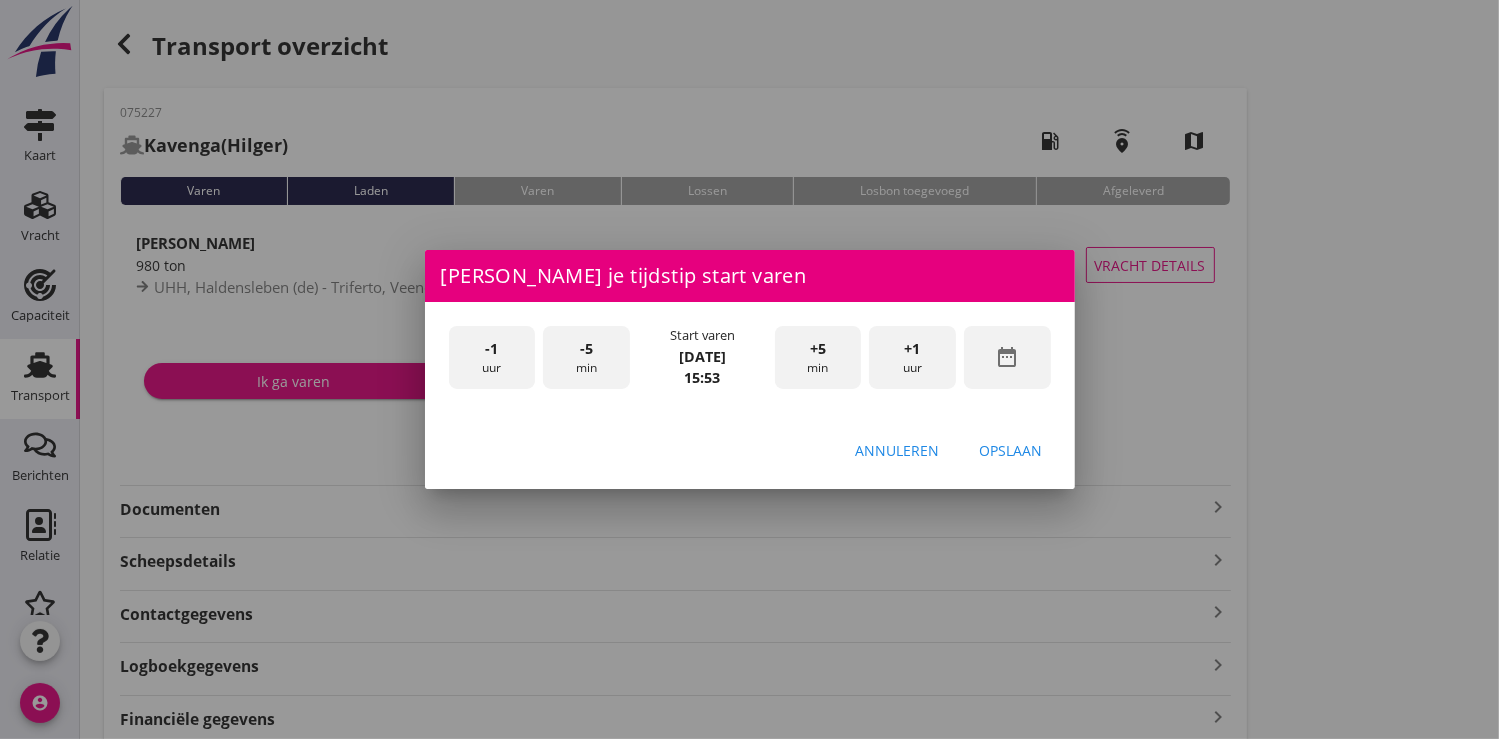 click on "+5  min" at bounding box center (818, 357) 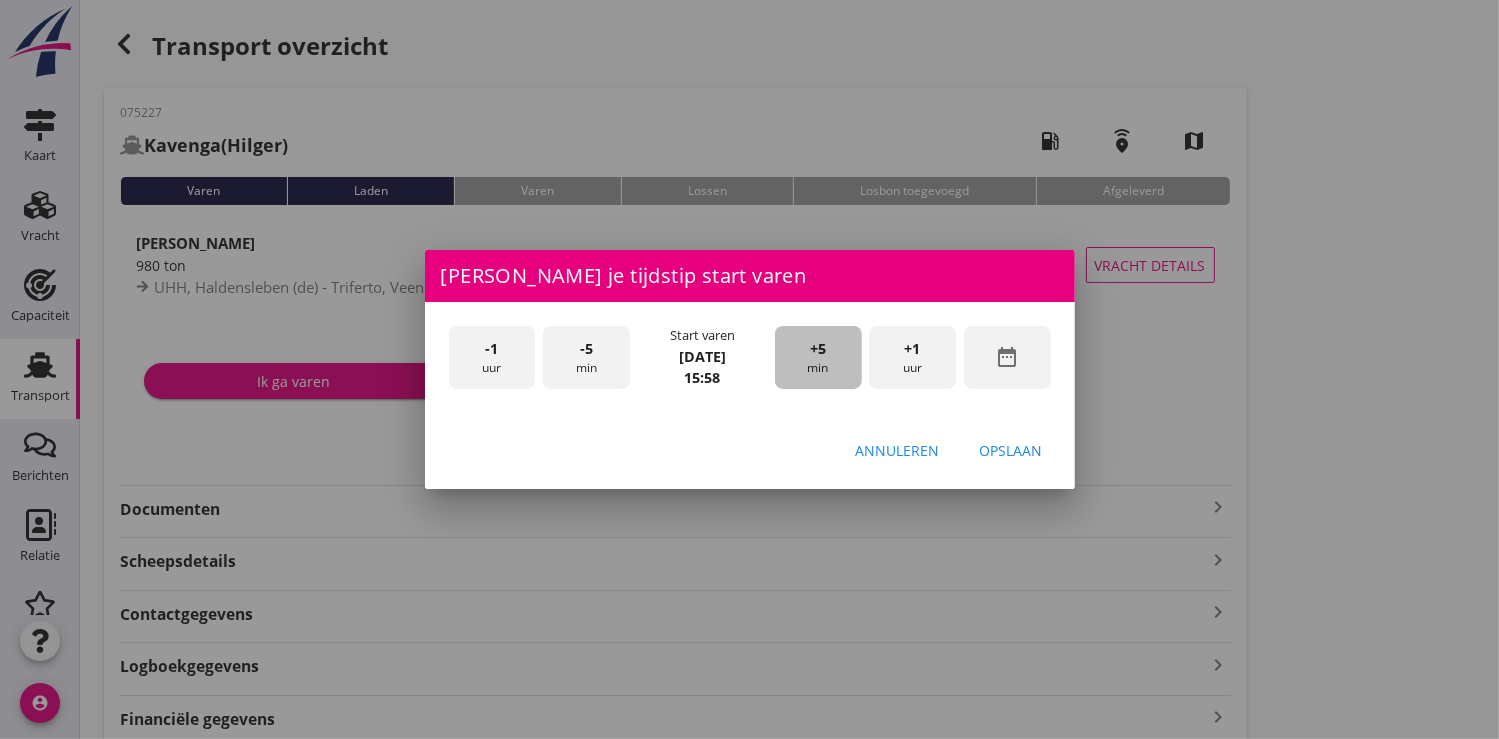 click on "+5  min" at bounding box center (818, 357) 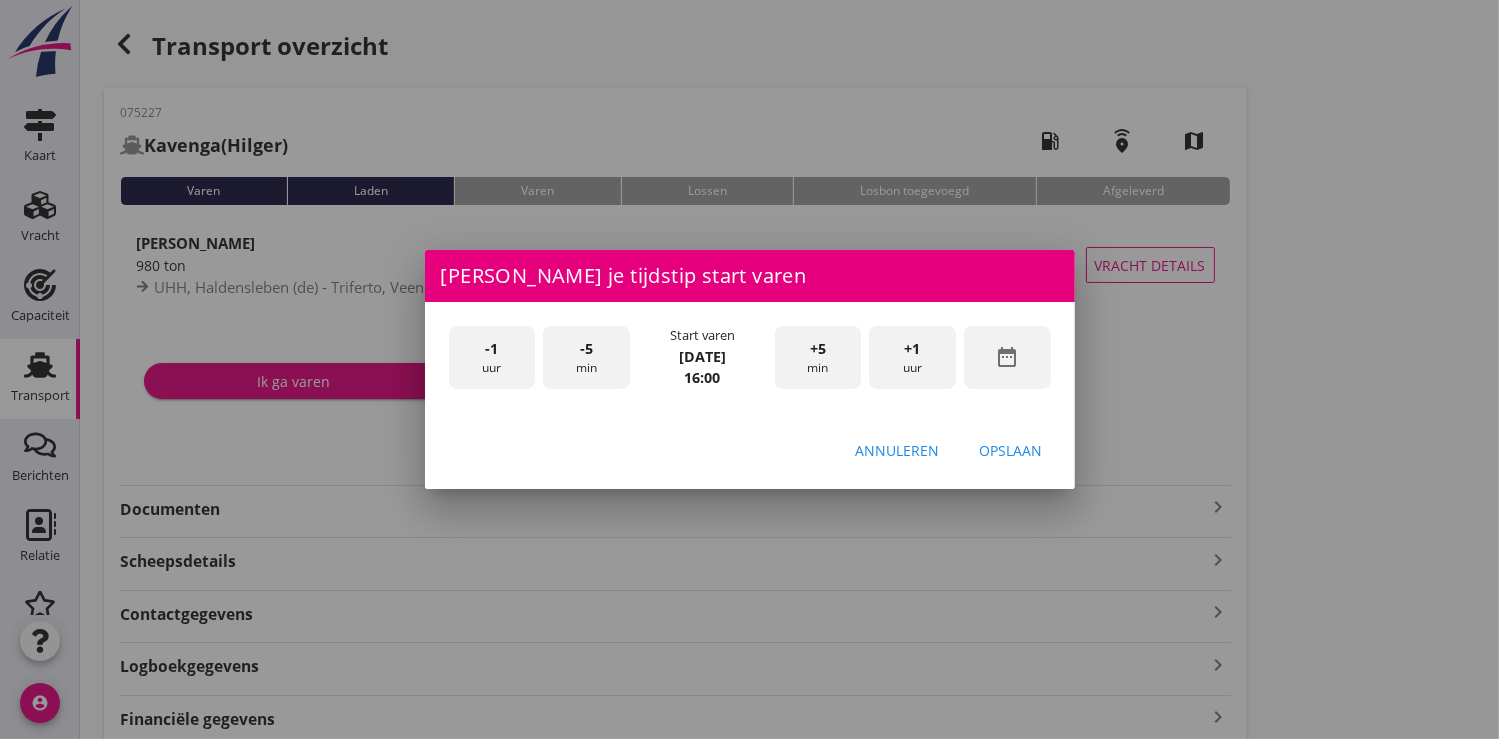 click on "Opslaan" at bounding box center (1011, 450) 